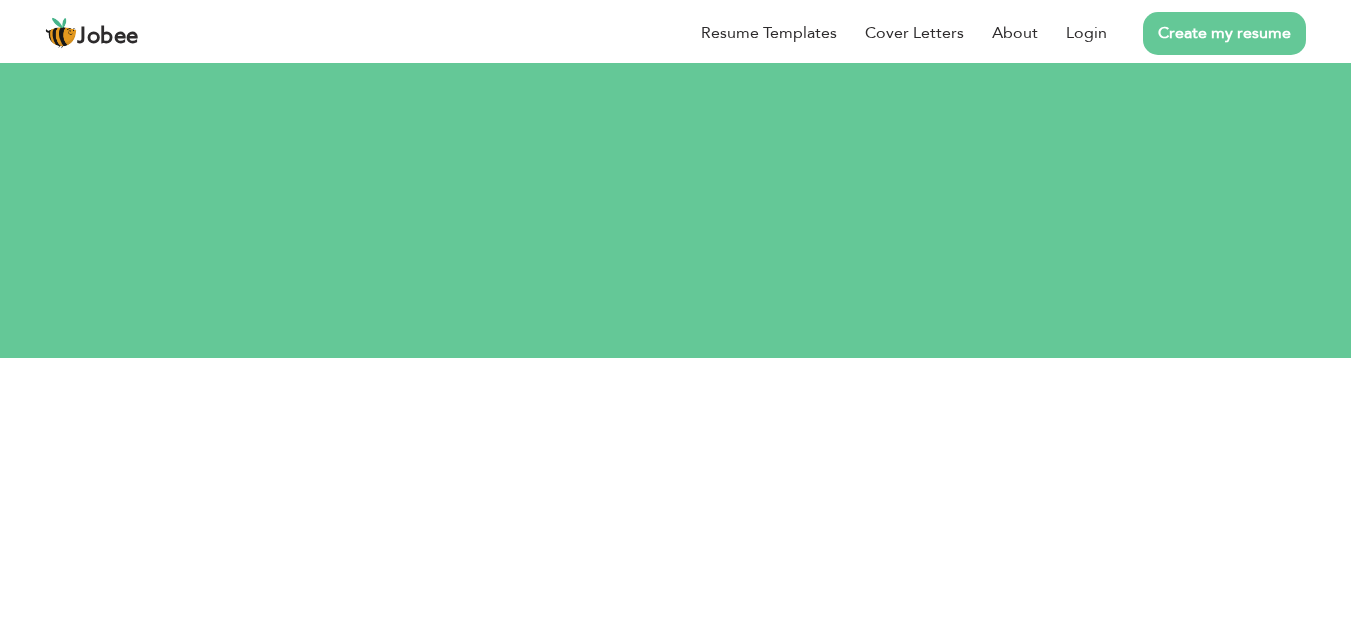 scroll, scrollTop: 0, scrollLeft: 0, axis: both 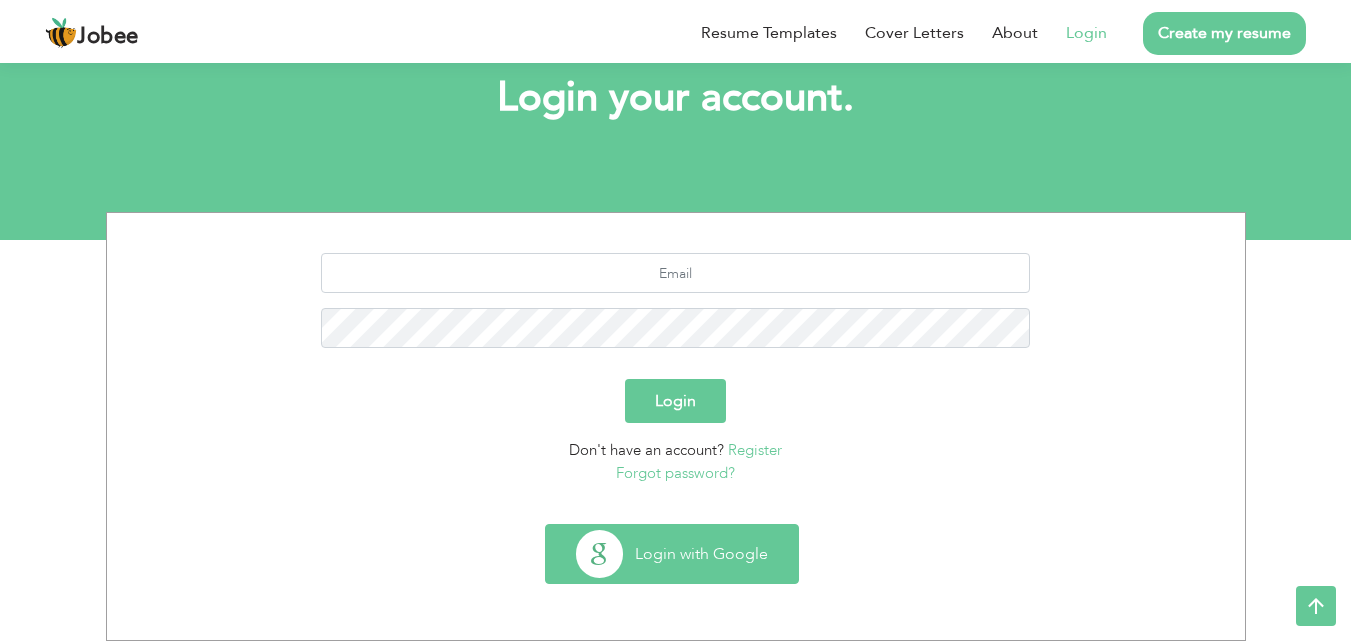 click on "Login with Google" at bounding box center (672, 554) 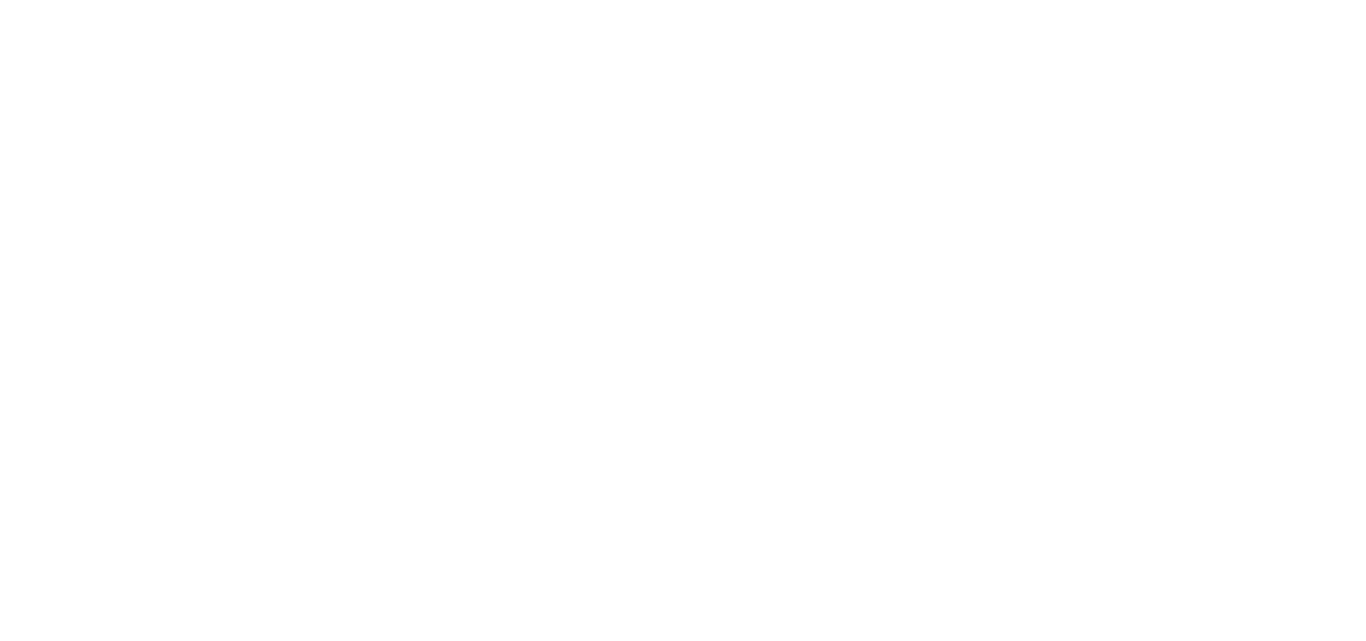 scroll, scrollTop: 0, scrollLeft: 0, axis: both 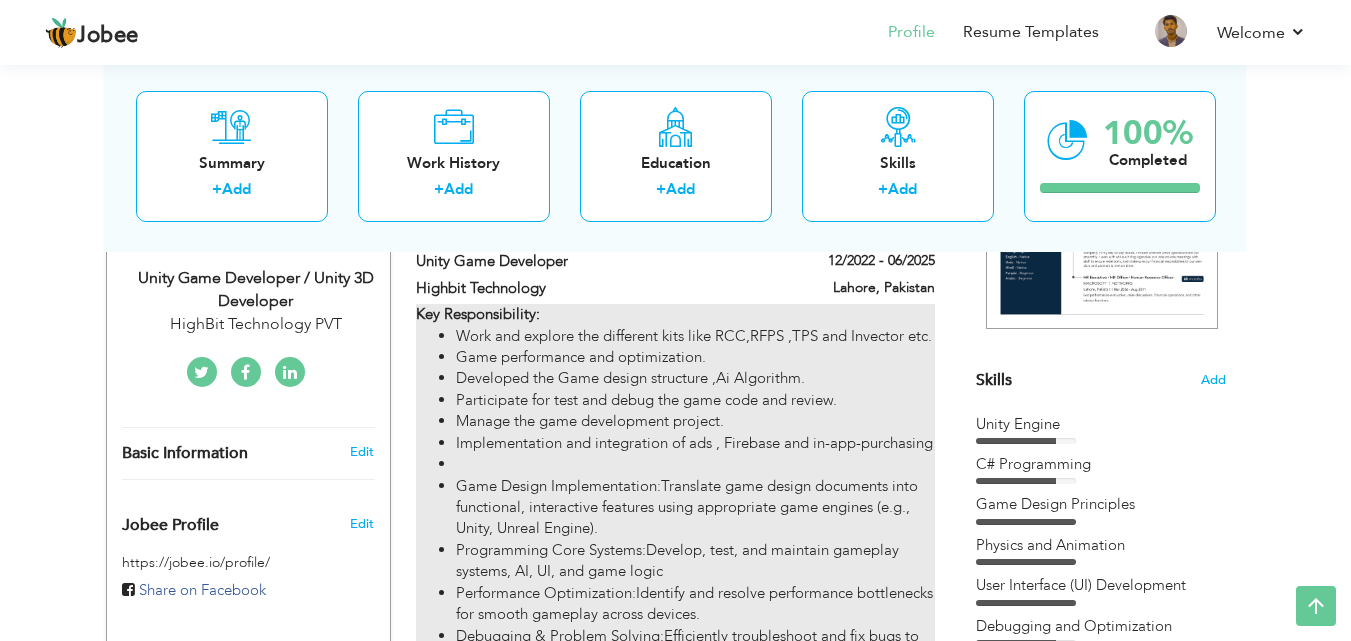 click on "Manage the game development project." at bounding box center [695, 421] 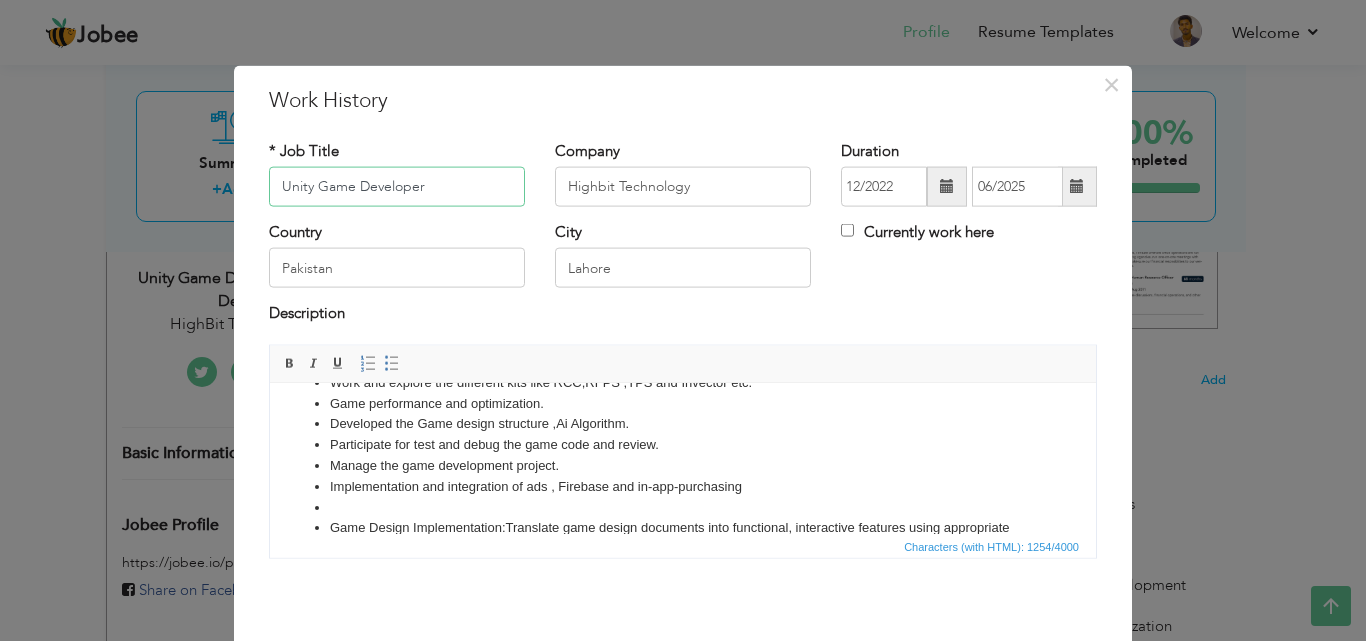 scroll, scrollTop: 100, scrollLeft: 0, axis: vertical 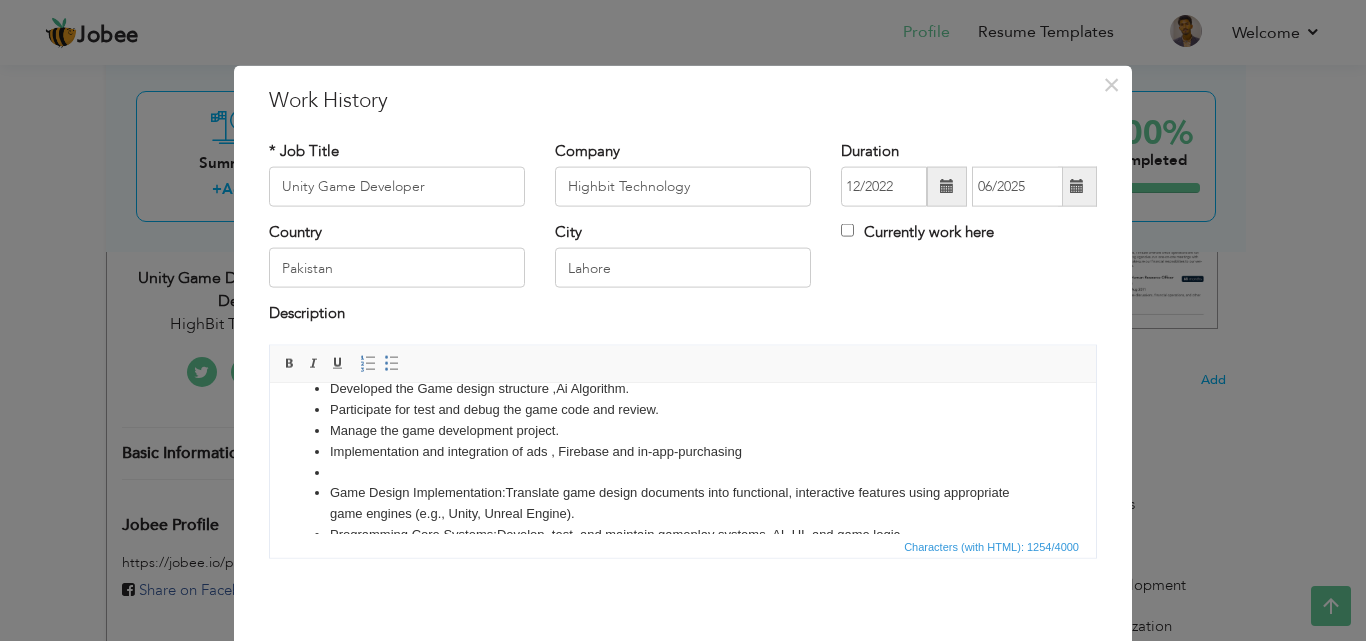 click at bounding box center (683, 472) 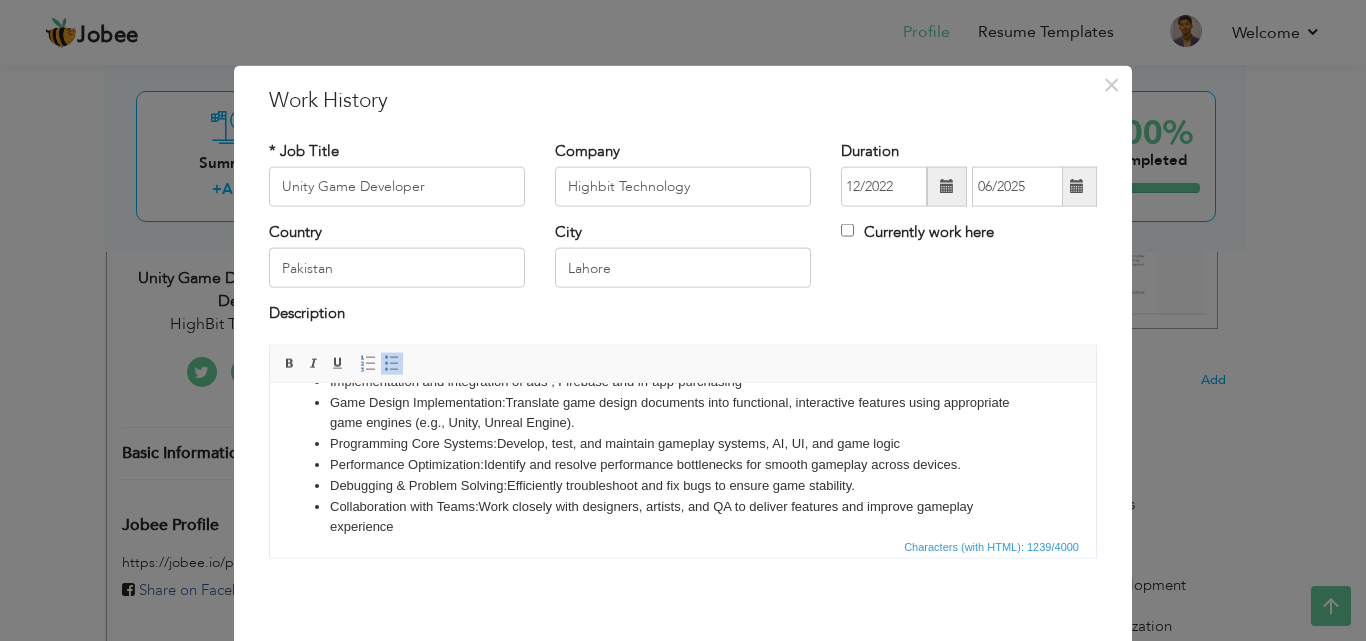scroll, scrollTop: 236, scrollLeft: 0, axis: vertical 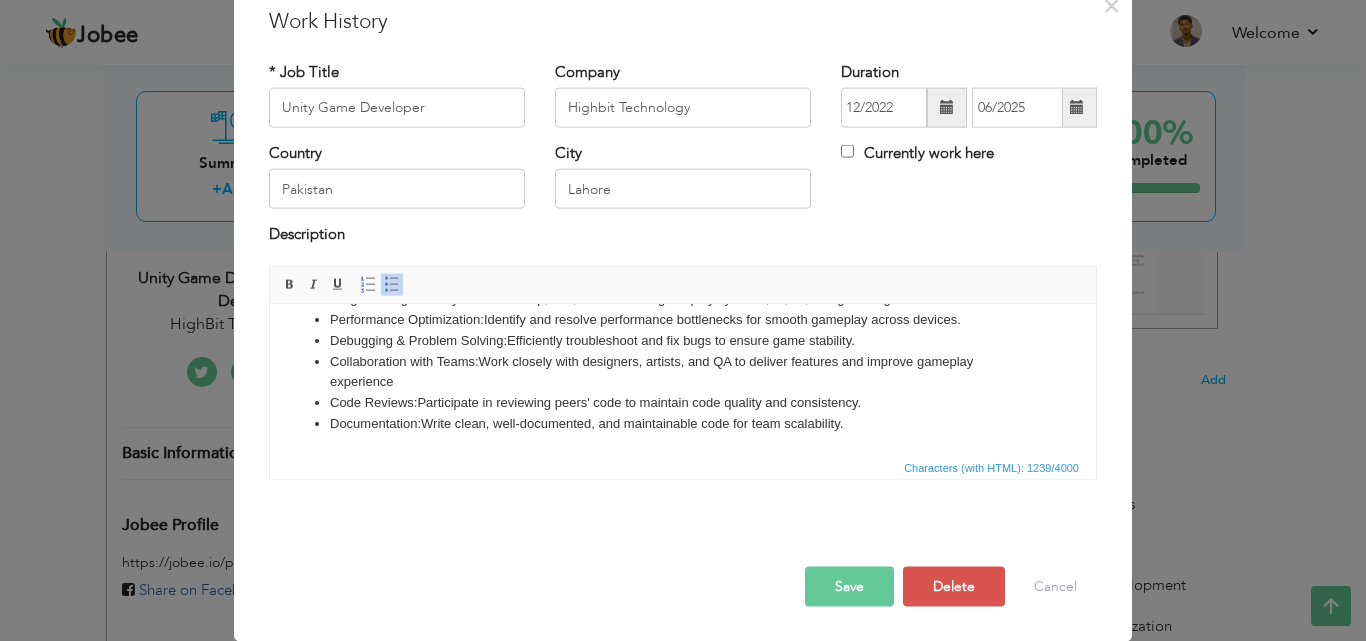 click on "Save" at bounding box center (849, 586) 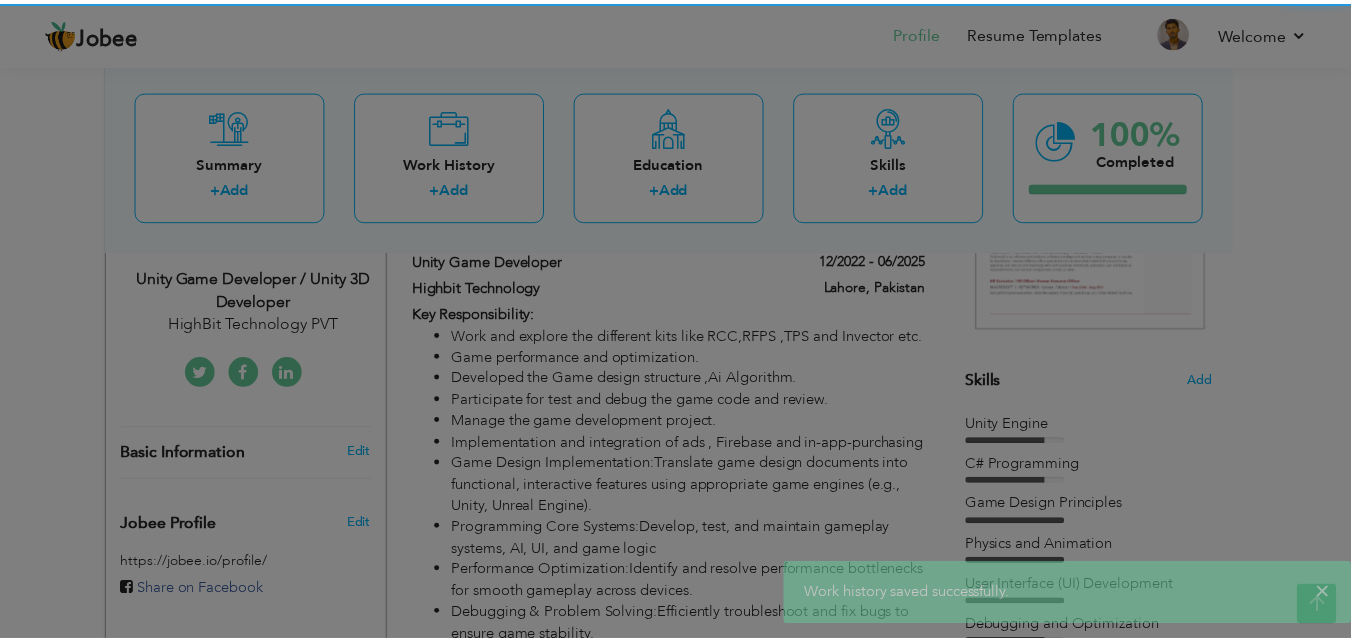 scroll, scrollTop: 0, scrollLeft: 0, axis: both 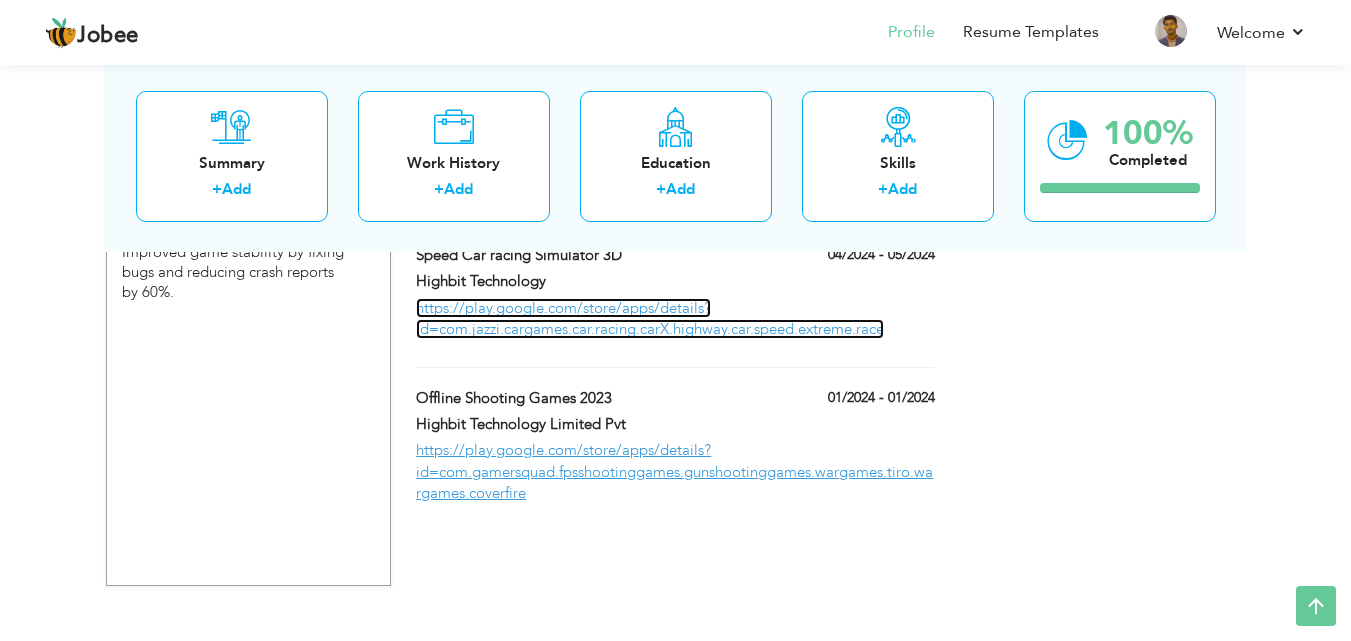 click on "https://play.google.com/store/apps/details?id=com.jazzi.cargames.car.racing.carX.highway.car.speed.extreme.race" at bounding box center (650, 318) 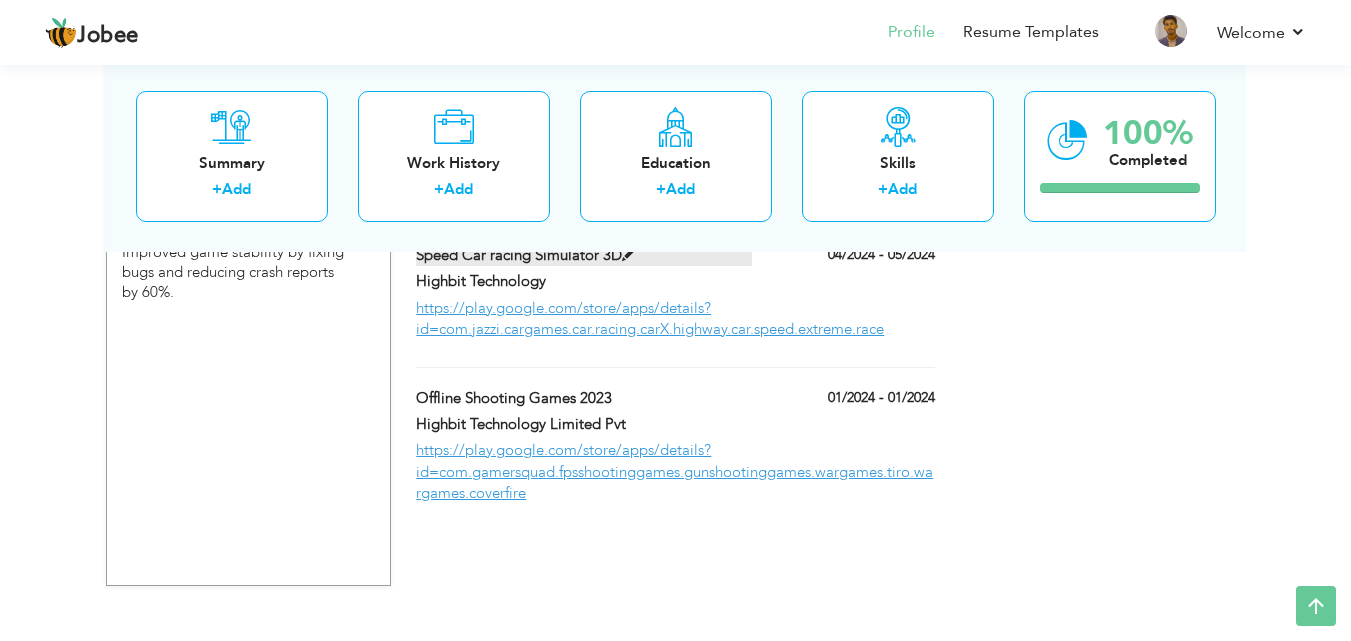 click at bounding box center [629, 254] 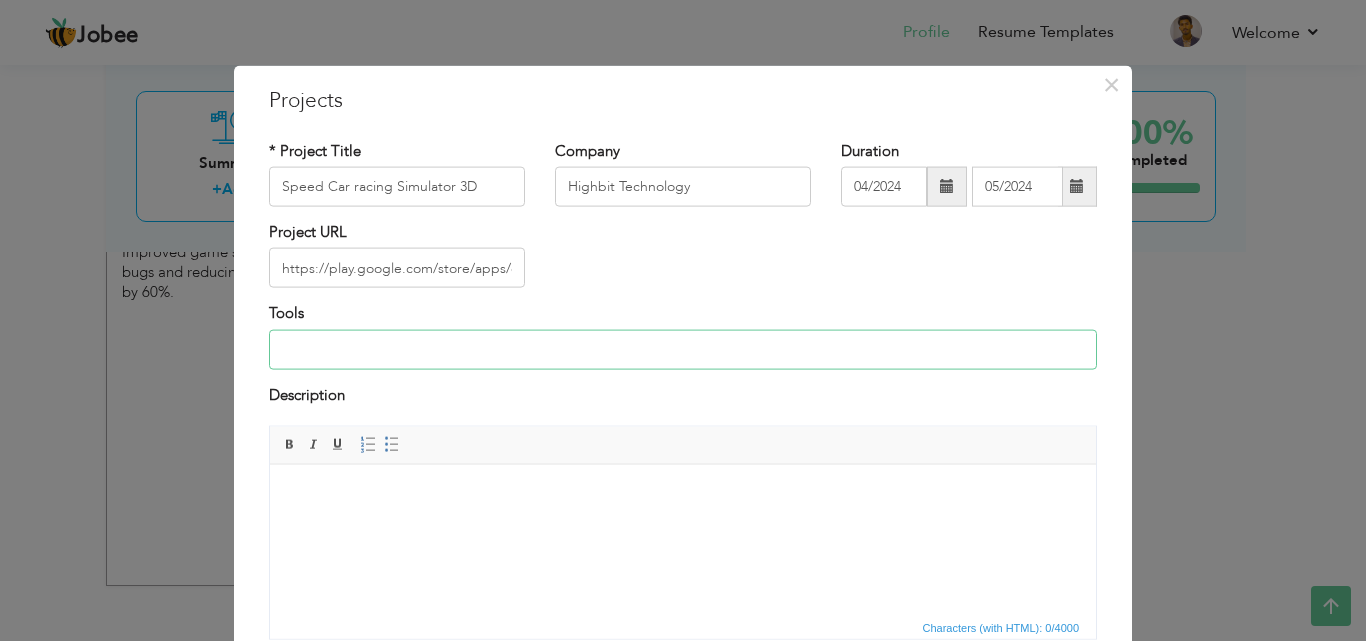 click at bounding box center (683, 349) 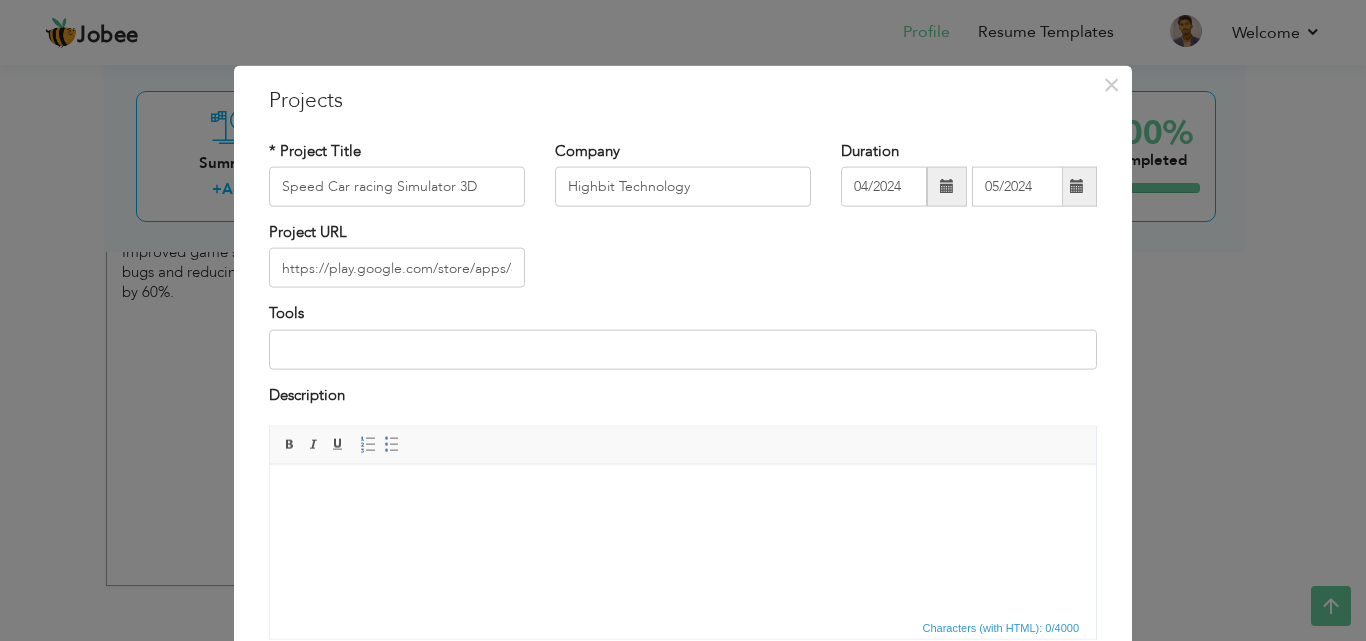 drag, startPoint x: 256, startPoint y: 309, endPoint x: 330, endPoint y: 297, distance: 74.96666 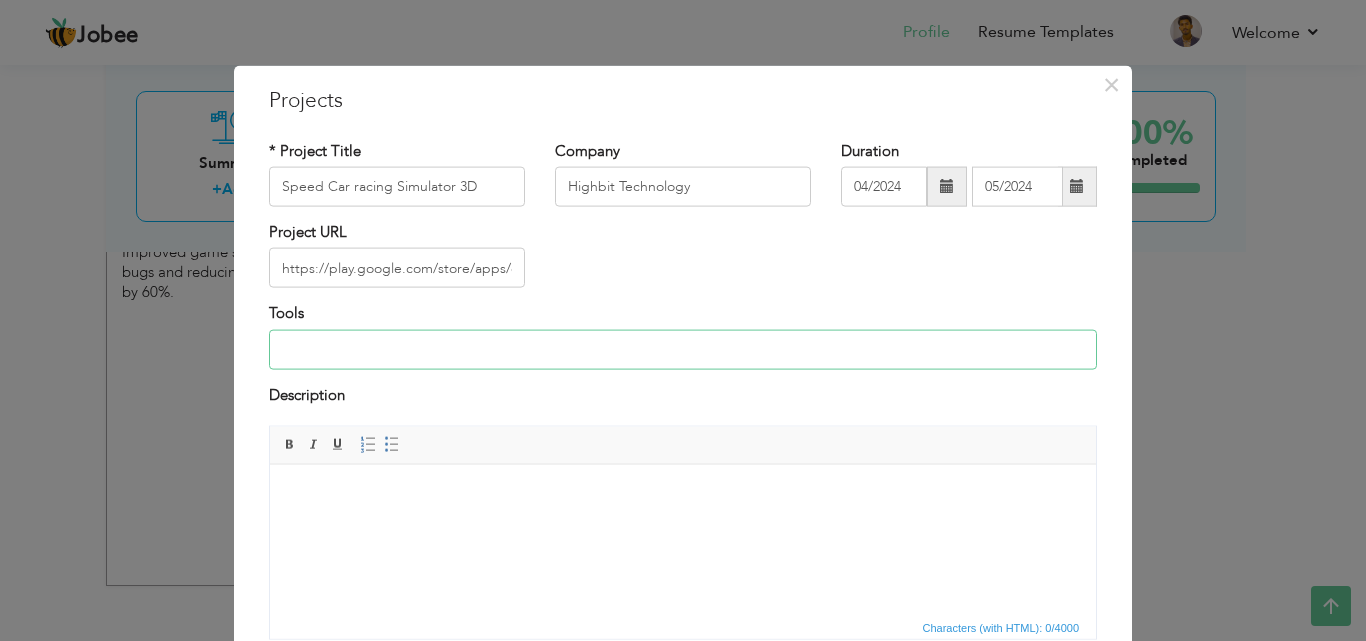 click at bounding box center (683, 349) 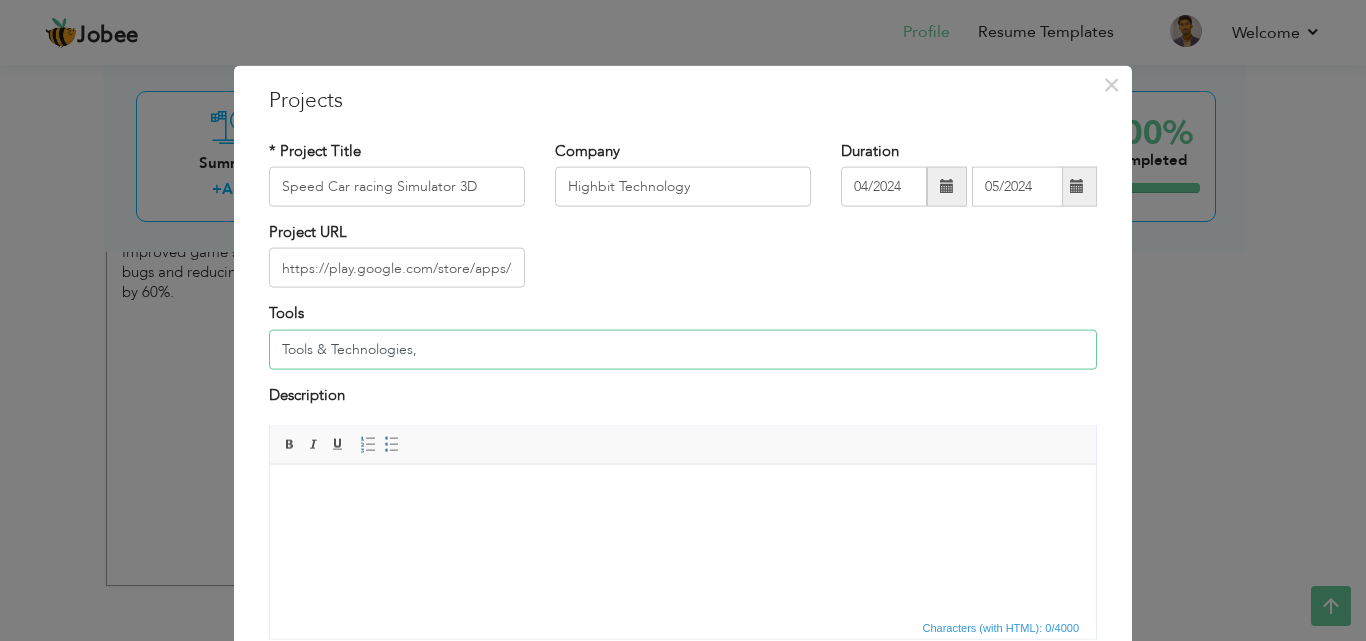 paste on "Game Engine" 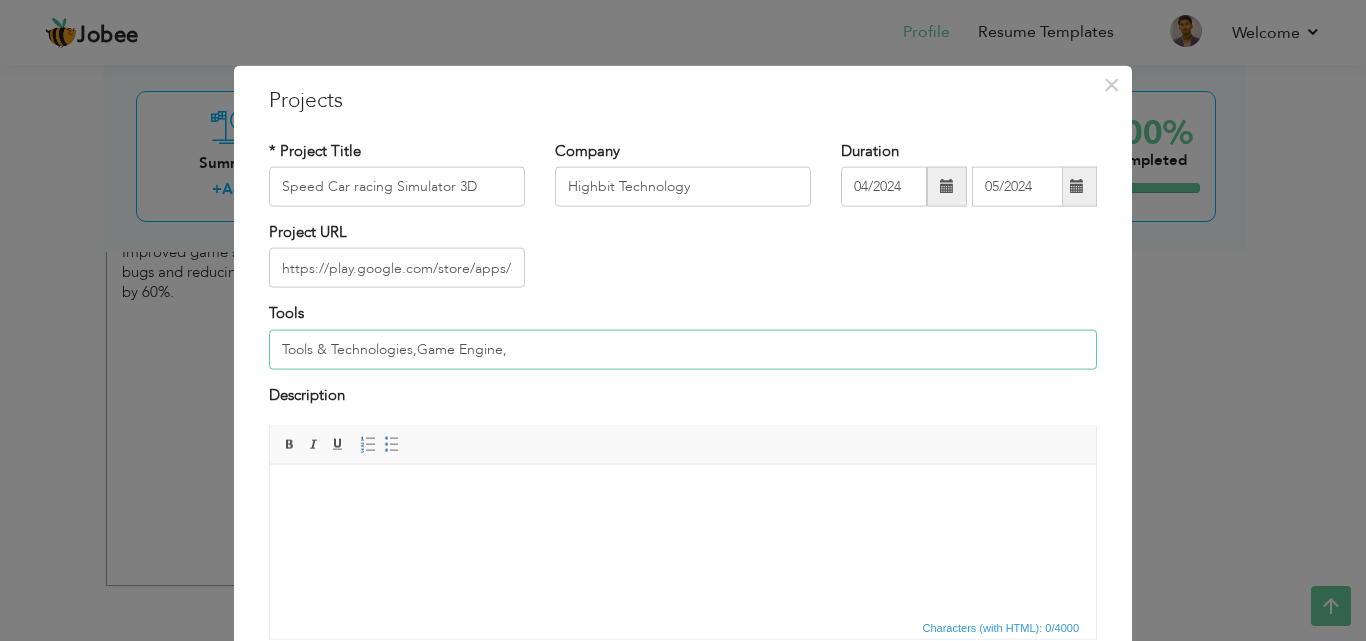 paste on "Graphics & Design" 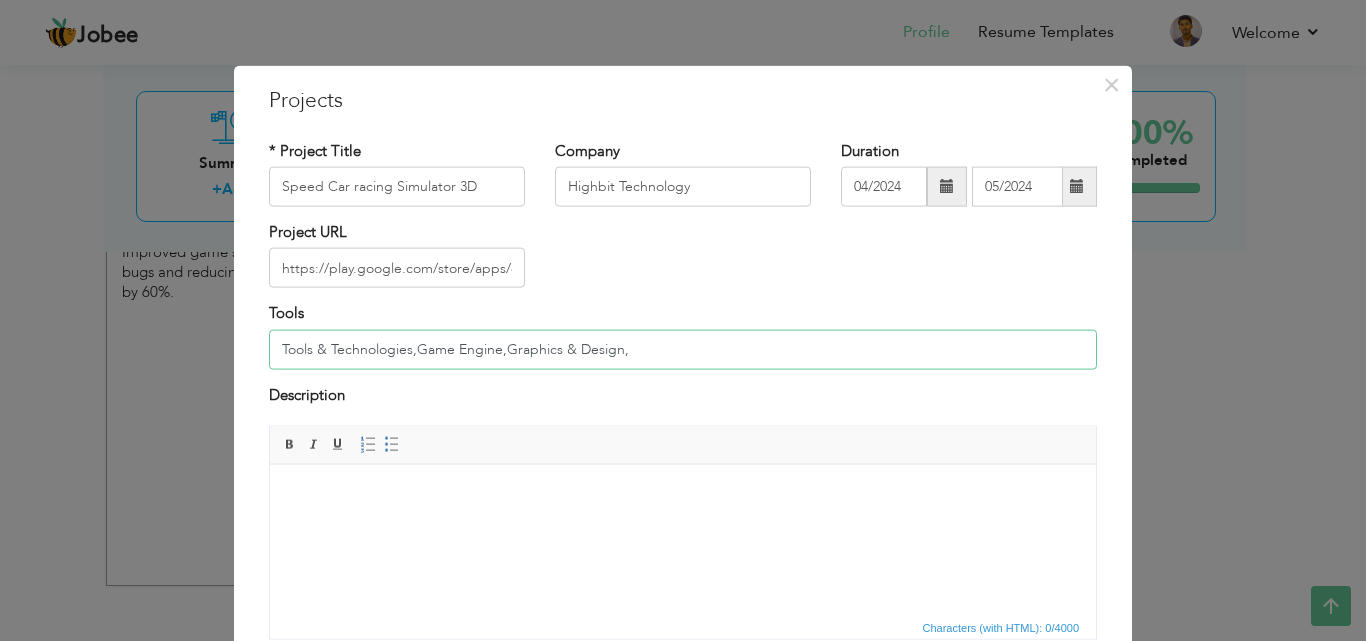 paste on "Programming / Scripting" 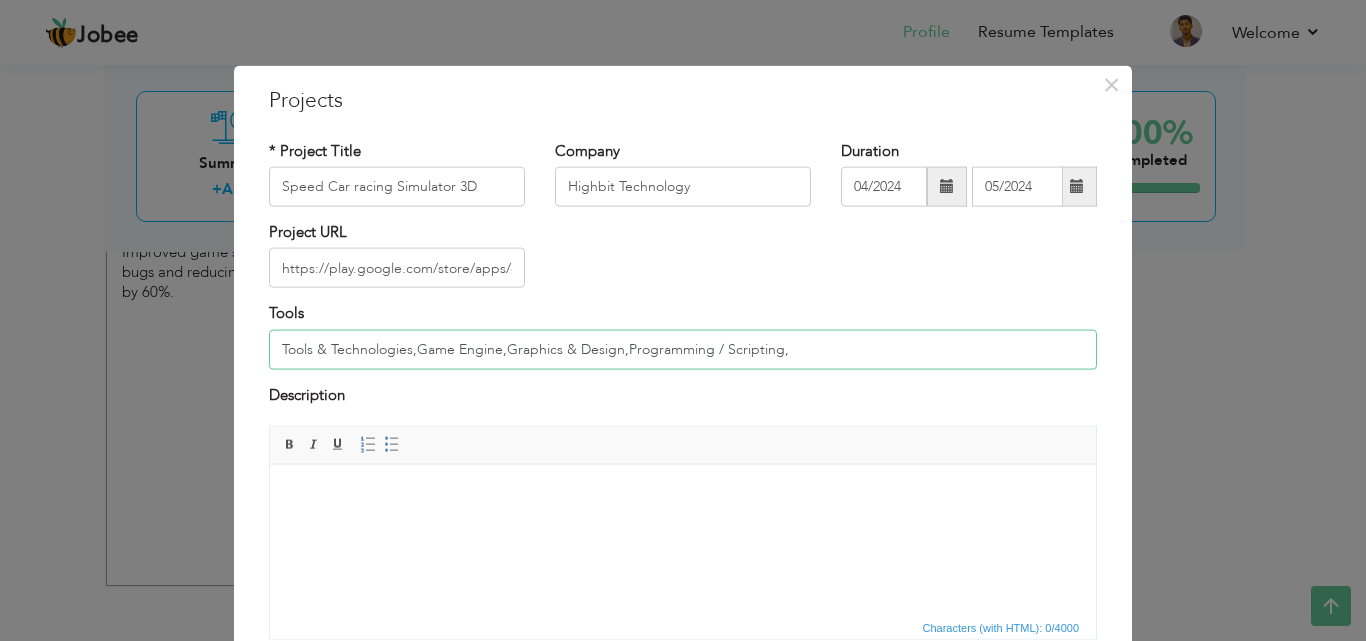 paste on "Sound & Music" 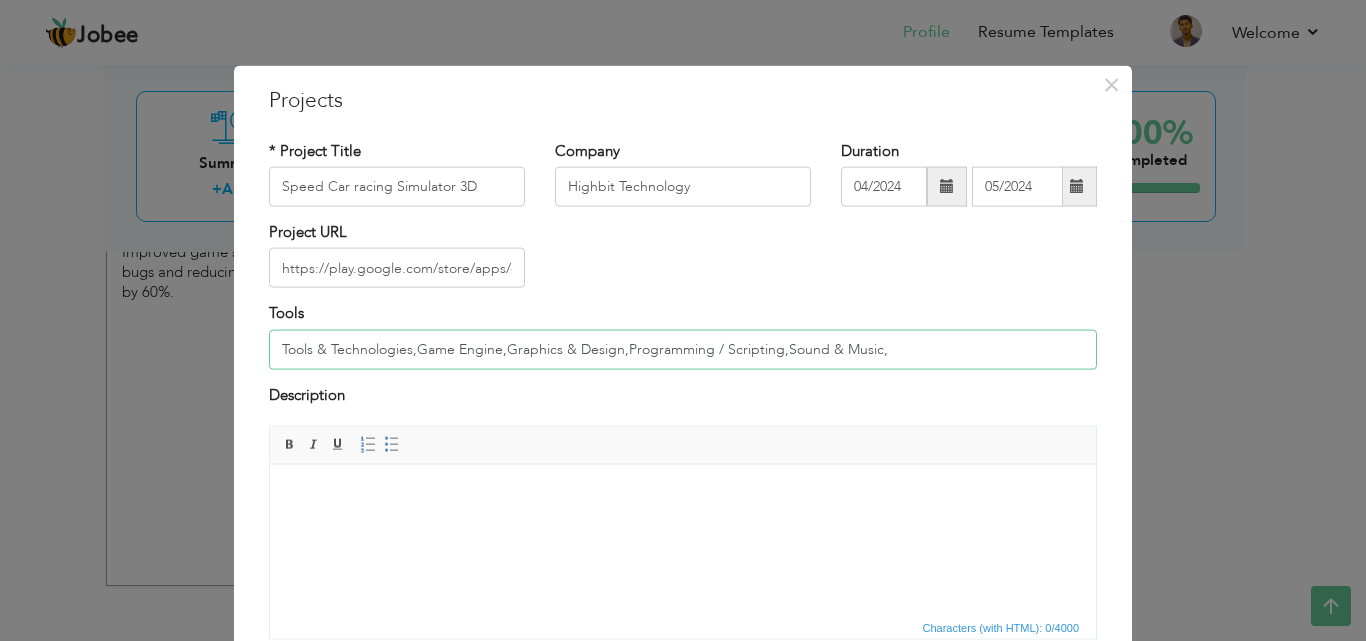 paste on "Testing" 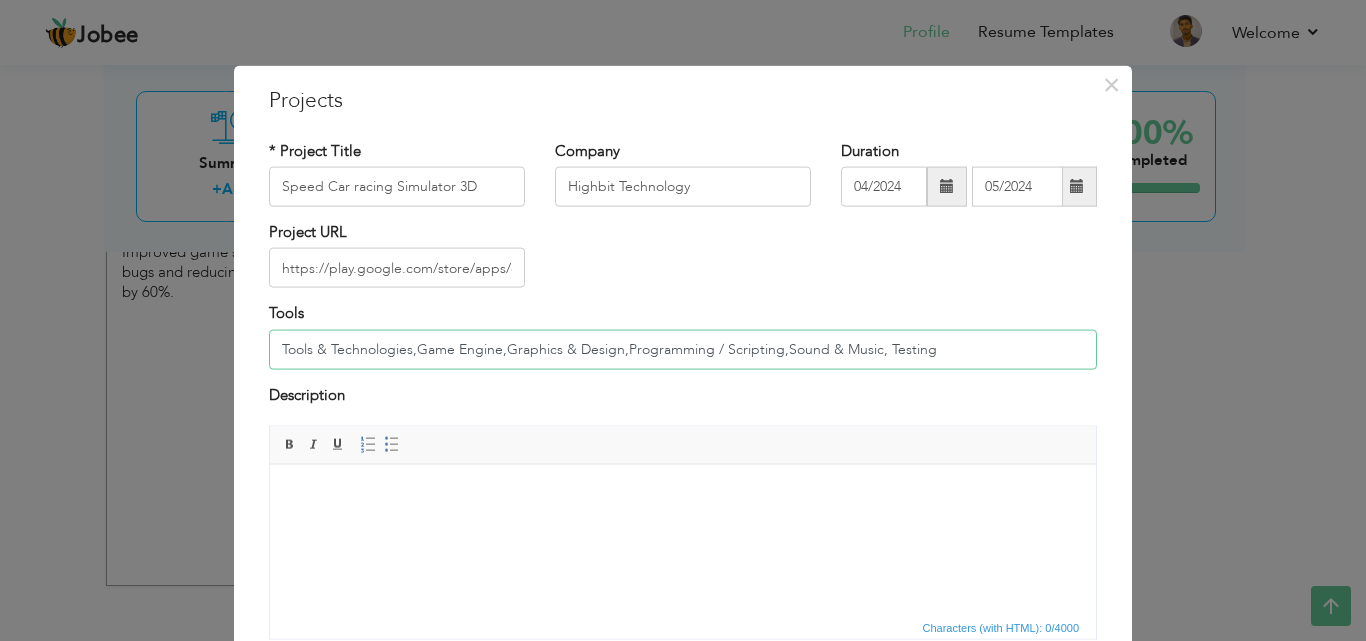 drag, startPoint x: 943, startPoint y: 337, endPoint x: 0, endPoint y: 321, distance: 943.13574 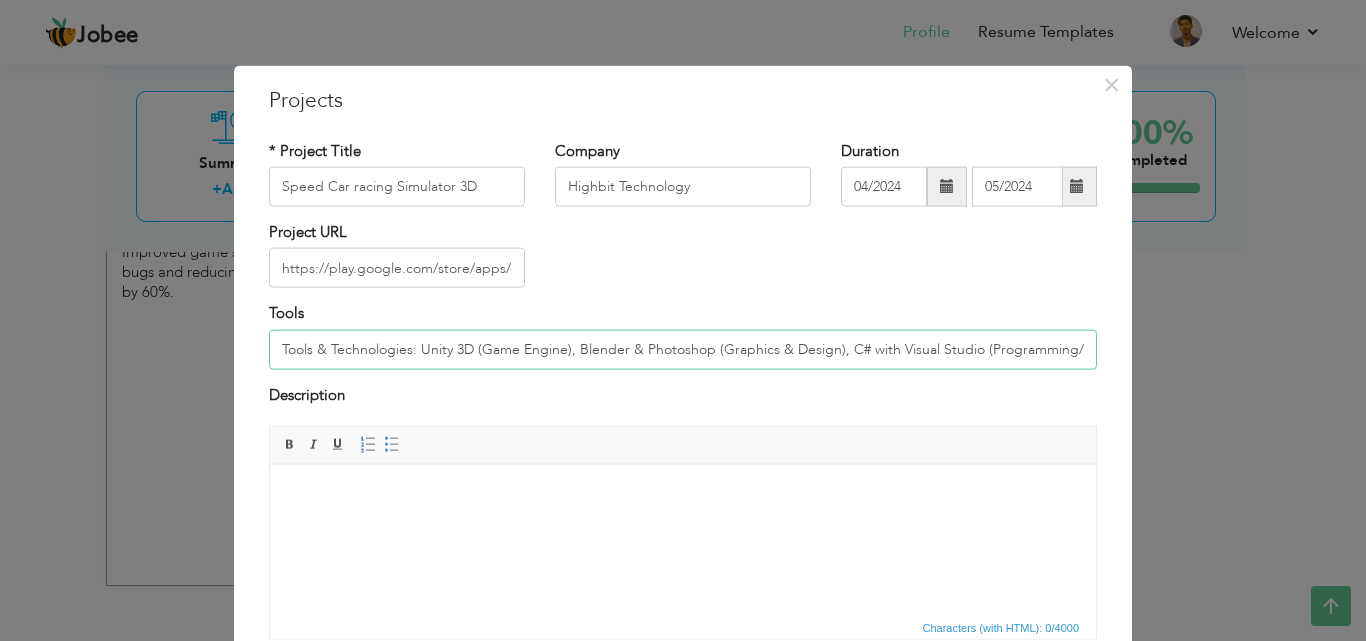 scroll, scrollTop: 0, scrollLeft: 161, axis: horizontal 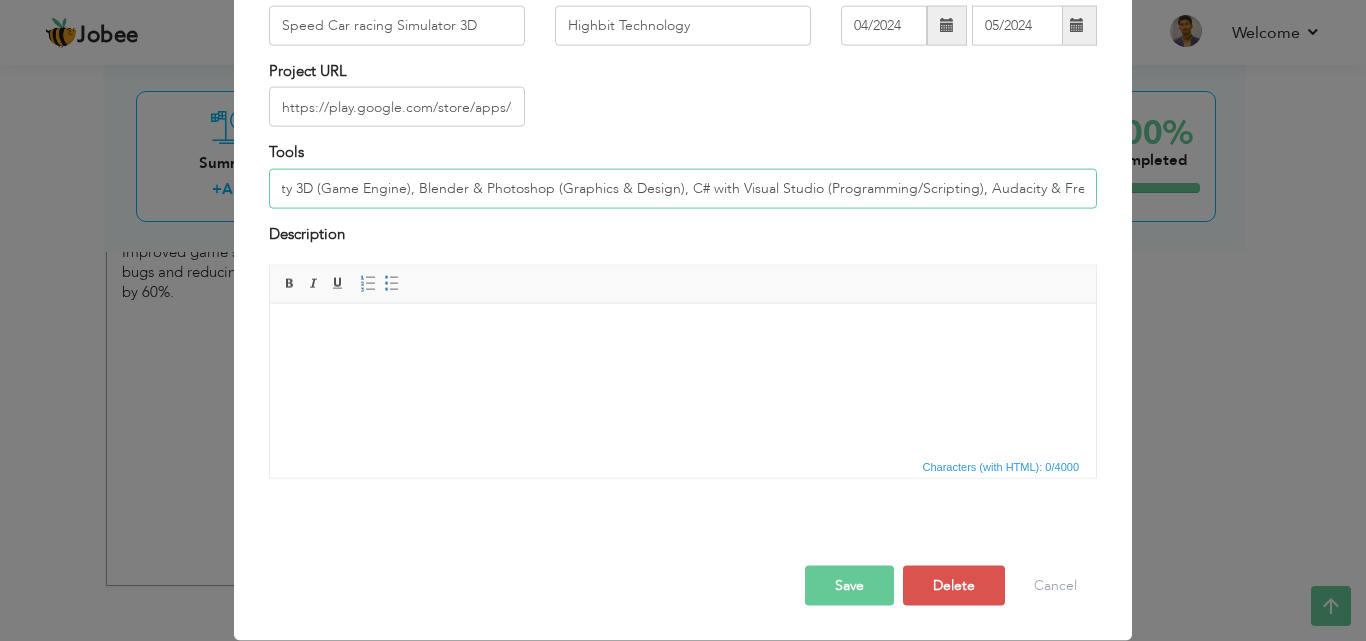 type on "Tools & Technologies: Unity 3D (Game Engine), Blender & Photoshop (Graphics & Design), C# with Visual Studio (Programming/Scripting), Audacity & Frees" 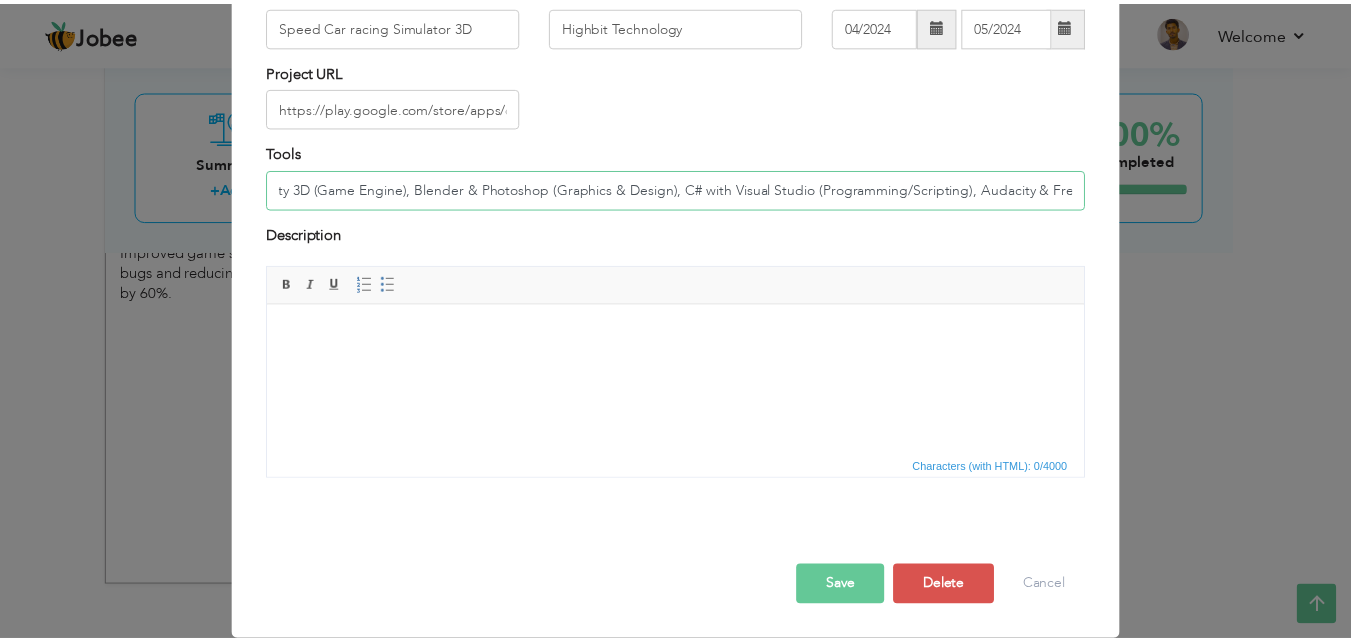 scroll, scrollTop: 0, scrollLeft: 0, axis: both 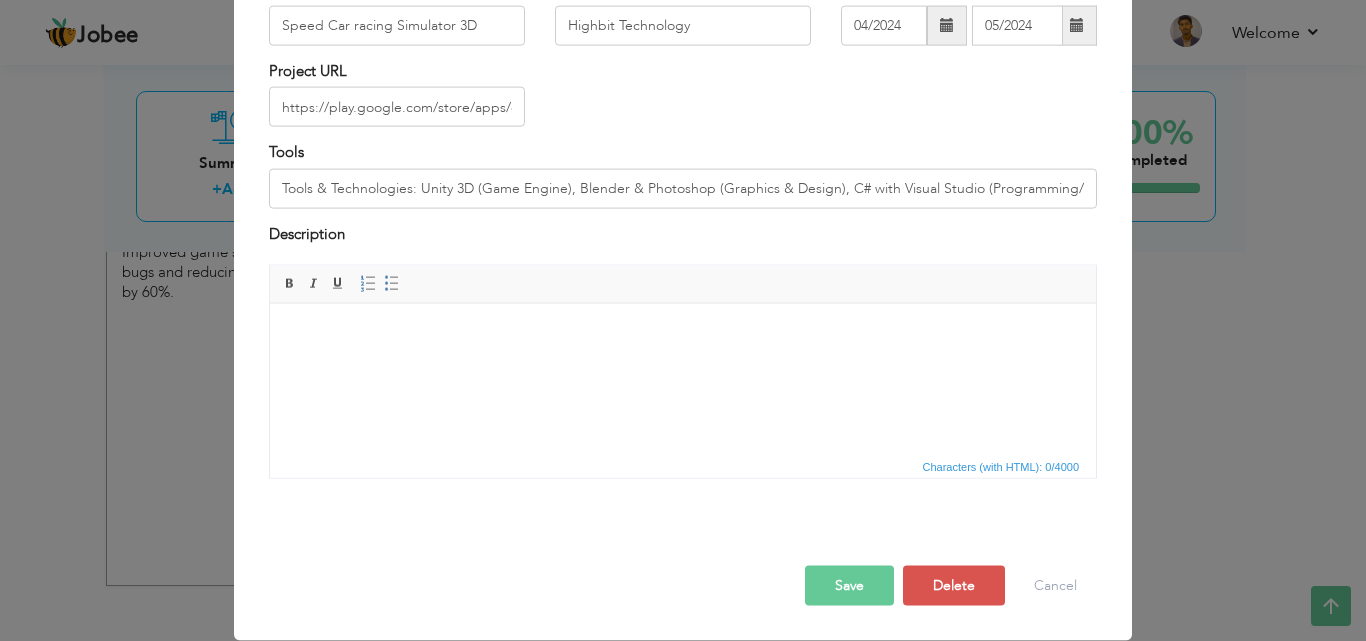 click at bounding box center (683, 333) 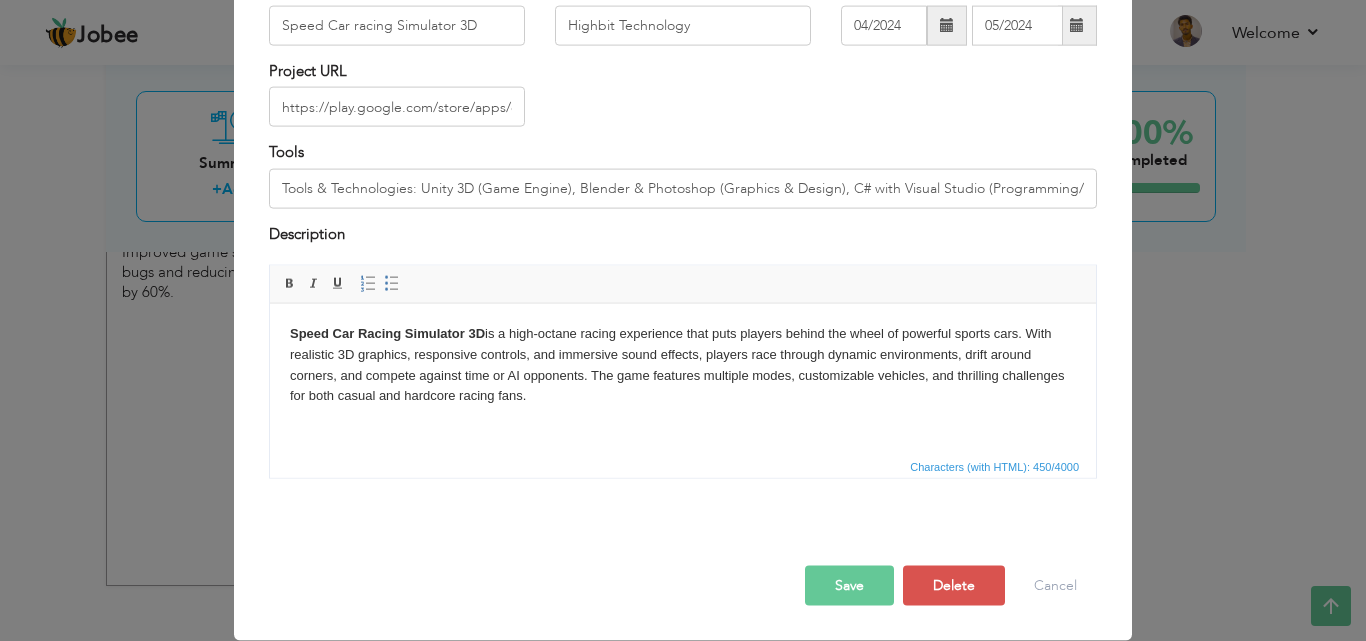 click on "Save" at bounding box center [849, 586] 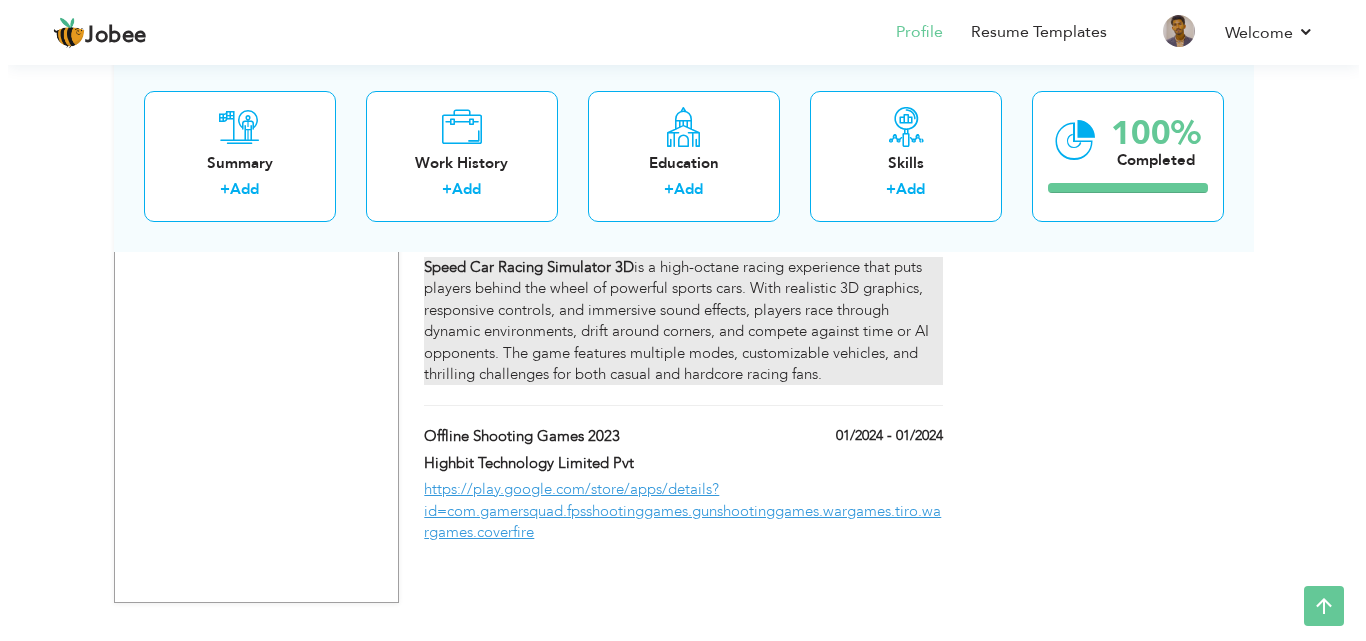 scroll, scrollTop: 1501, scrollLeft: 0, axis: vertical 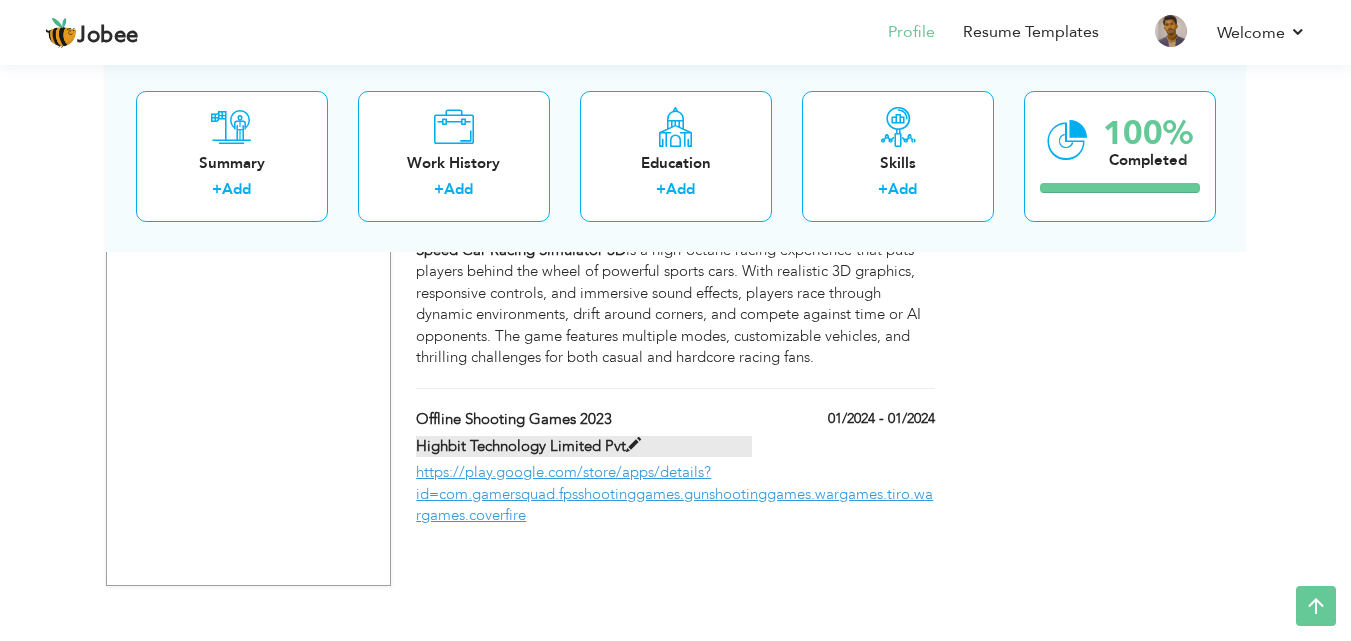 click at bounding box center [633, 445] 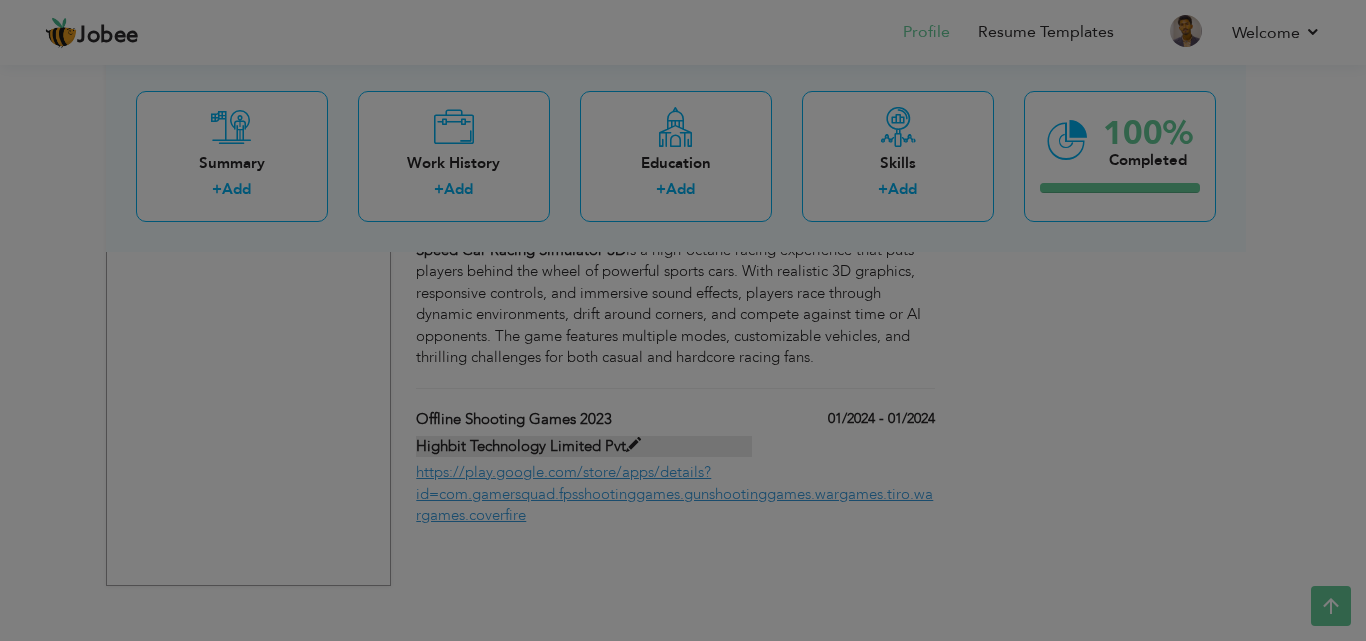 scroll, scrollTop: 0, scrollLeft: 0, axis: both 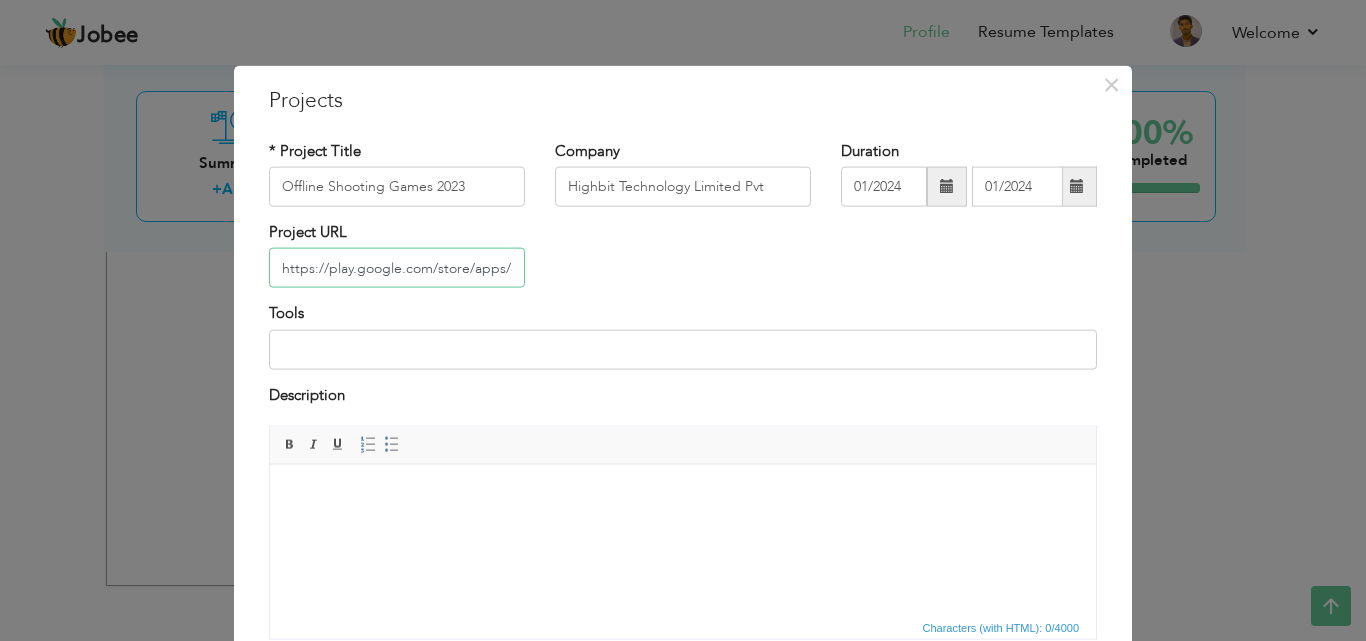 click on "https://play.google.com/store/apps/details?id=com.gamersquad.fpsshootinggames.gunshootinggames.wargames.tiro.wargames.coverfire" at bounding box center (397, 268) 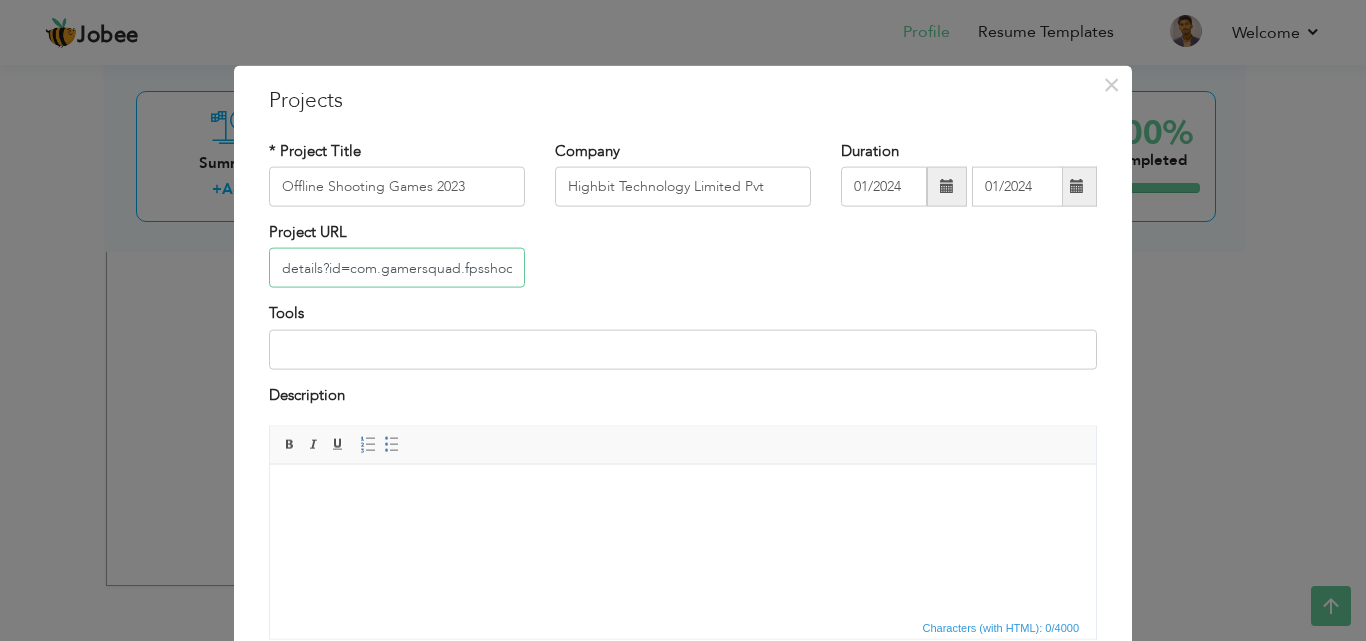 click on "details?id=com.gamersquad.fpsshootinggames.gunshootinggames.wargames.tiro.wargames.coverfire" at bounding box center (397, 268) 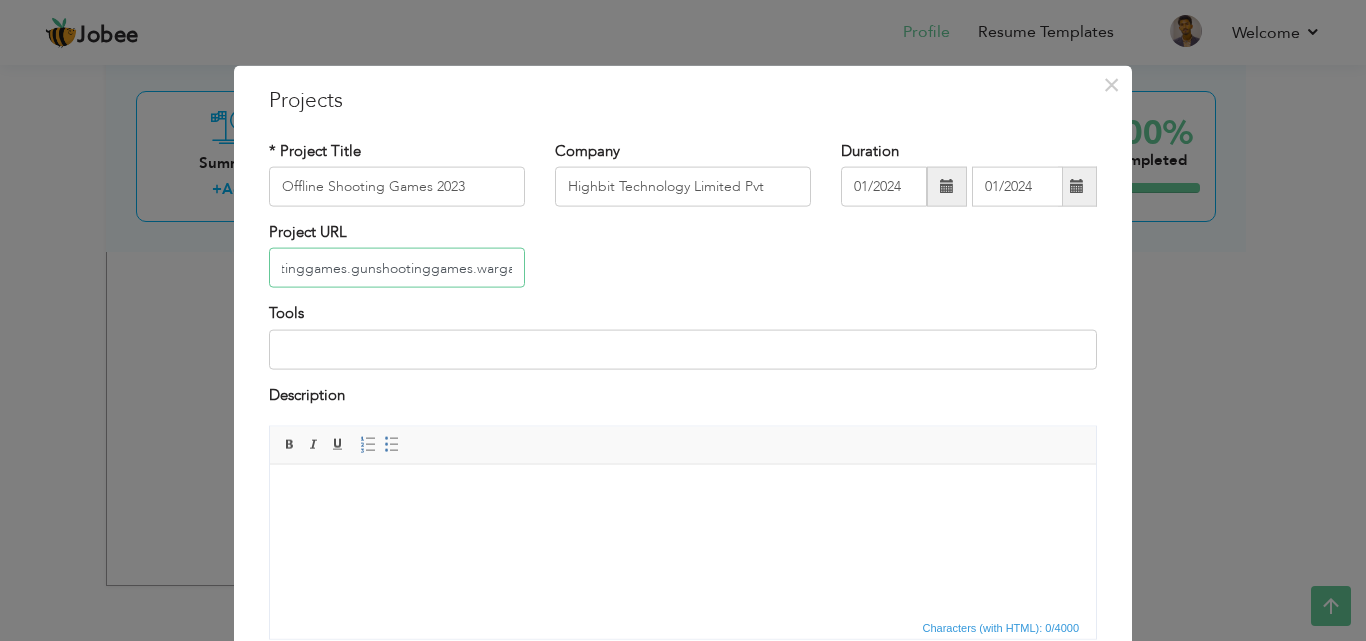 scroll, scrollTop: 0, scrollLeft: 0, axis: both 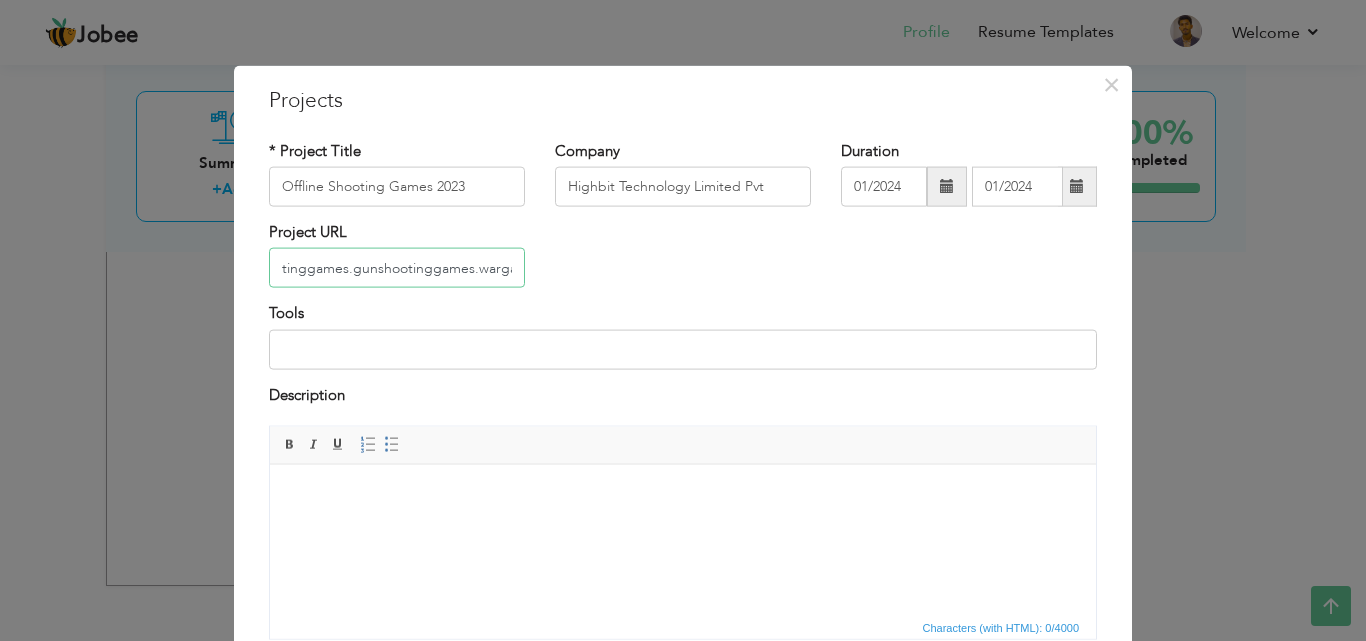 click on "tinggames.gunshootinggames.wargames.tiro.wargames.coverfire" at bounding box center (397, 268) 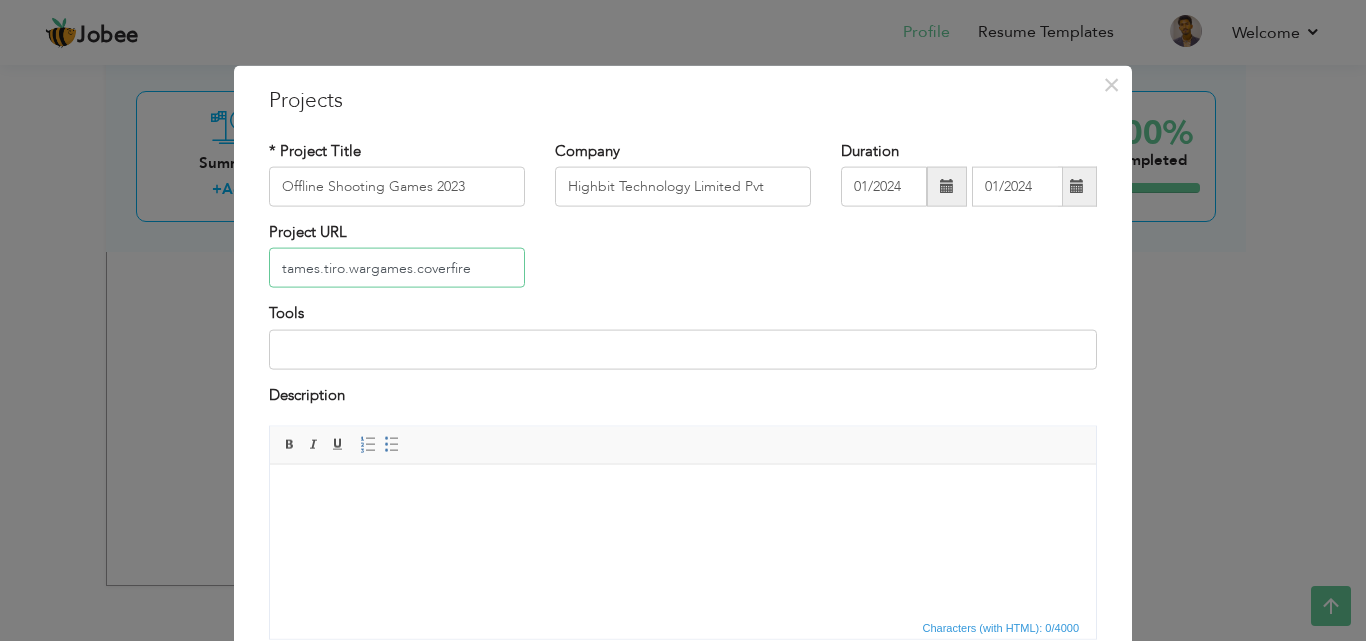 type on "ames.tiro.wargames.coverfire" 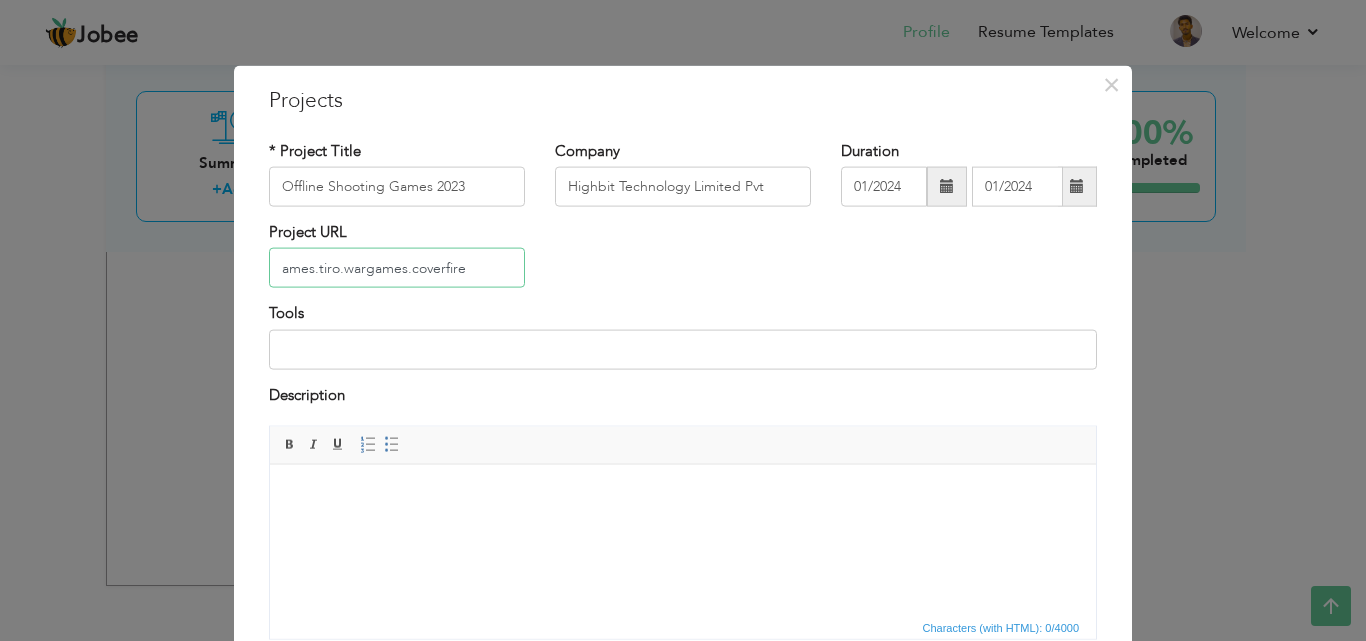 drag, startPoint x: 476, startPoint y: 272, endPoint x: 128, endPoint y: 279, distance: 348.0704 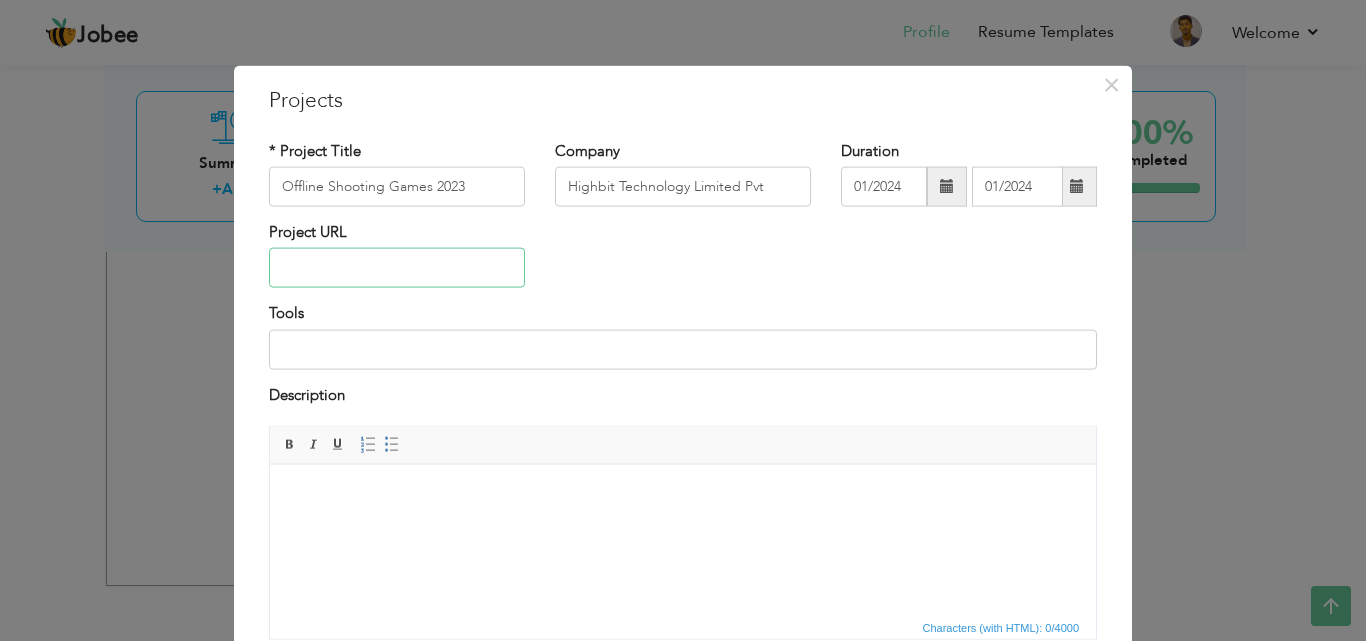 paste on "https://play.google.com/store/apps/details?id=com.rlg.future.robot.transform.car.racing" 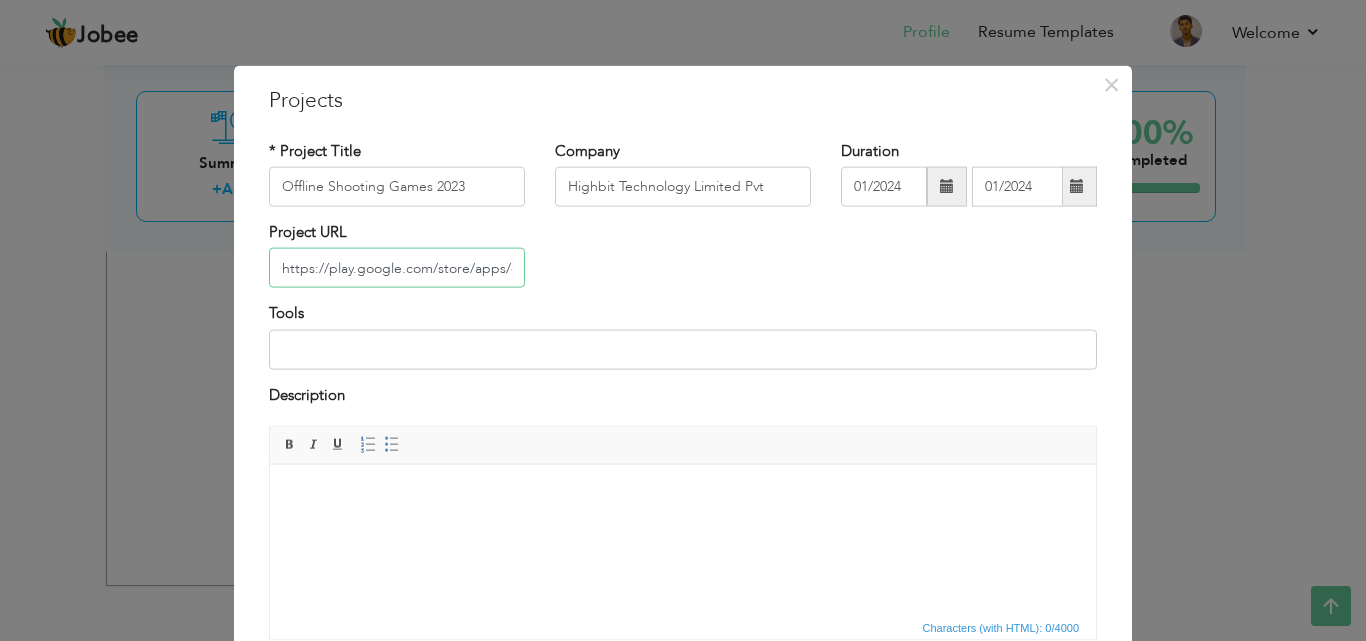 scroll, scrollTop: 0, scrollLeft: 316, axis: horizontal 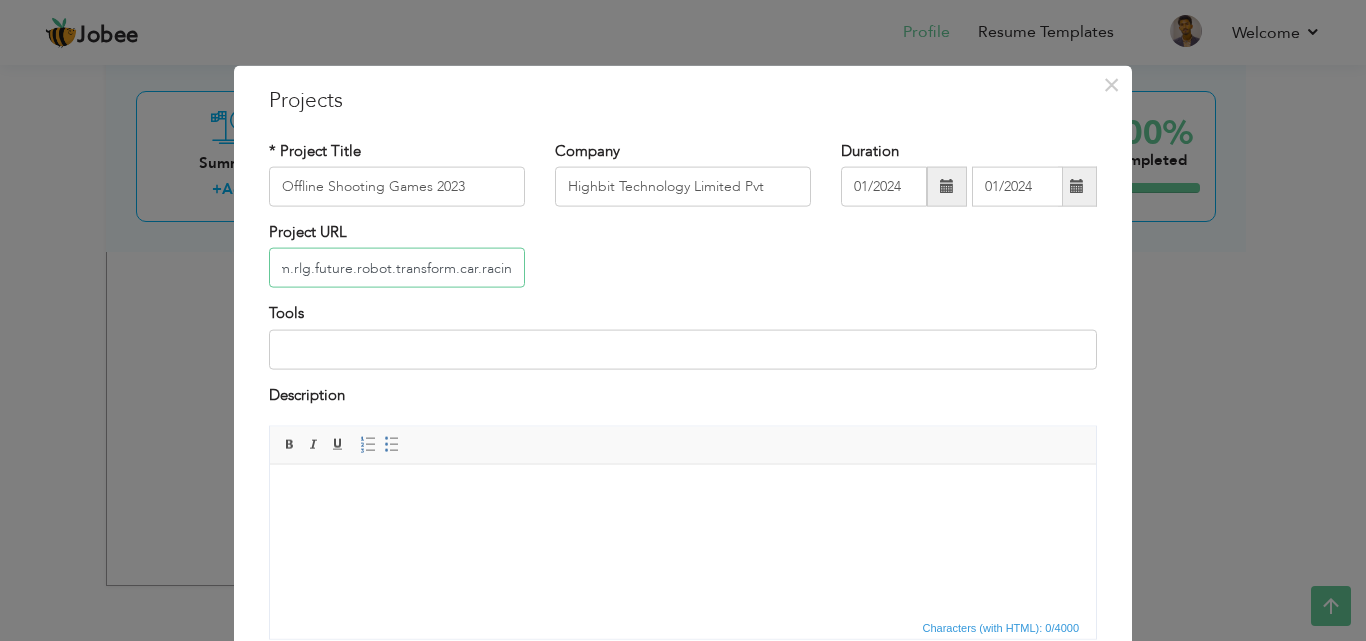 type on "https://play.google.com/store/apps/details?id=com.rlg.future.robot.transform.car.racing" 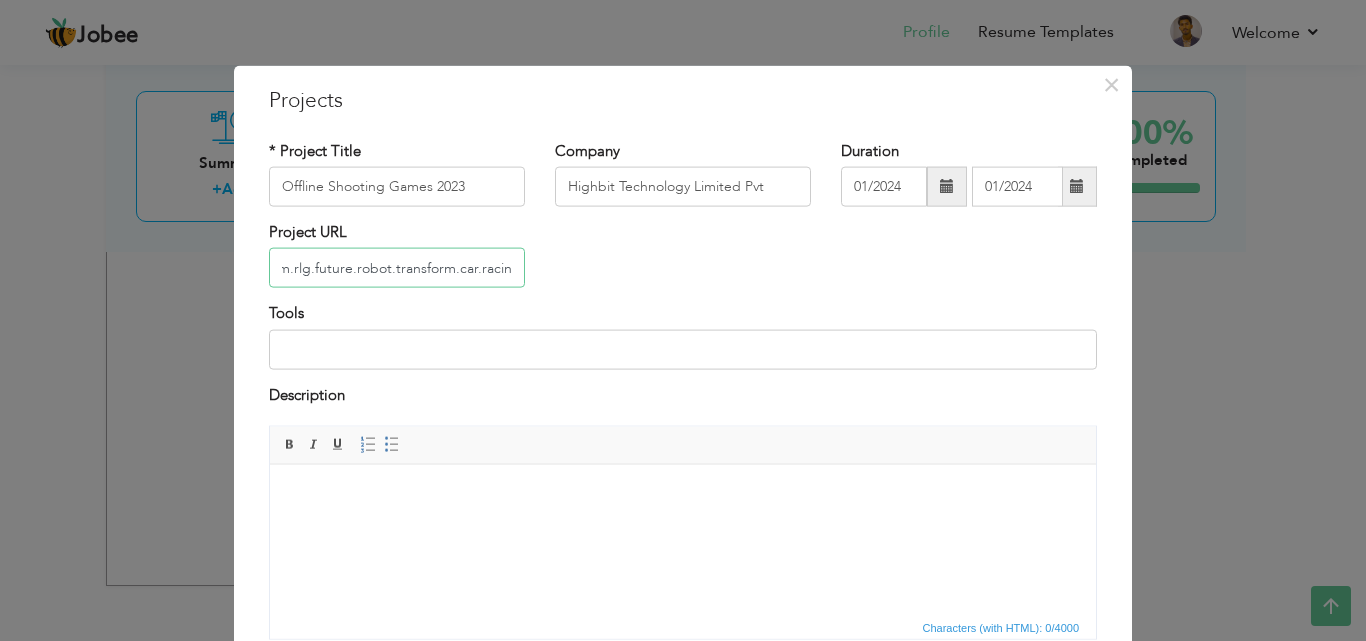 scroll, scrollTop: 0, scrollLeft: 0, axis: both 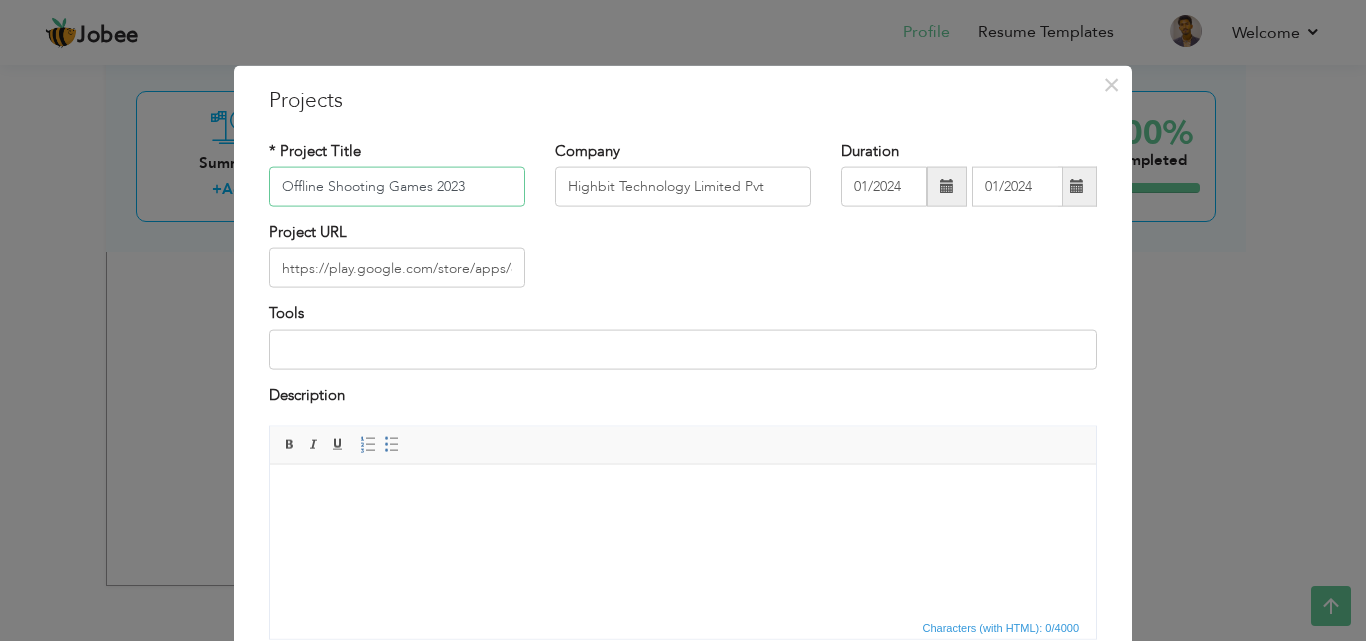 drag, startPoint x: 472, startPoint y: 181, endPoint x: 199, endPoint y: 175, distance: 273.06592 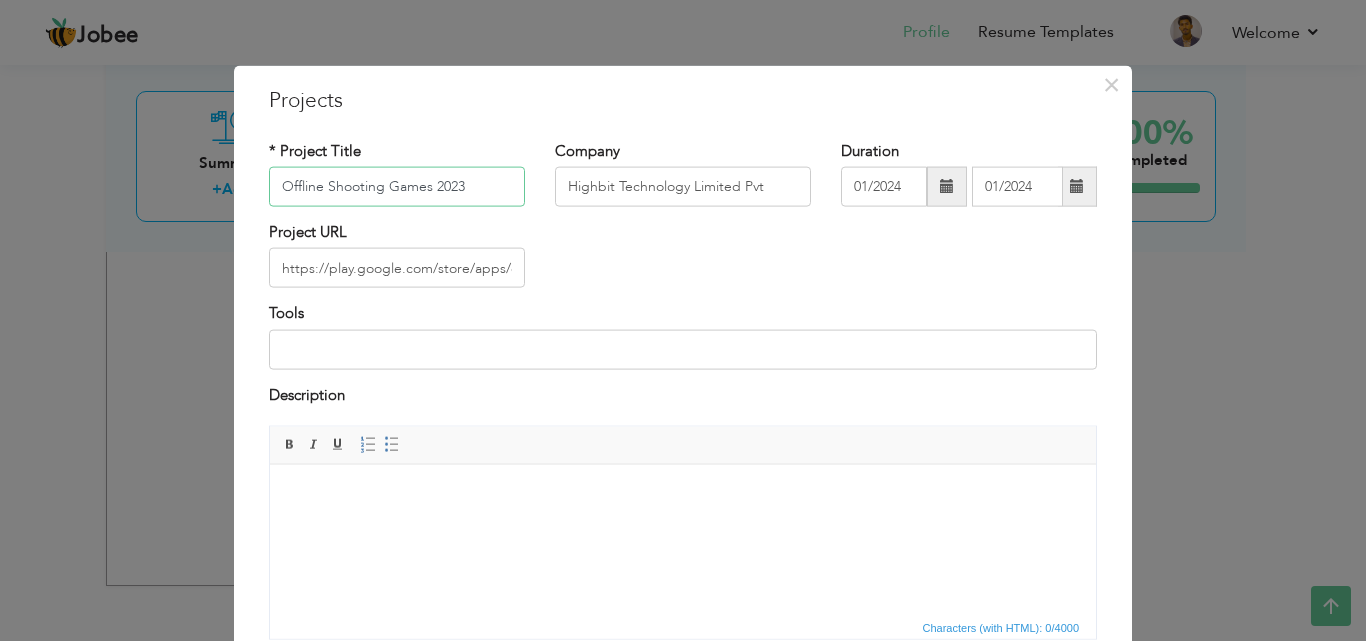 paste on "Spider Rope Action Game" 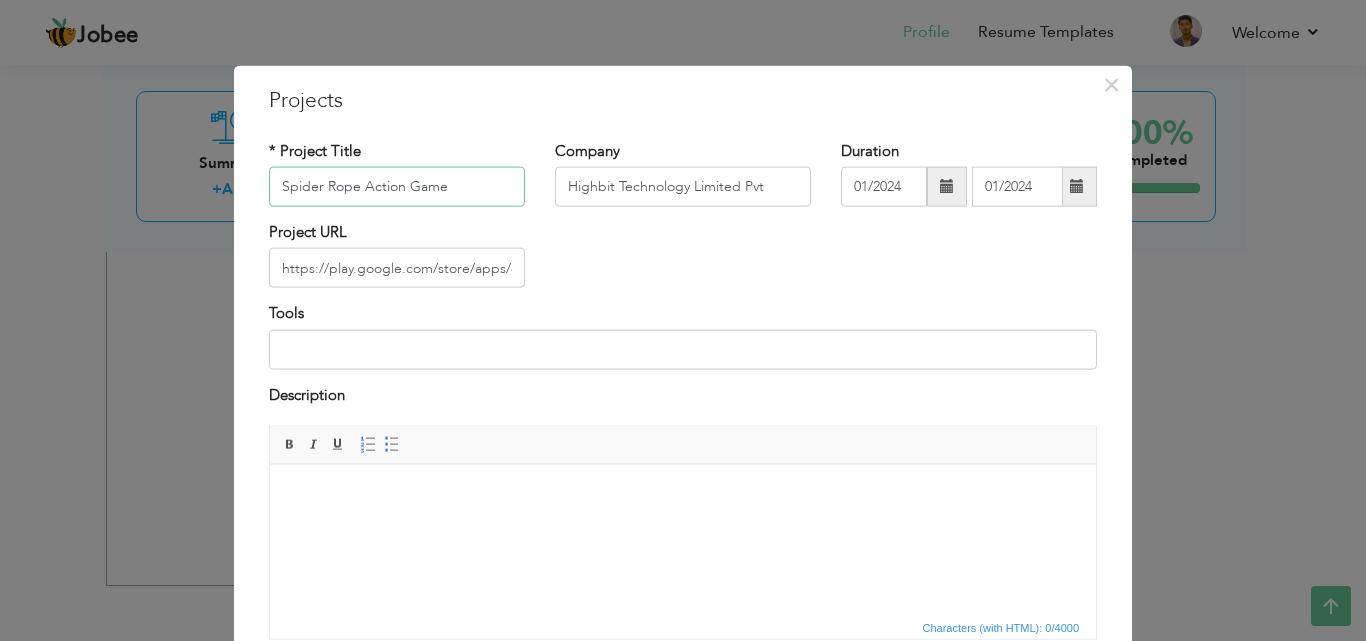 type on "Spider Rope Action Game" 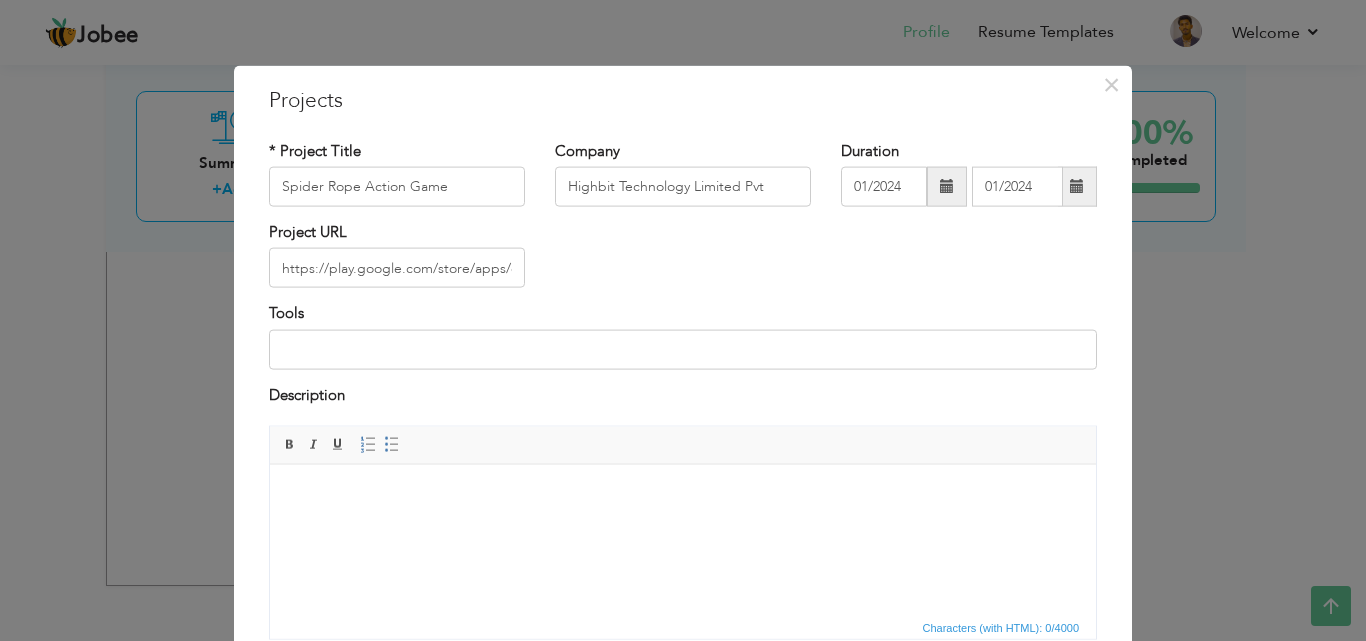 click at bounding box center (683, 494) 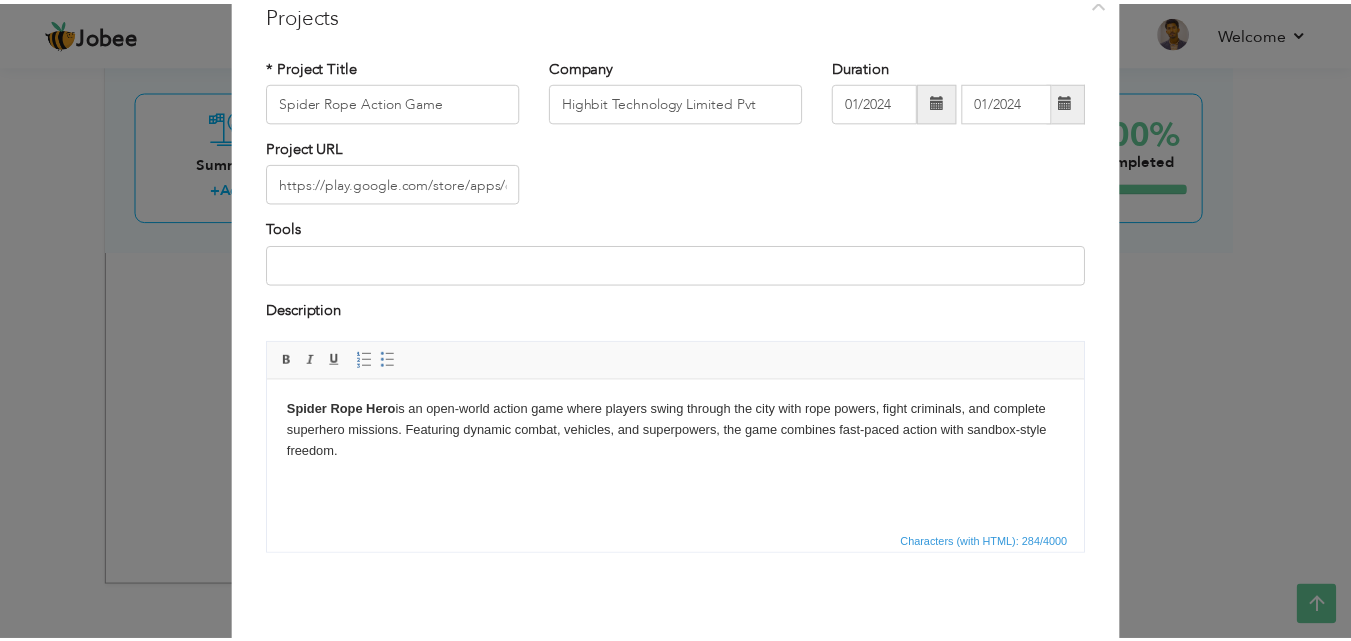 scroll, scrollTop: 161, scrollLeft: 0, axis: vertical 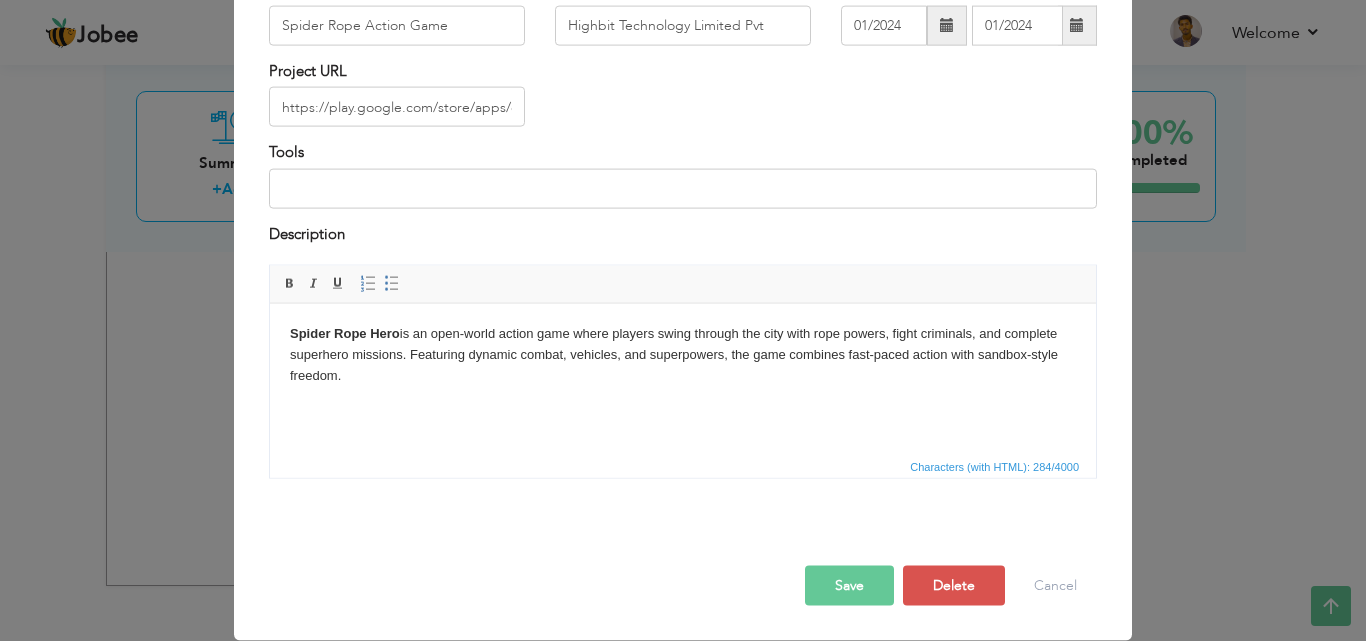 click on "Save" at bounding box center [849, 586] 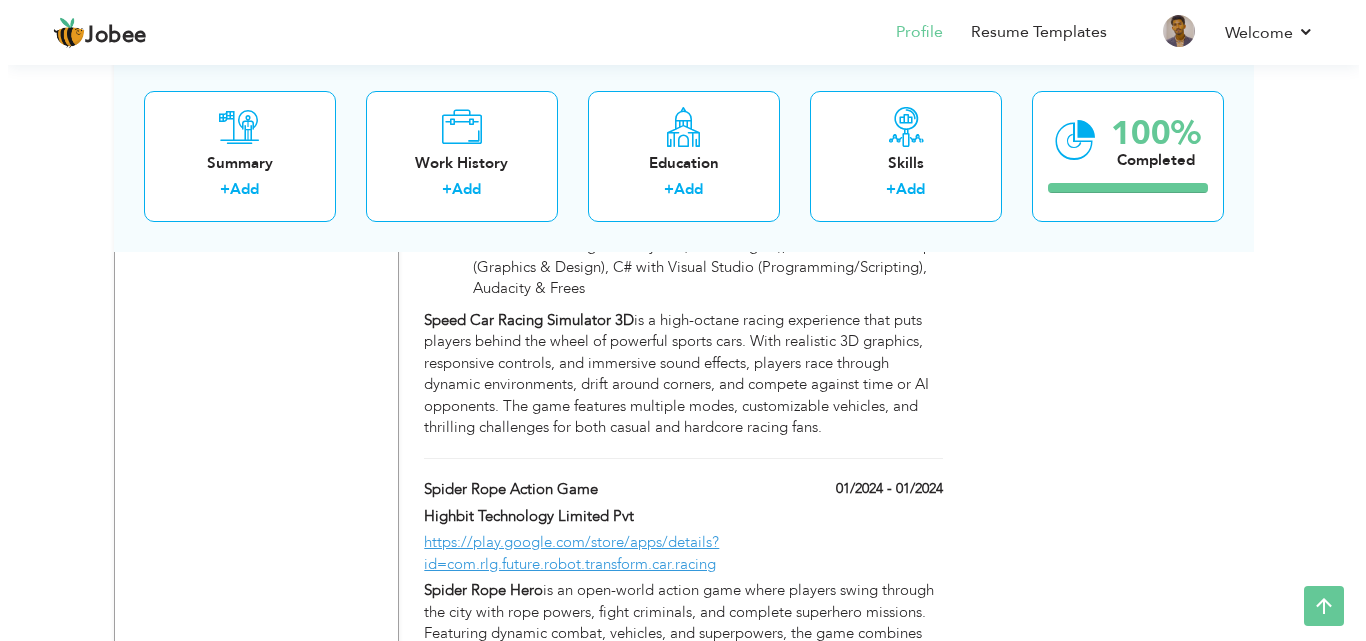 scroll, scrollTop: 1165, scrollLeft: 0, axis: vertical 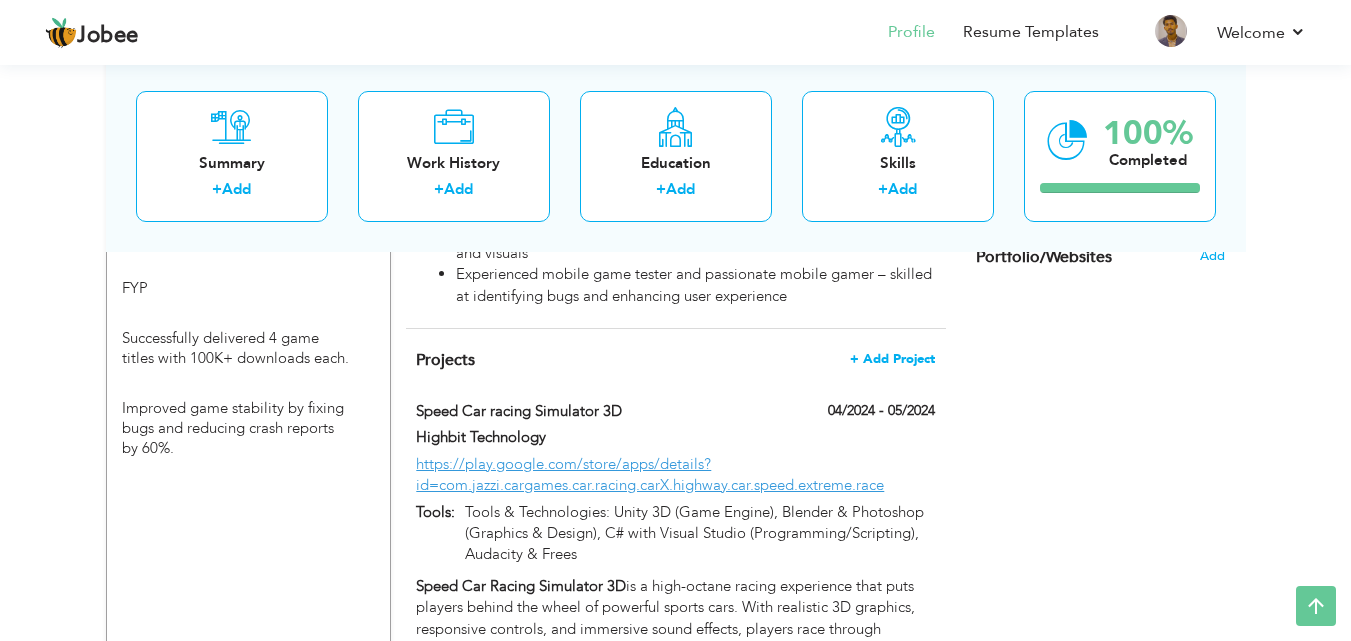 click on "+ Add Project" at bounding box center (892, 359) 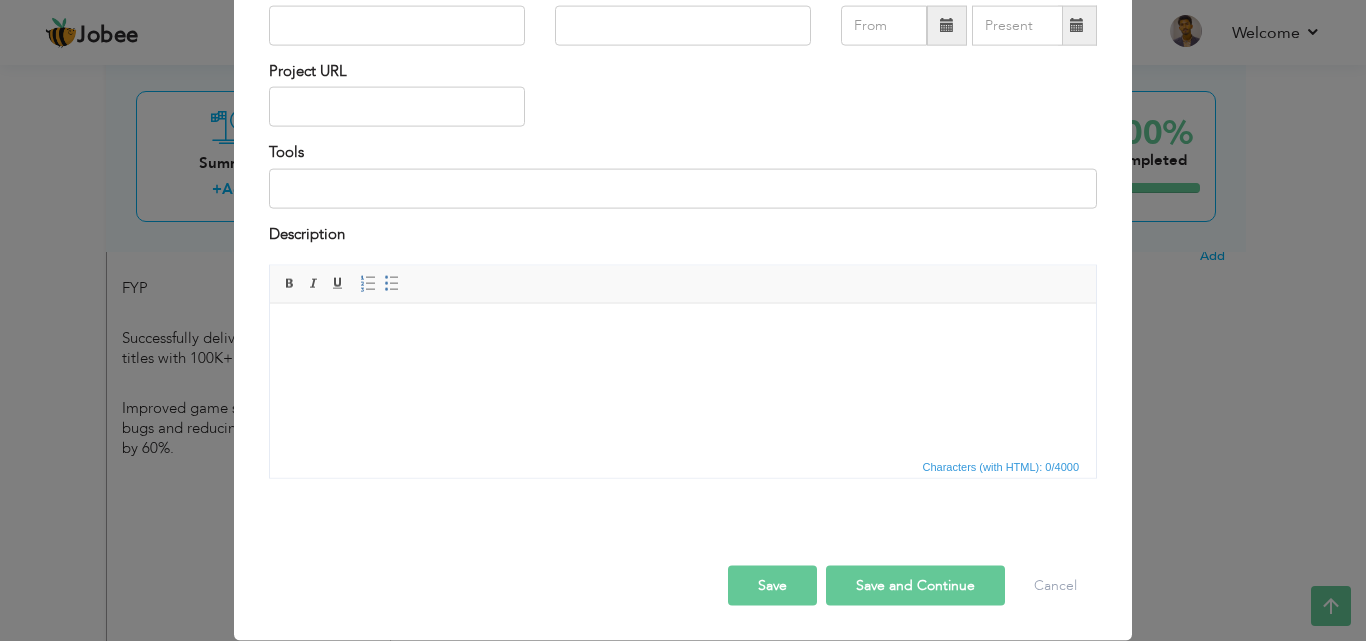 scroll, scrollTop: 0, scrollLeft: 0, axis: both 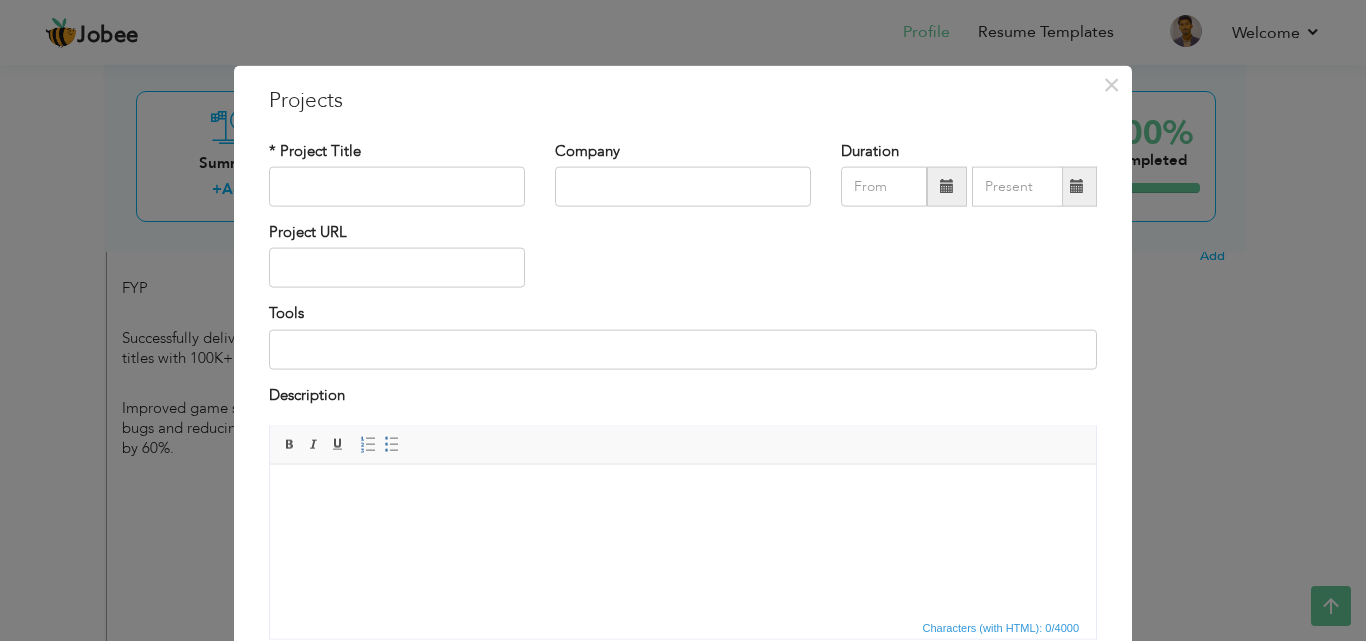 click at bounding box center (947, 187) 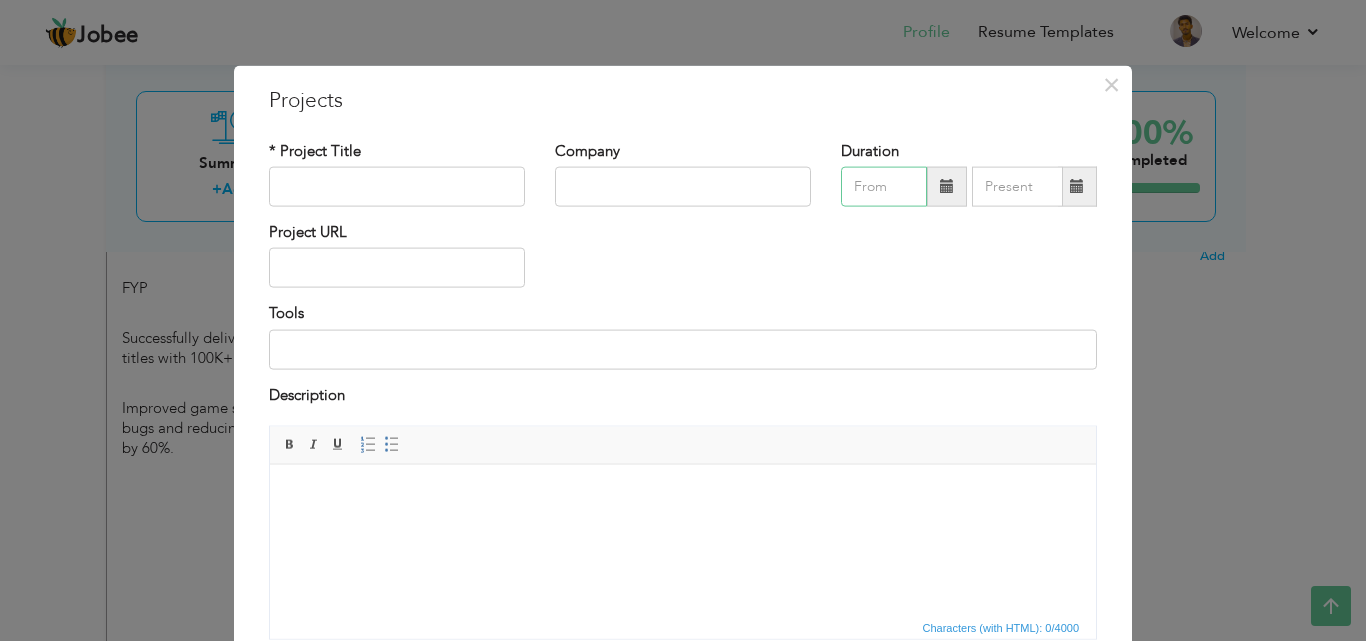 type on "08/2025" 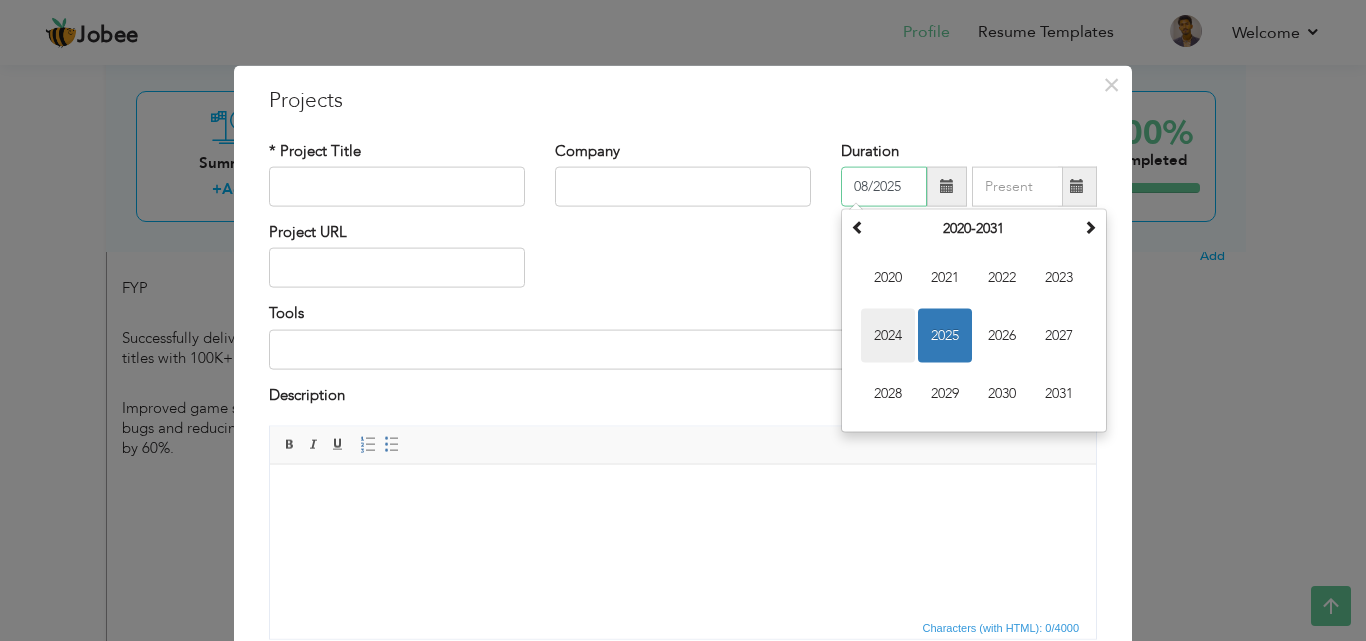 click on "2024" at bounding box center (888, 336) 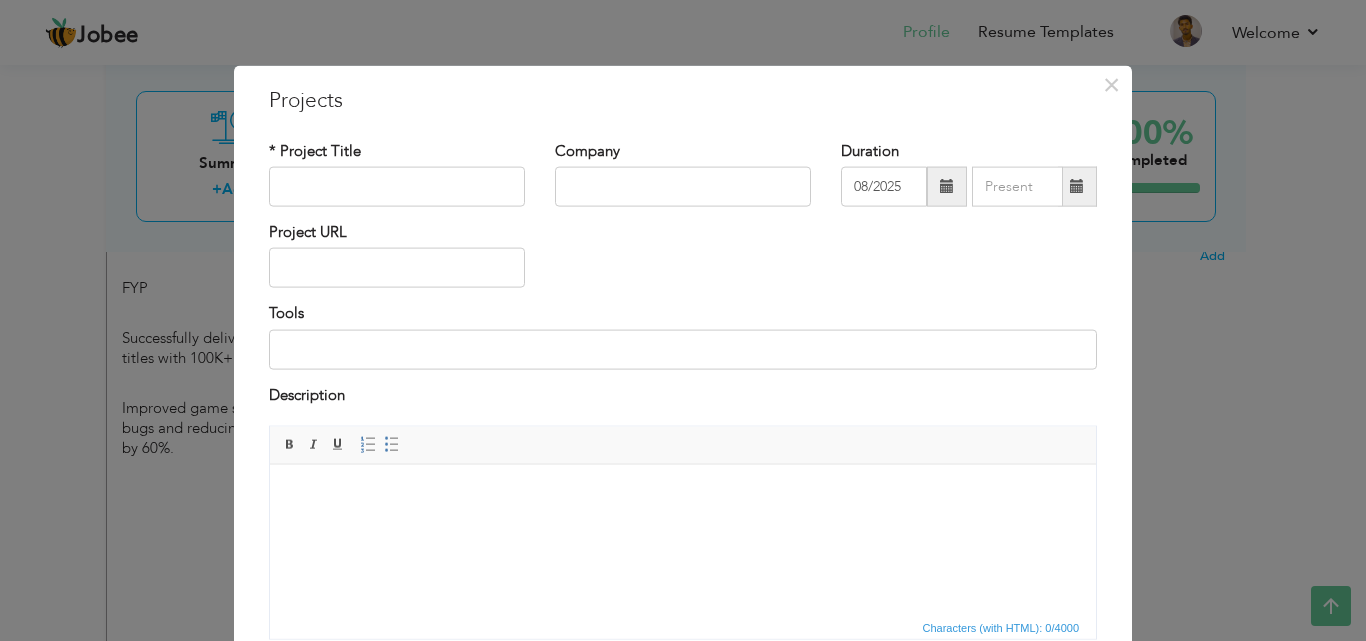 click at bounding box center [1077, 186] 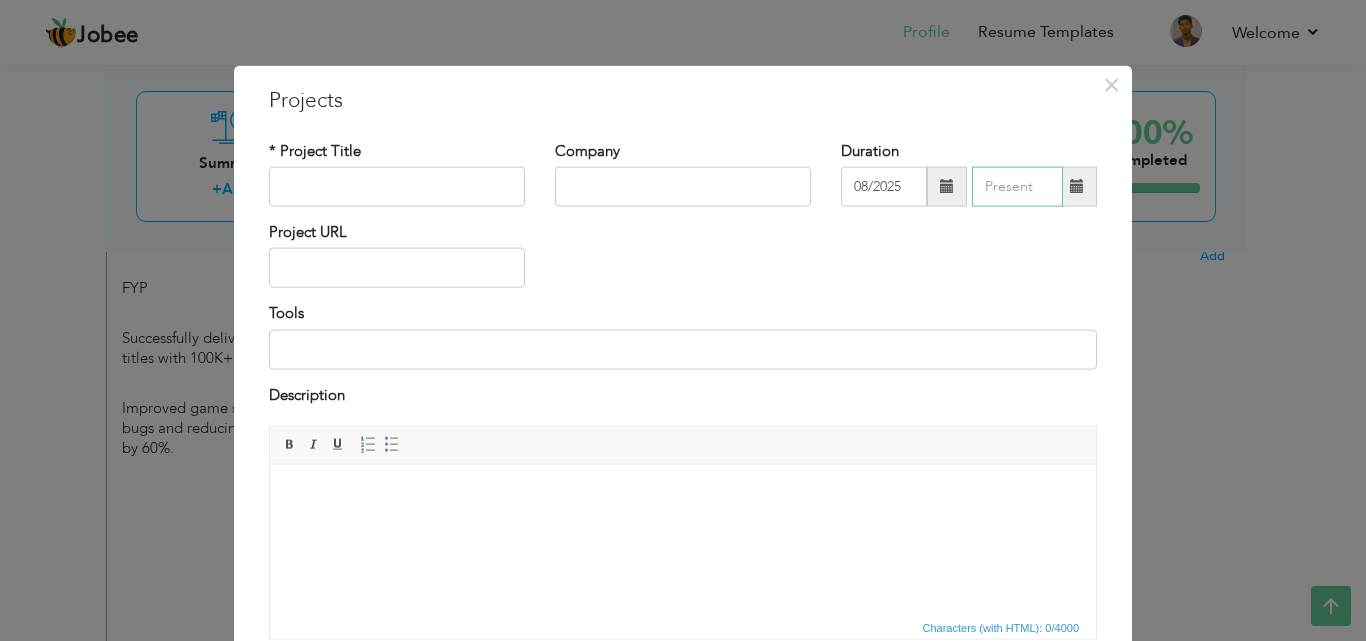 type on "08/2025" 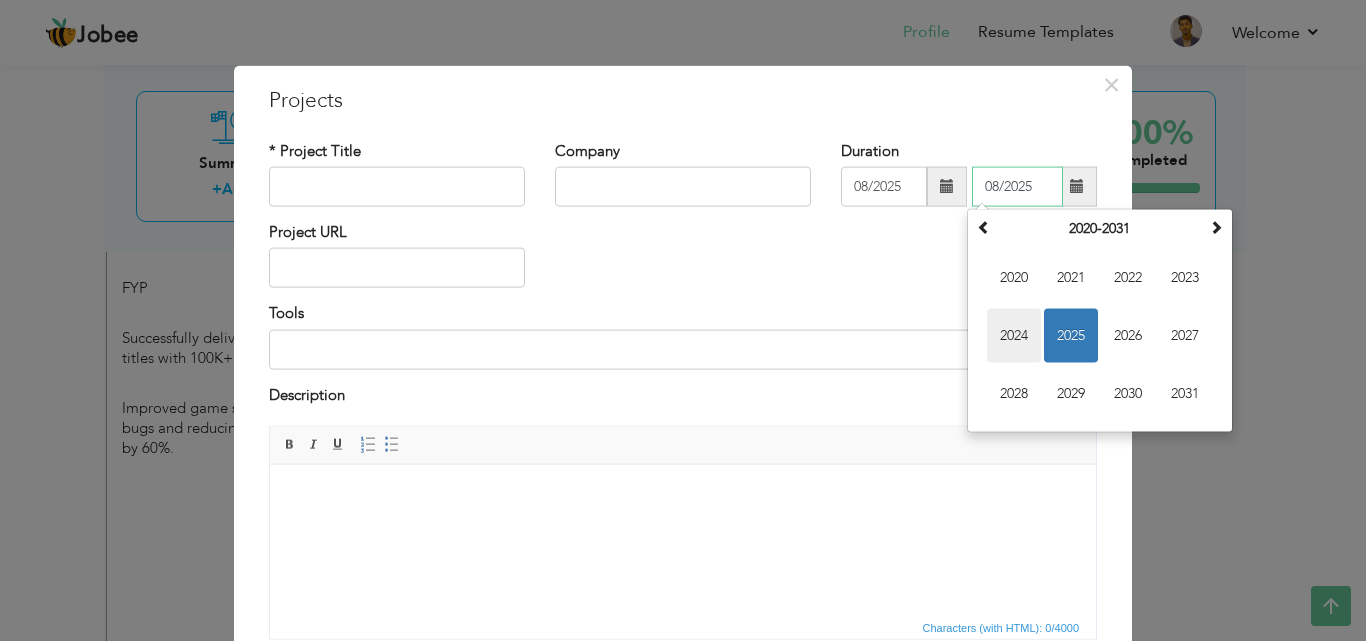 click on "2024" at bounding box center (1014, 336) 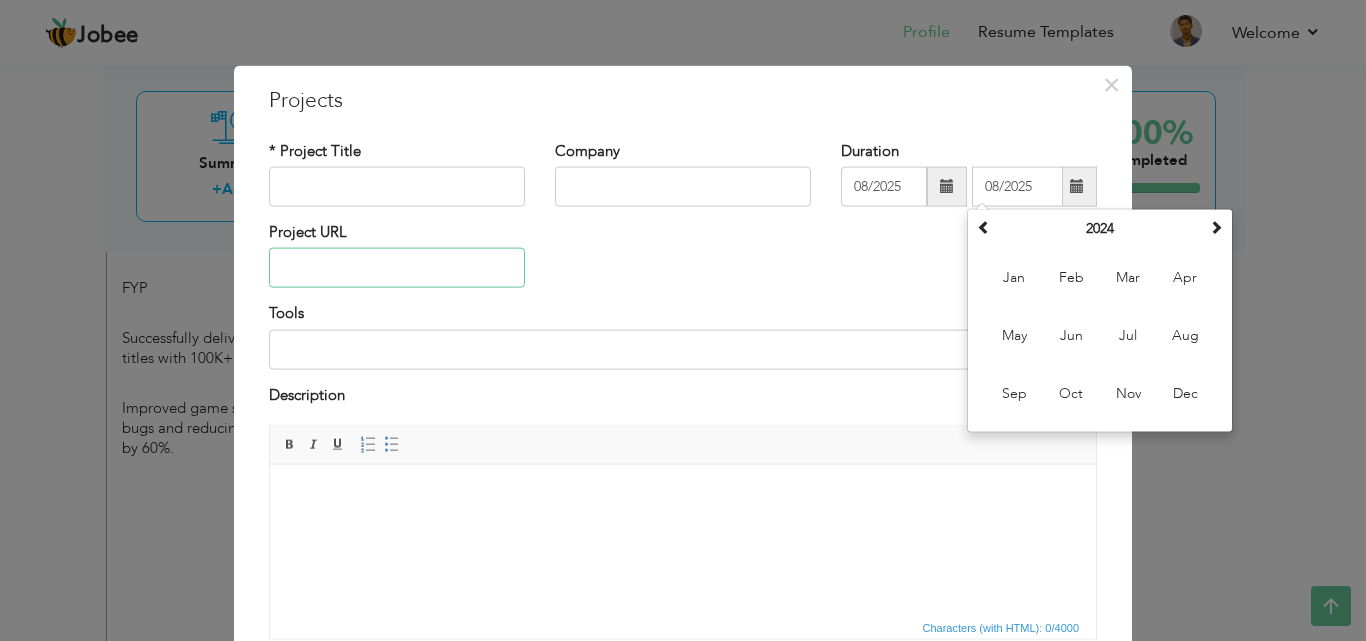 click at bounding box center (397, 268) 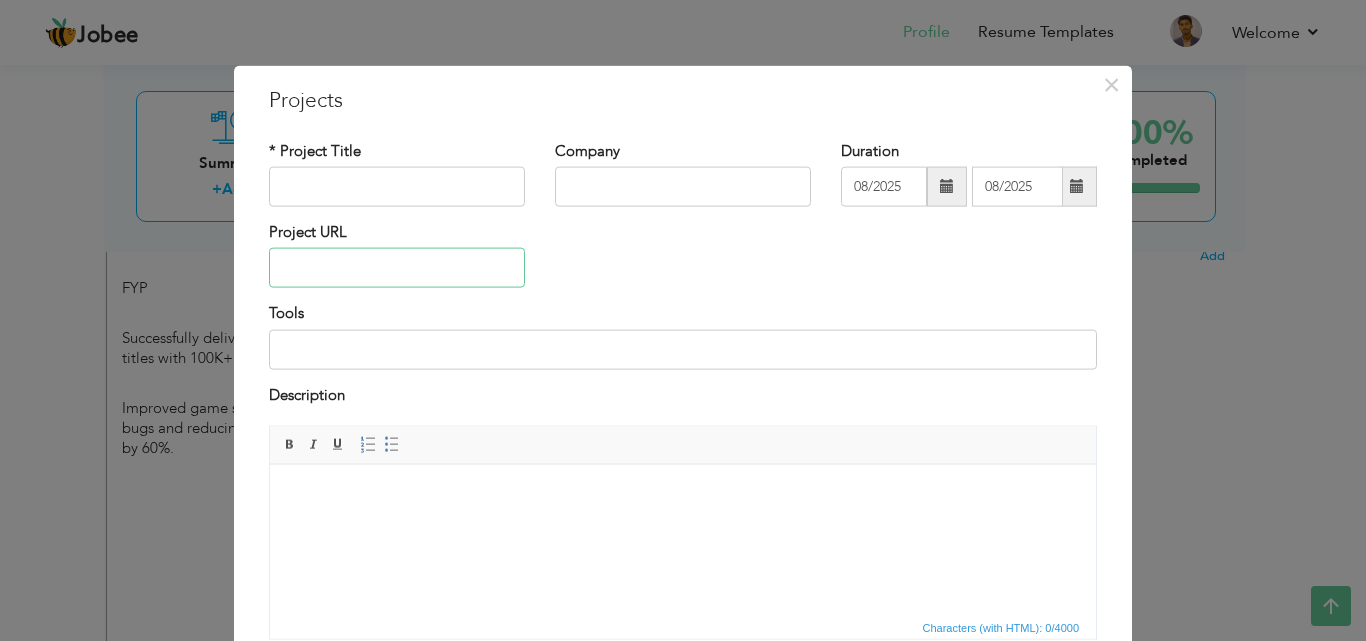 paste on "https://play.google.com/store/apps/details?id=com.dressup.runner.twerk.fashion.race.girlgames" 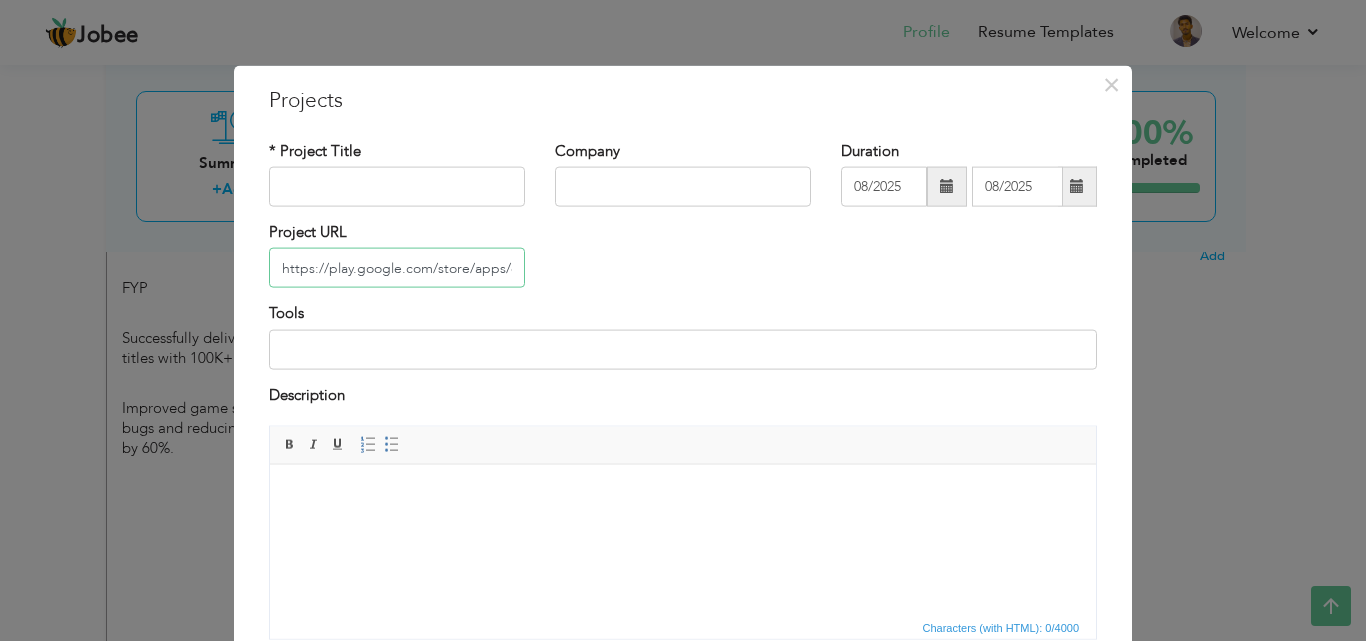 scroll, scrollTop: 0, scrollLeft: 368, axis: horizontal 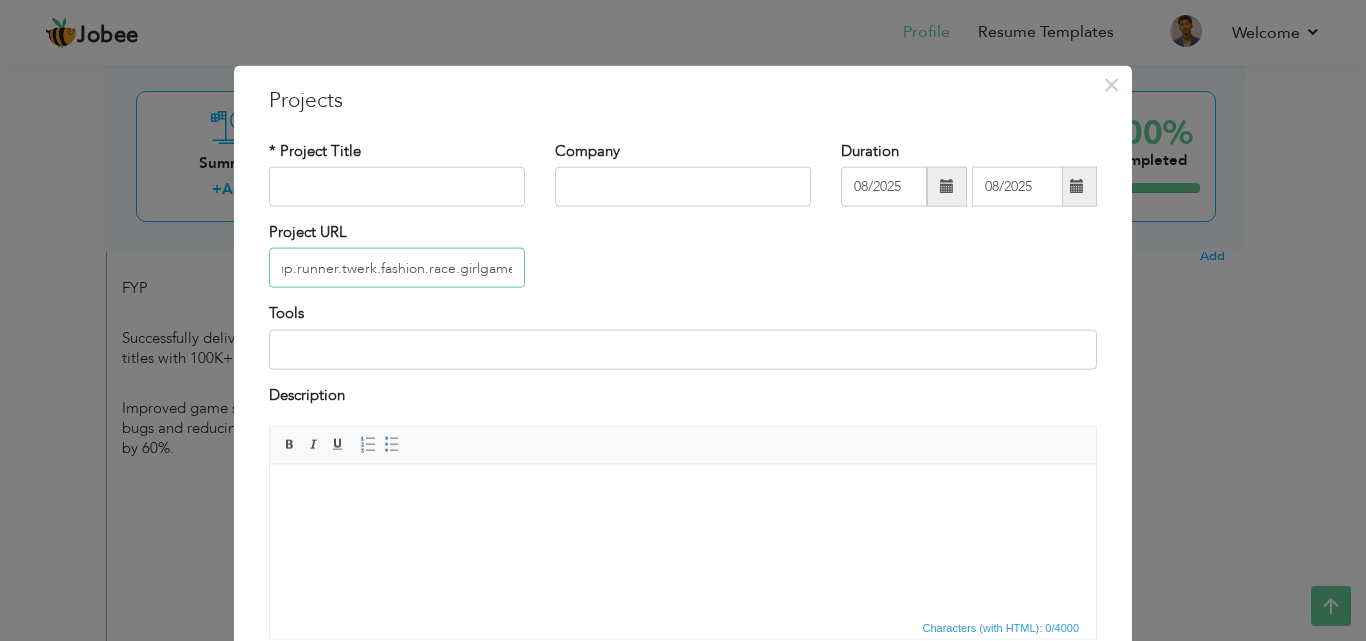 type on "https://play.google.com/store/apps/details?id=com.dressup.runner.twerk.fashion.race.girlgames" 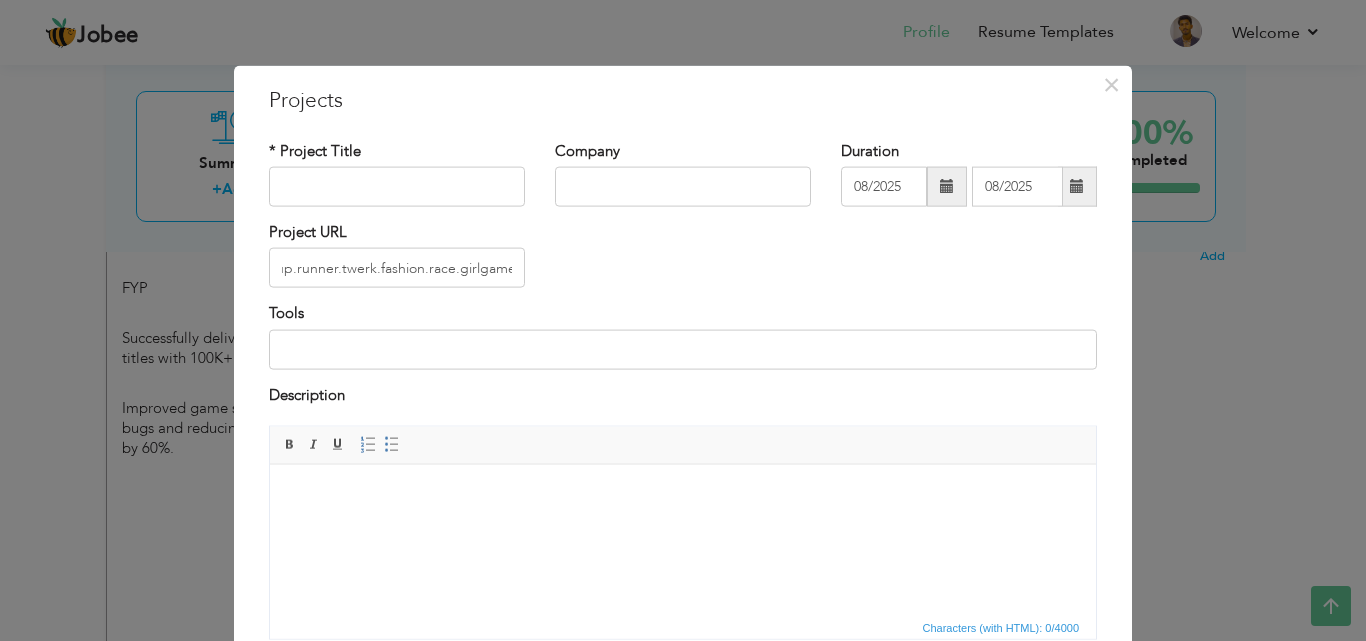 scroll, scrollTop: 0, scrollLeft: 0, axis: both 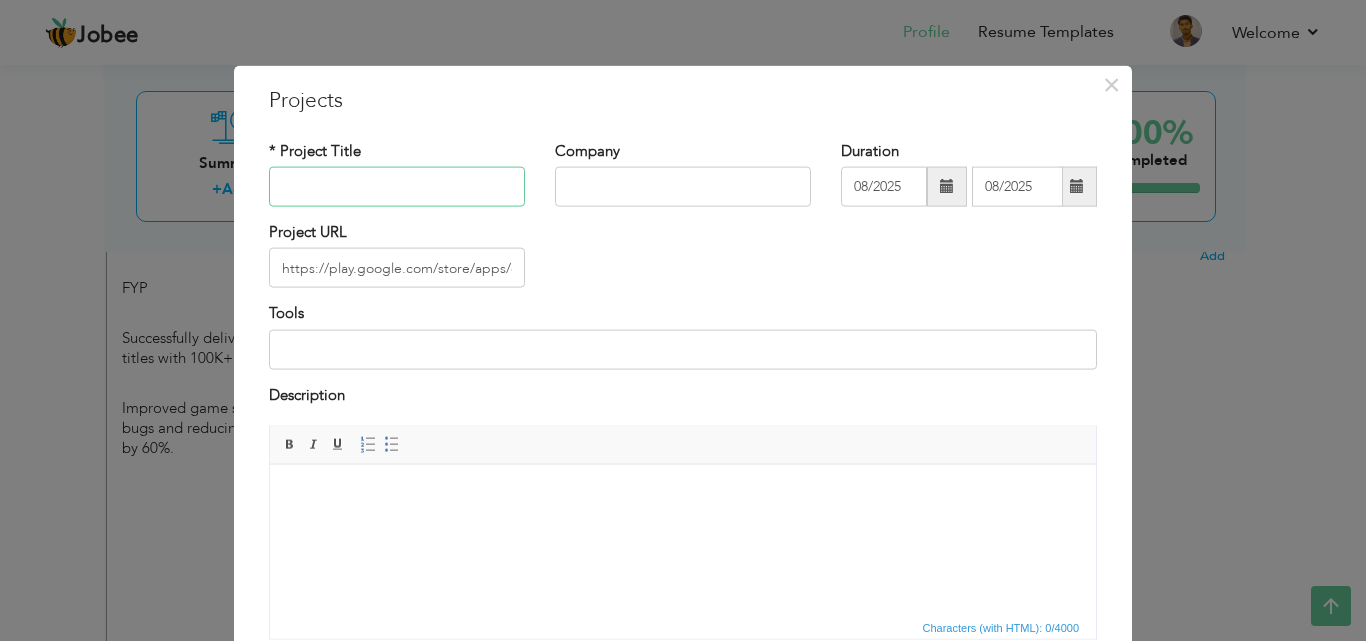 click at bounding box center (397, 187) 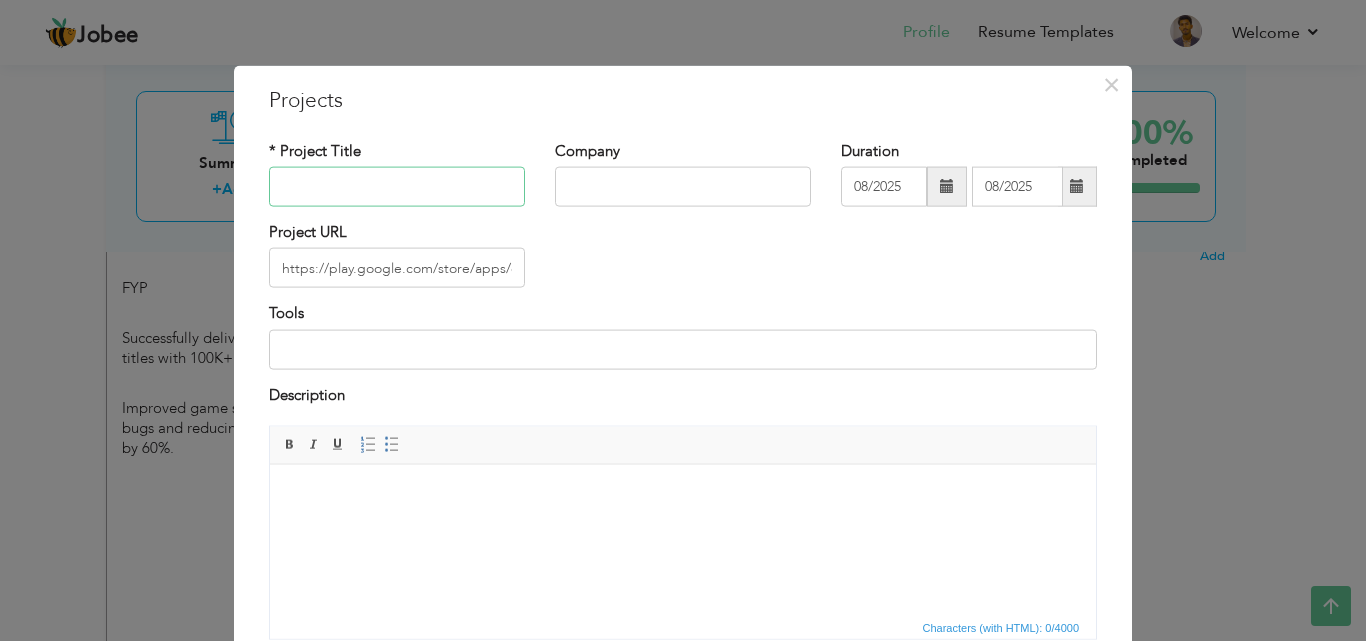 paste on "Dress Up Runner" 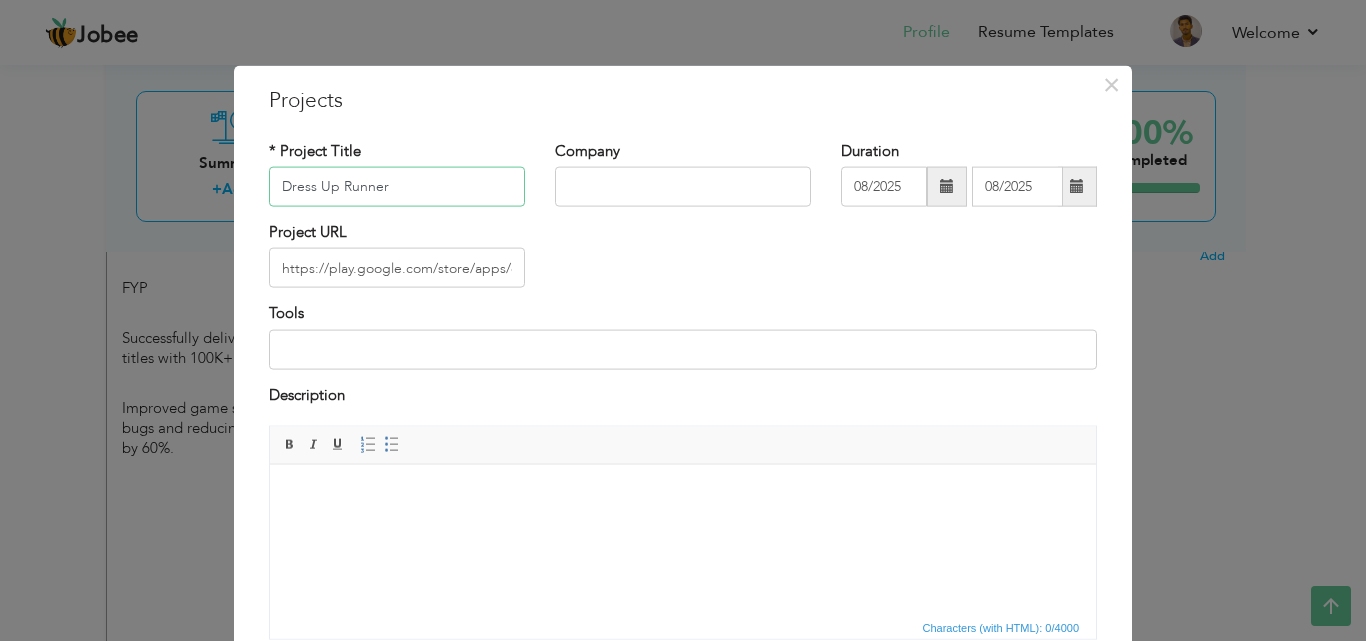 type on "Dress Up Runner" 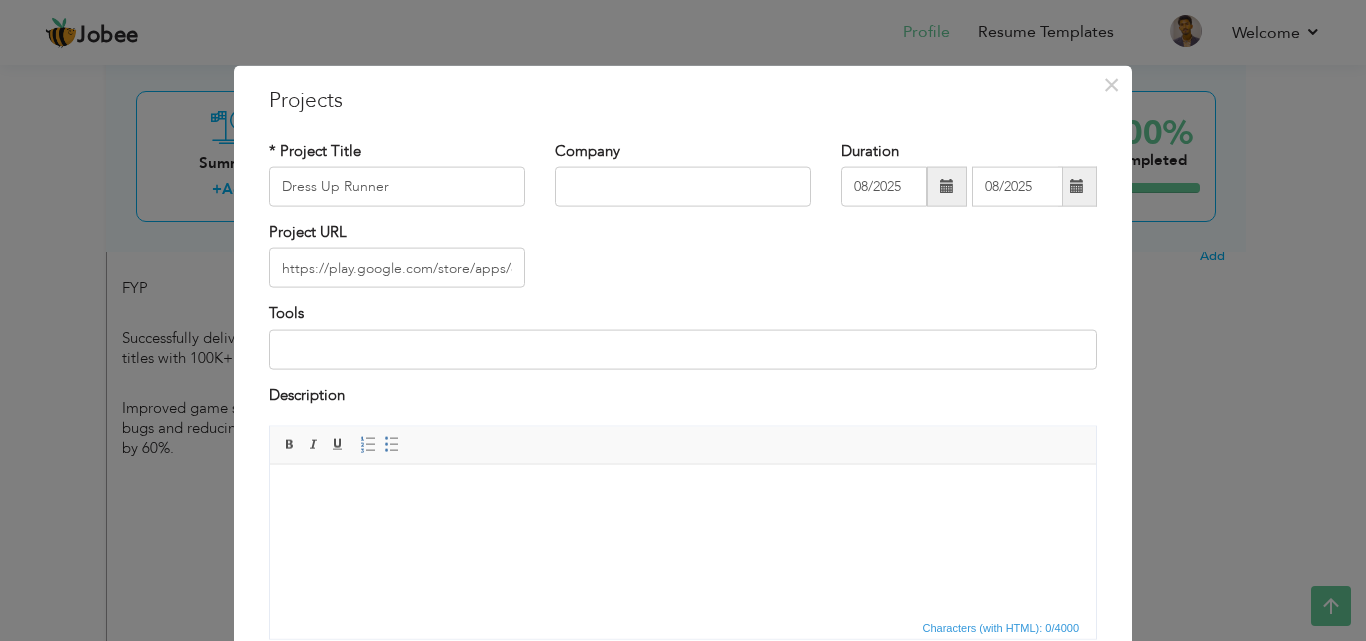 click at bounding box center (683, 494) 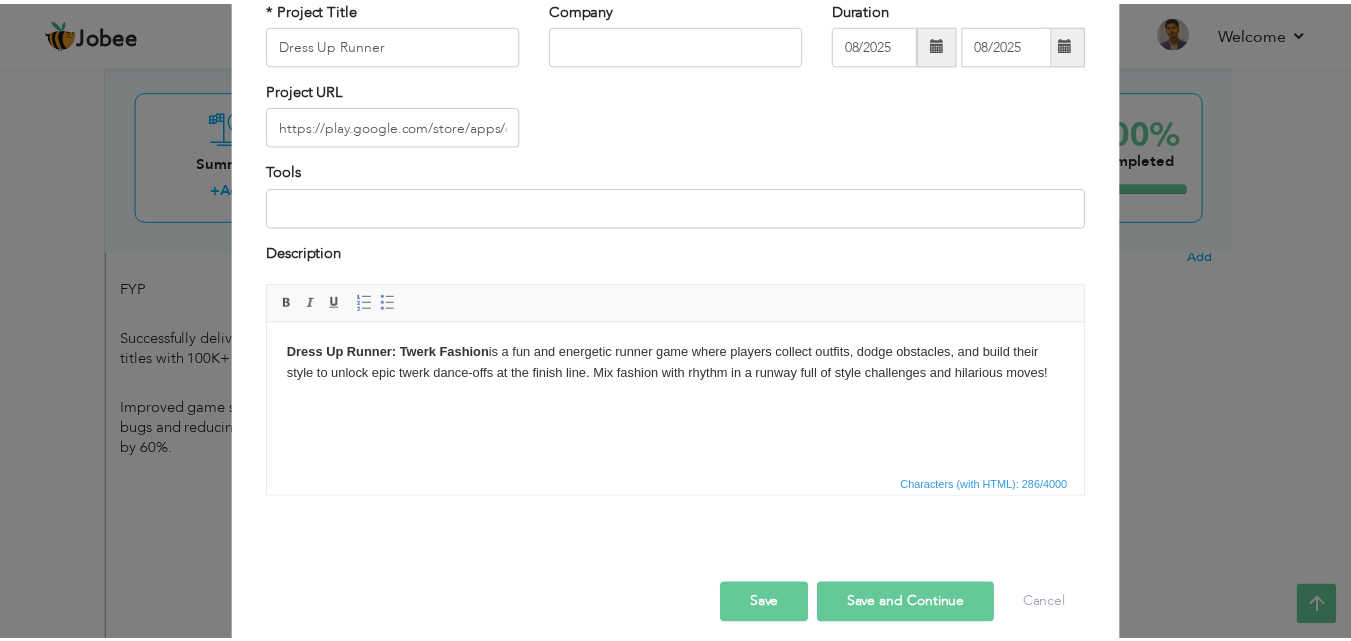 scroll, scrollTop: 161, scrollLeft: 0, axis: vertical 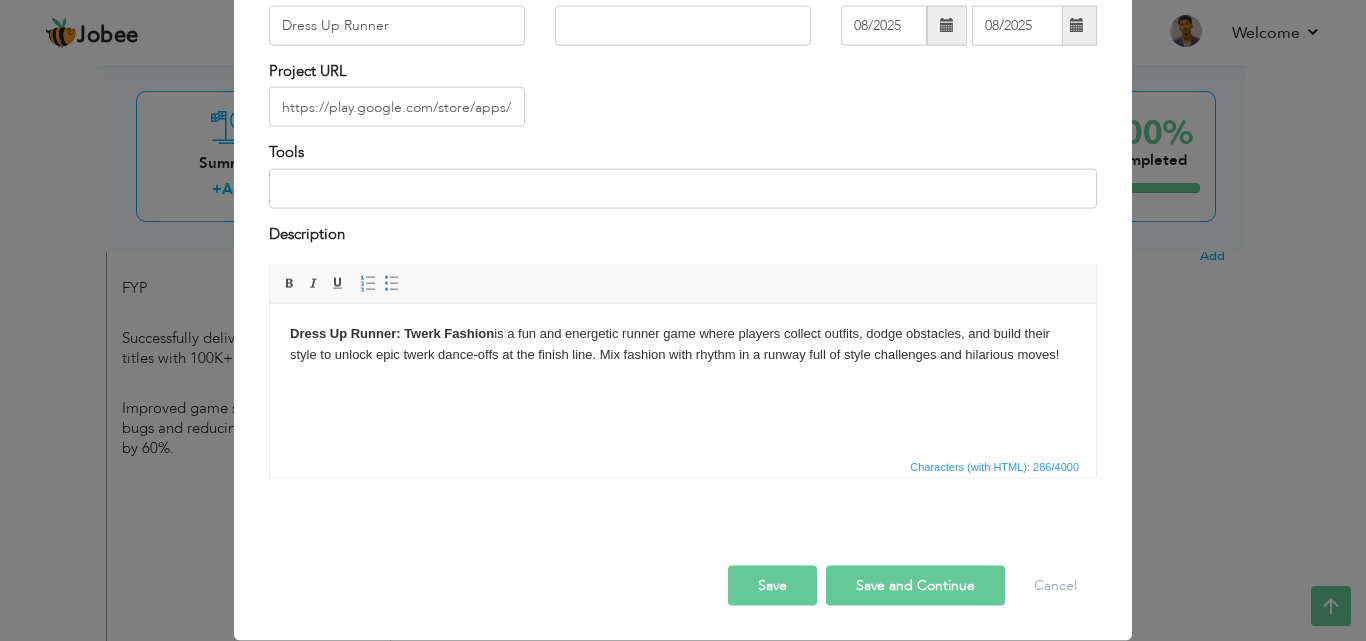 click on "Save" at bounding box center [772, 586] 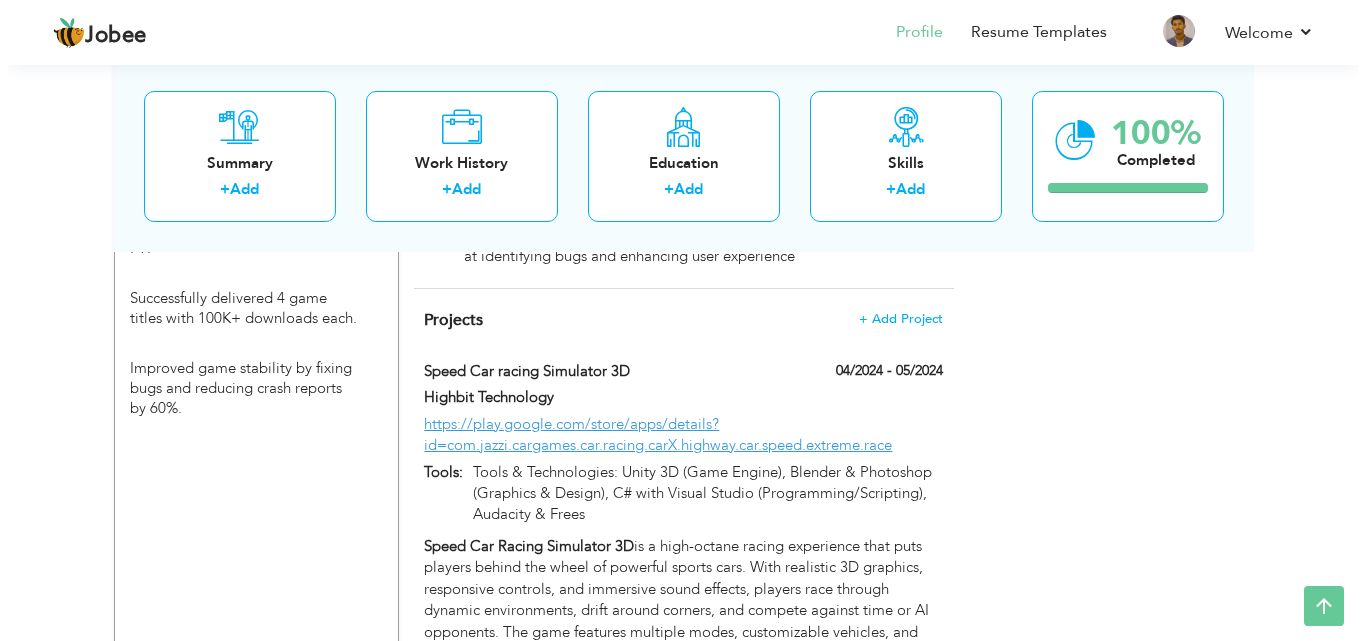 scroll, scrollTop: 1171, scrollLeft: 0, axis: vertical 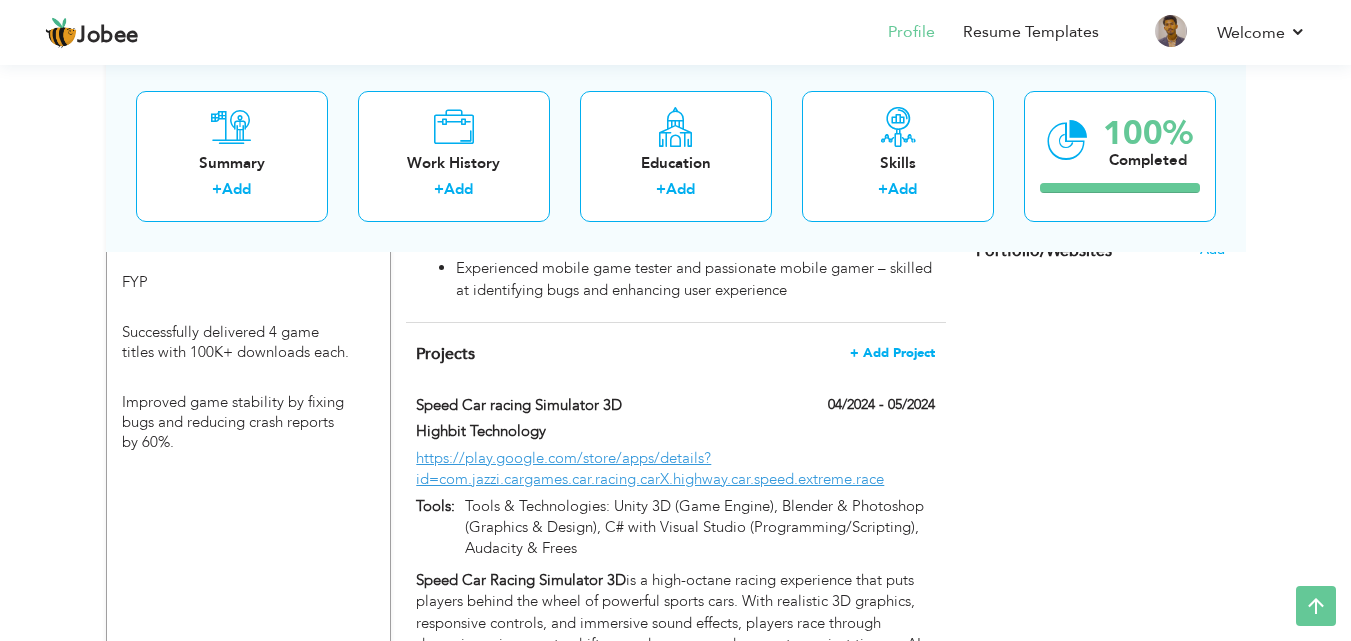 click on "+ Add Project" at bounding box center [892, 353] 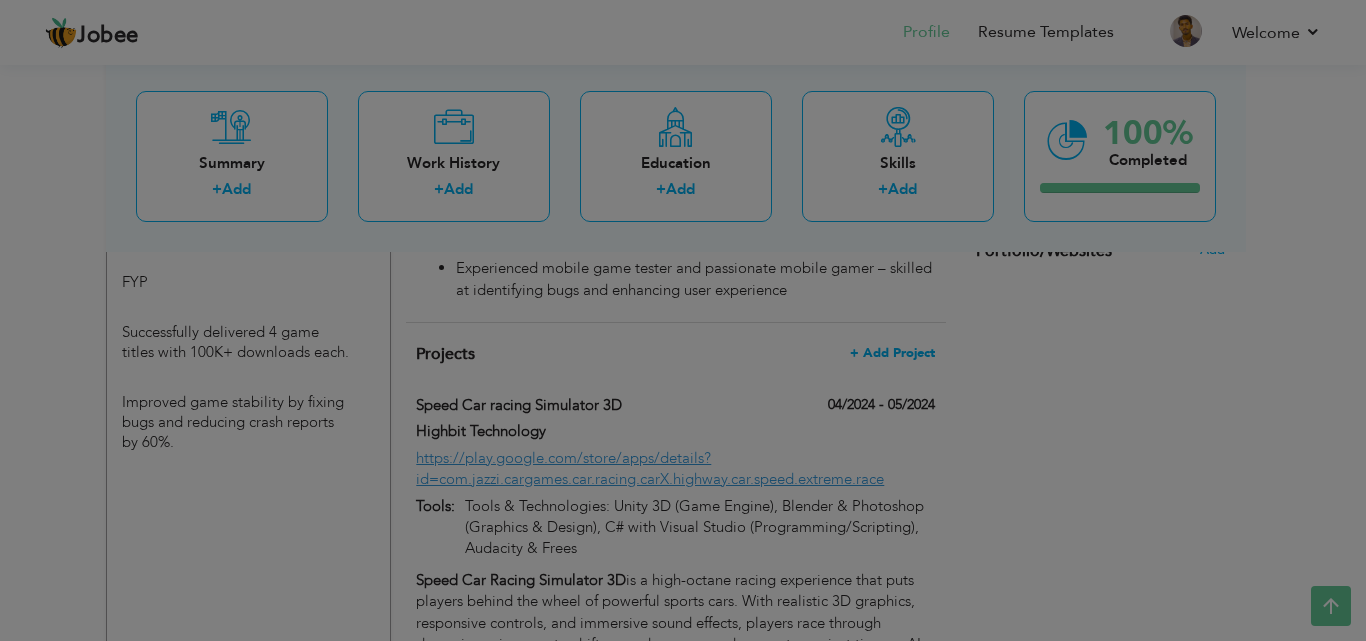 scroll, scrollTop: 0, scrollLeft: 0, axis: both 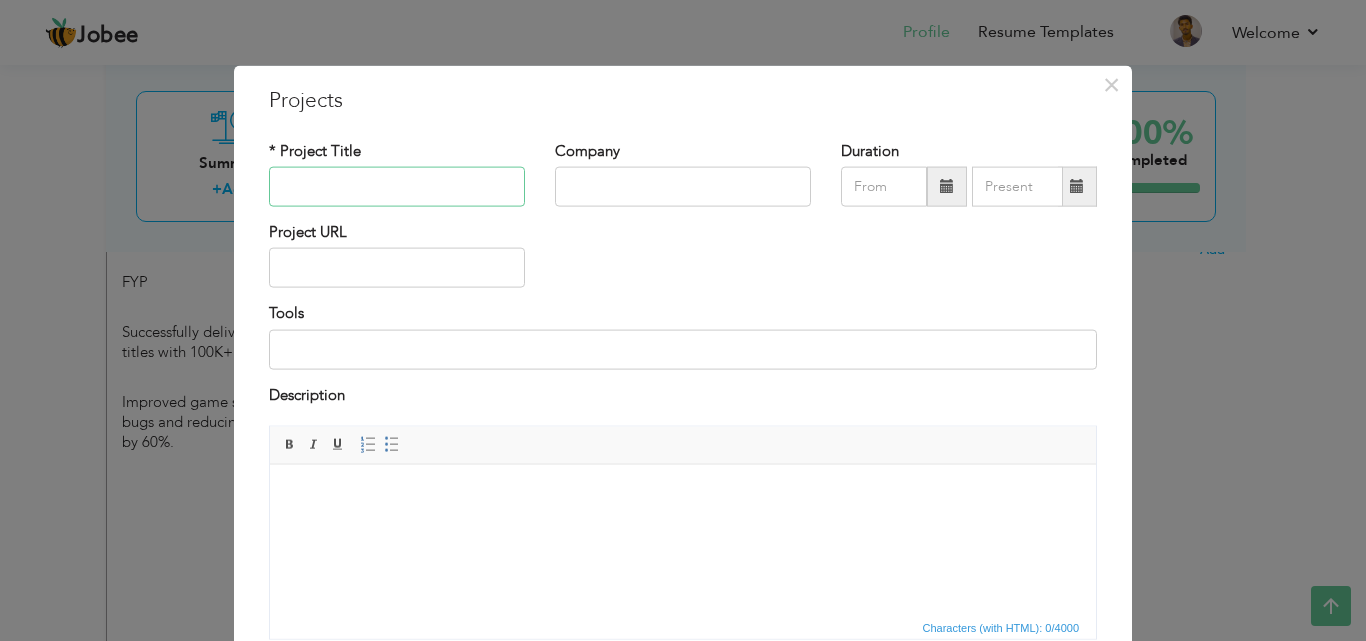 paste on "https://play.google.com/store/apps/details?id=com.rt.horrorgames.scarygames.horreur.survivalgames.oma.korku.evilgames" 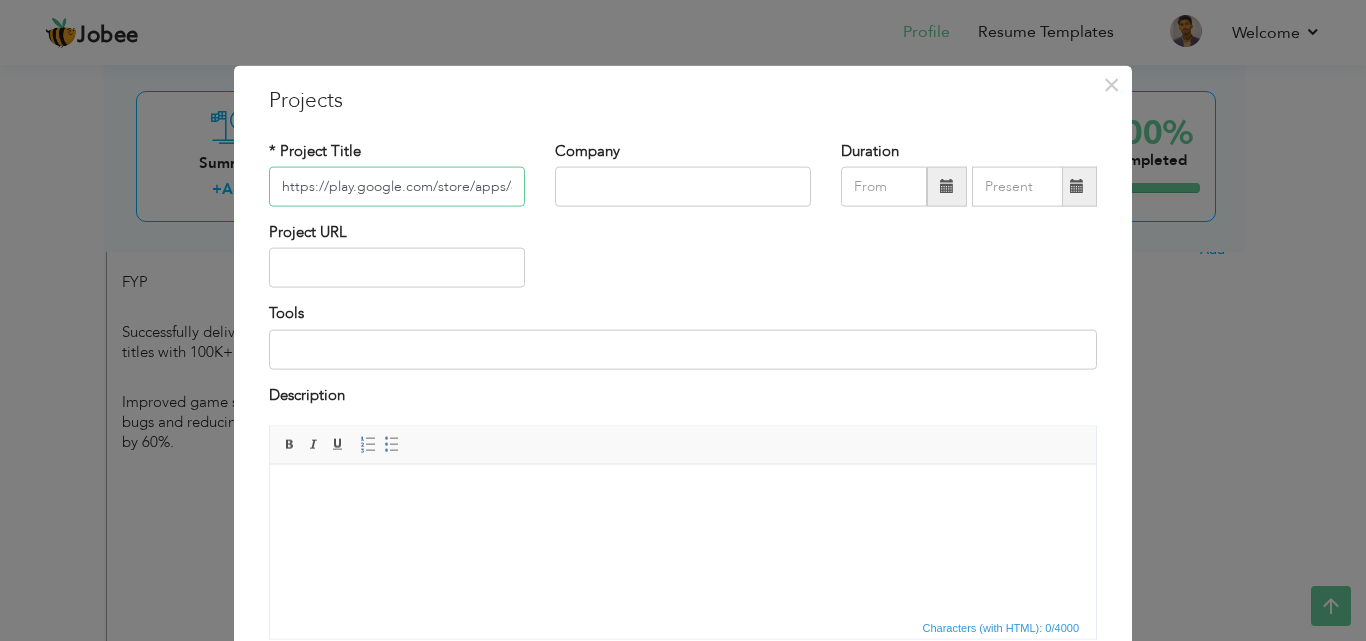 scroll, scrollTop: 0, scrollLeft: 537, axis: horizontal 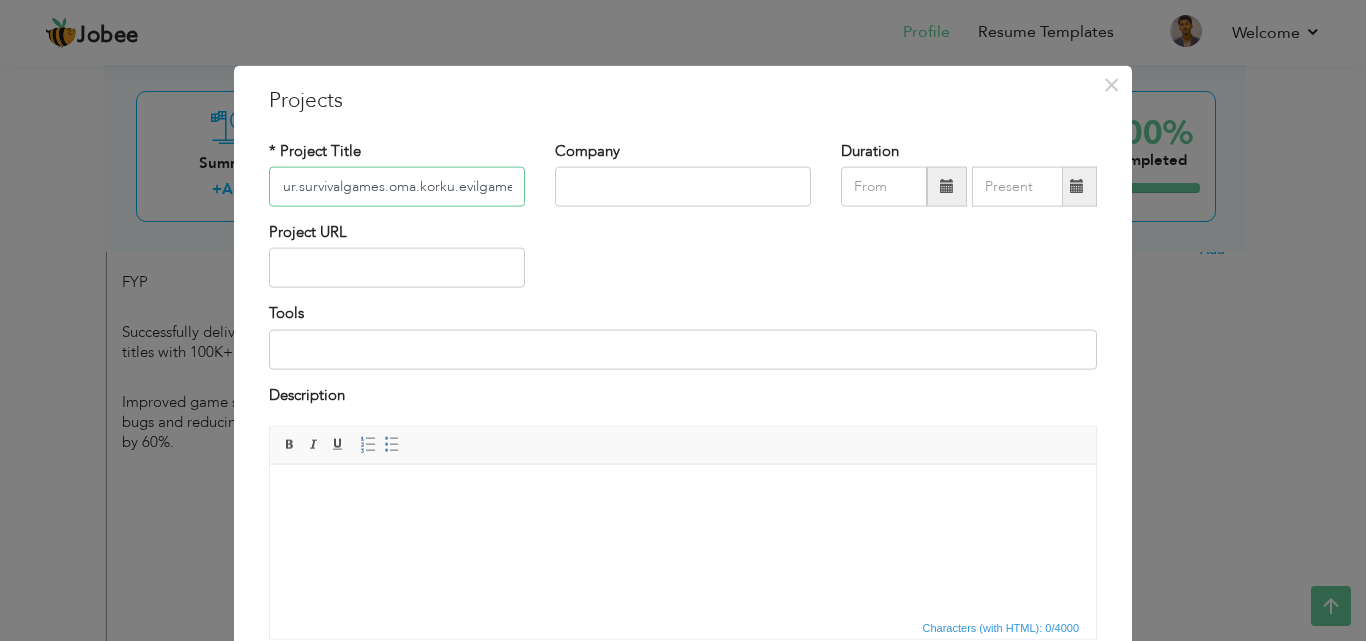 type on "https://play.google.com/store/apps/details?id=com.rt.horrorgames.scarygames.horreur.survivalgames.oma.korku.evilgames" 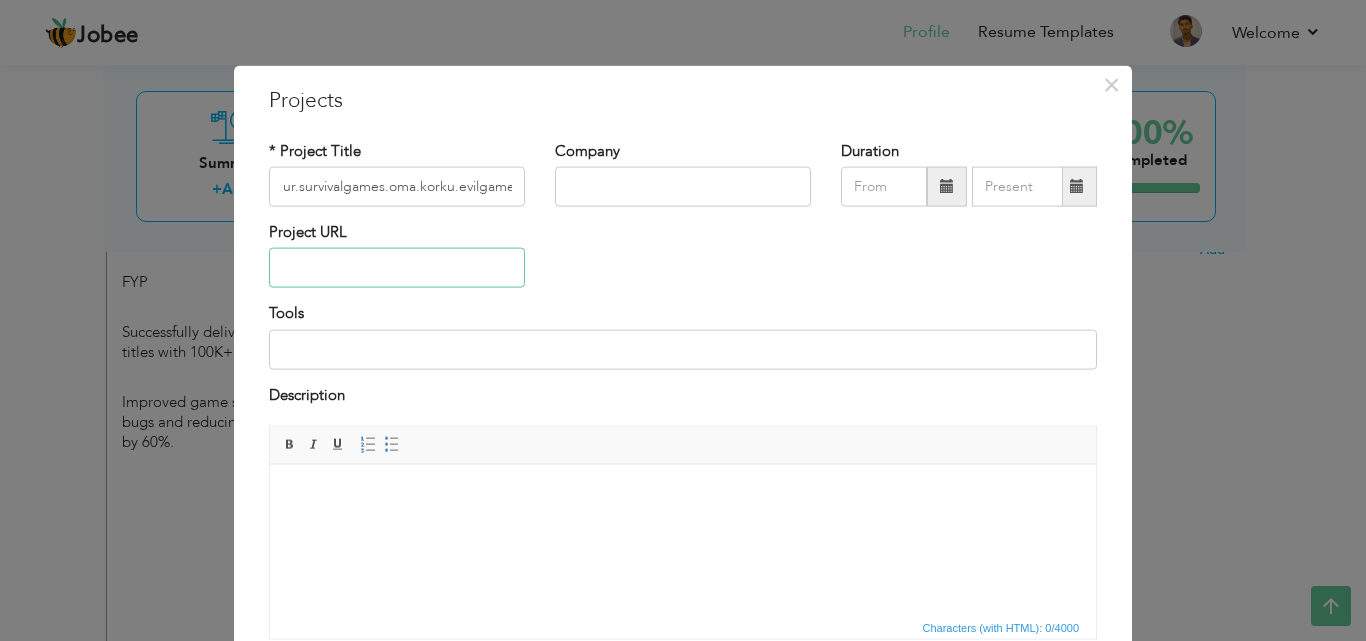 scroll, scrollTop: 0, scrollLeft: 0, axis: both 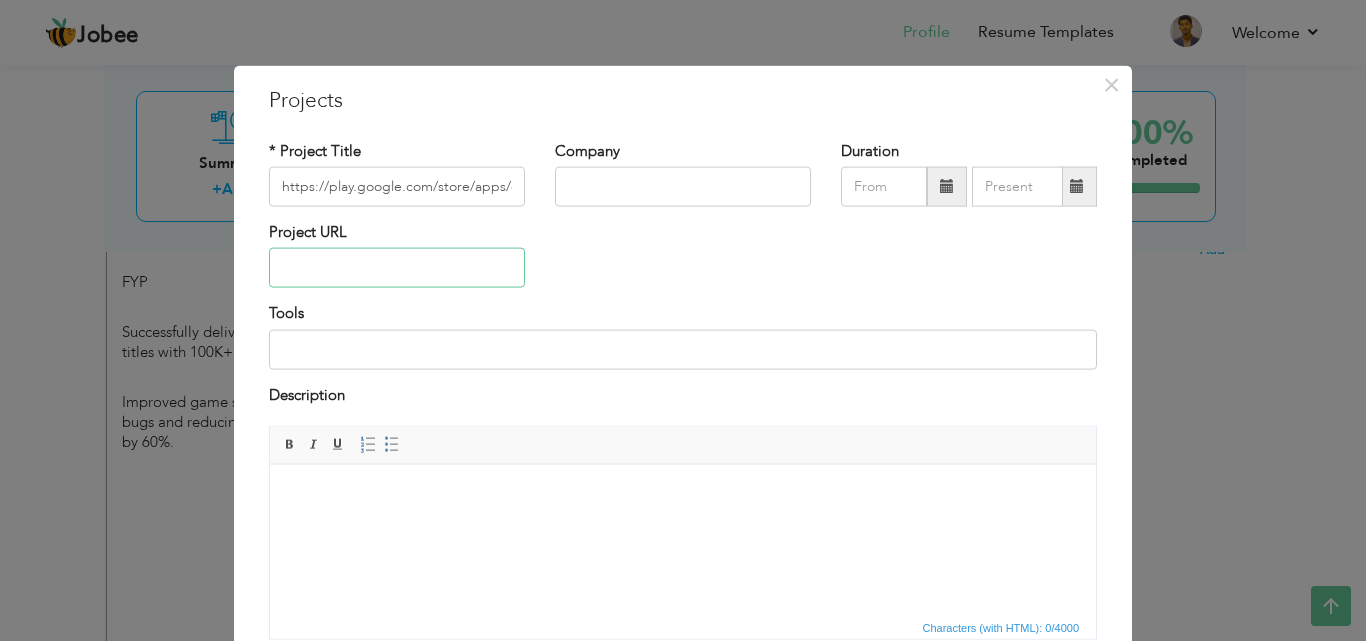 click at bounding box center [397, 268] 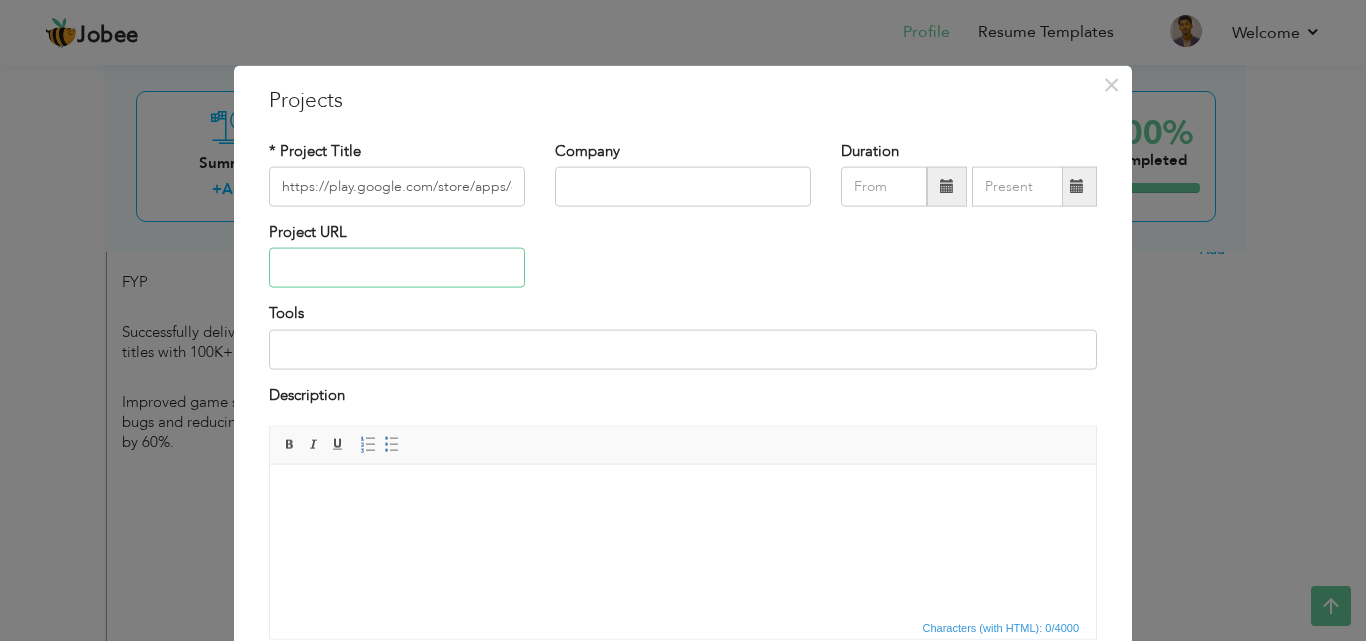 paste on "https://play.google.com/store/apps/details?id=com.rt.horrorgames.scarygames.horreur.survivalgames.oma.korku.evilgames" 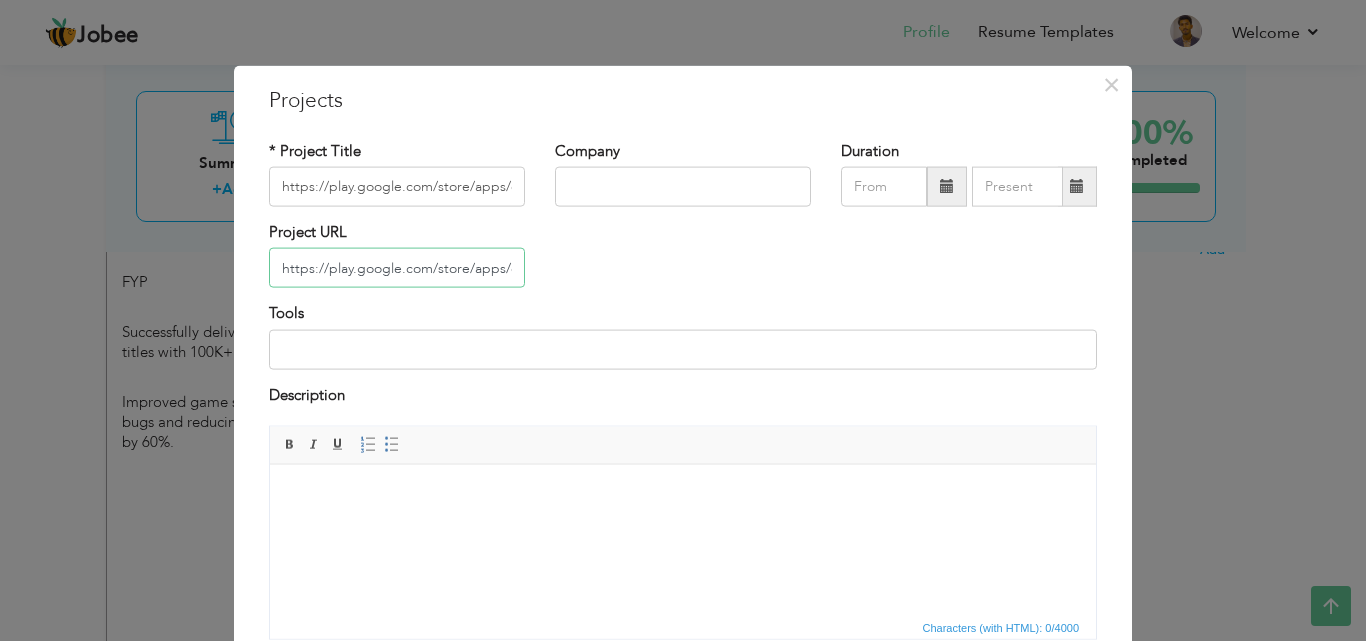 scroll, scrollTop: 0, scrollLeft: 537, axis: horizontal 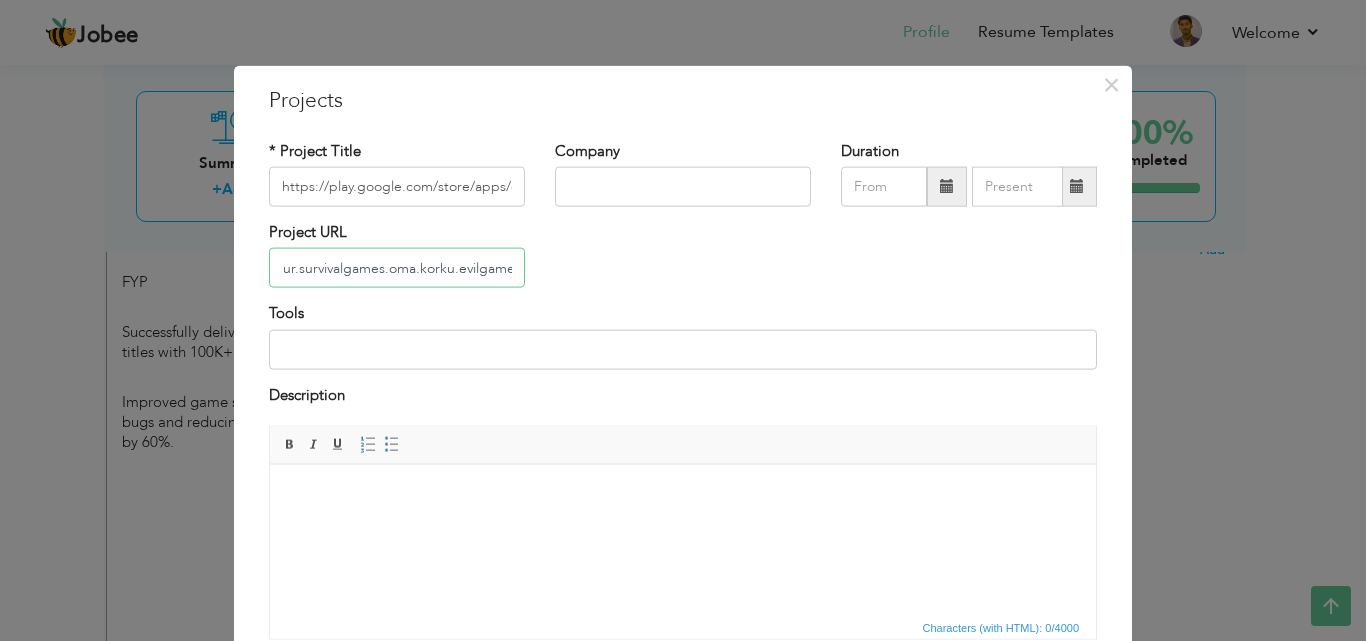 type on "https://play.google.com/store/apps/details?id=com.rt.horrorgames.scarygames.horreur.survivalgames.oma.korku.evilgames" 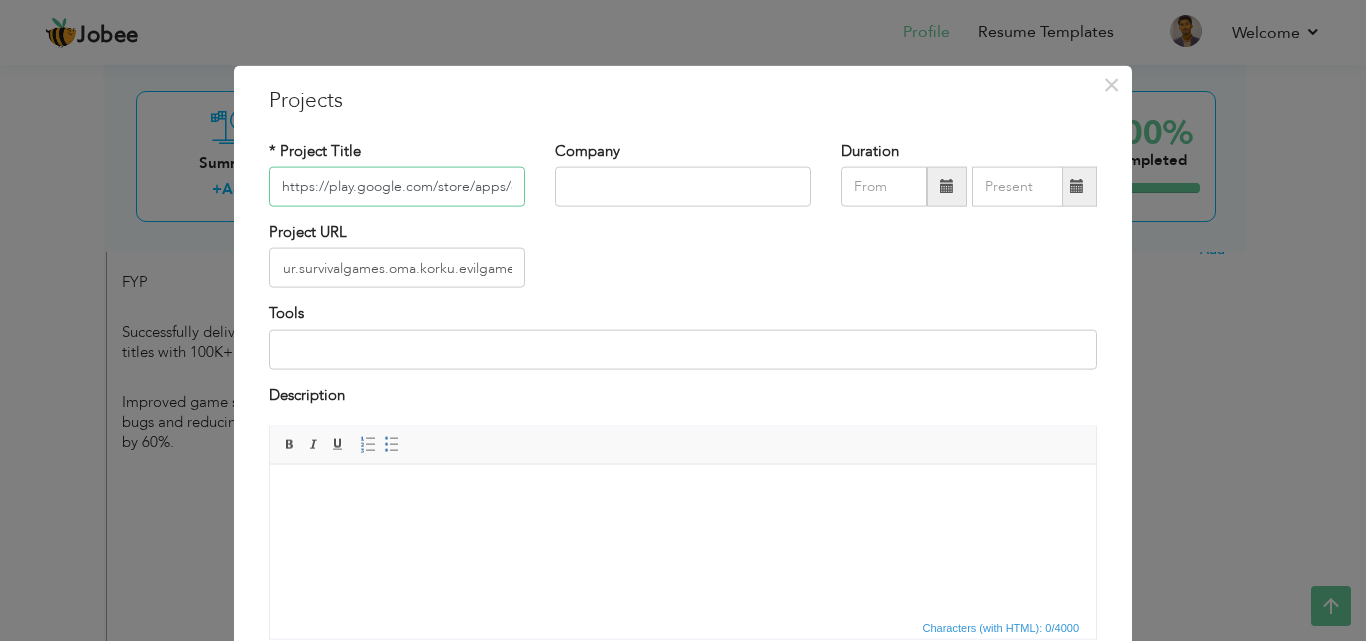 scroll, scrollTop: 0, scrollLeft: 0, axis: both 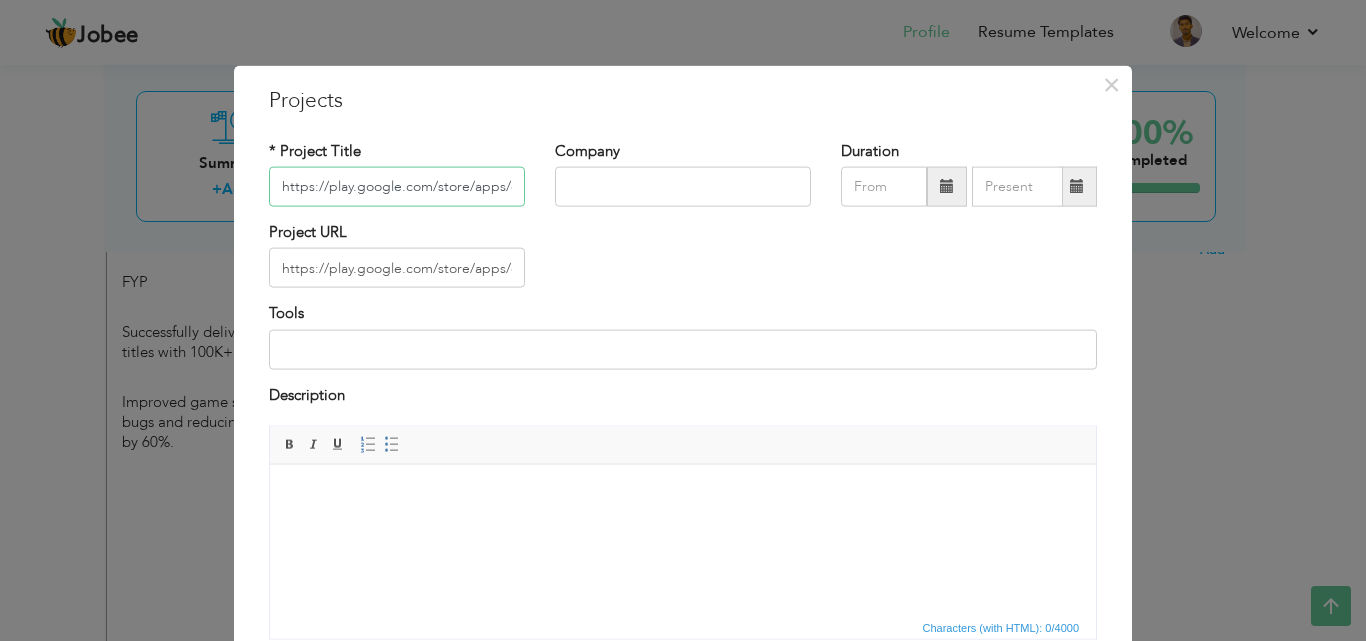 click on "https://play.google.com/store/apps/details?id=com.rt.horrorgames.scarygames.horreur.survivalgames.oma.korku.evilgames" at bounding box center [397, 187] 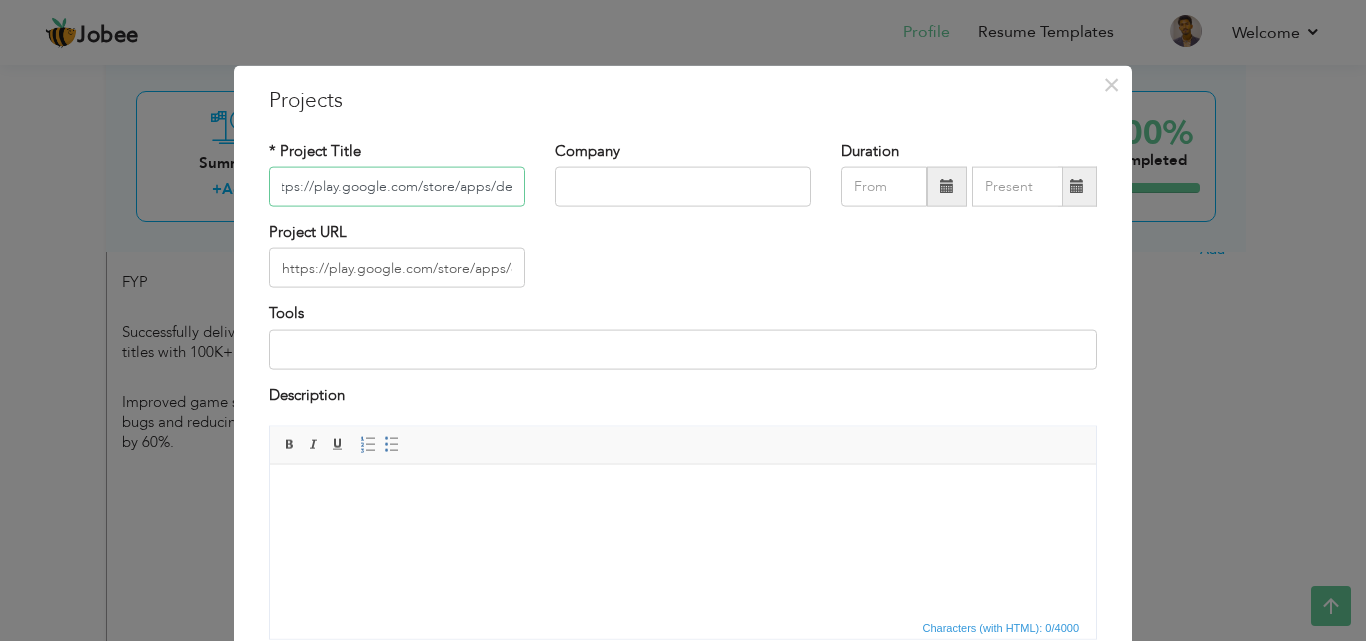 scroll, scrollTop: 0, scrollLeft: 0, axis: both 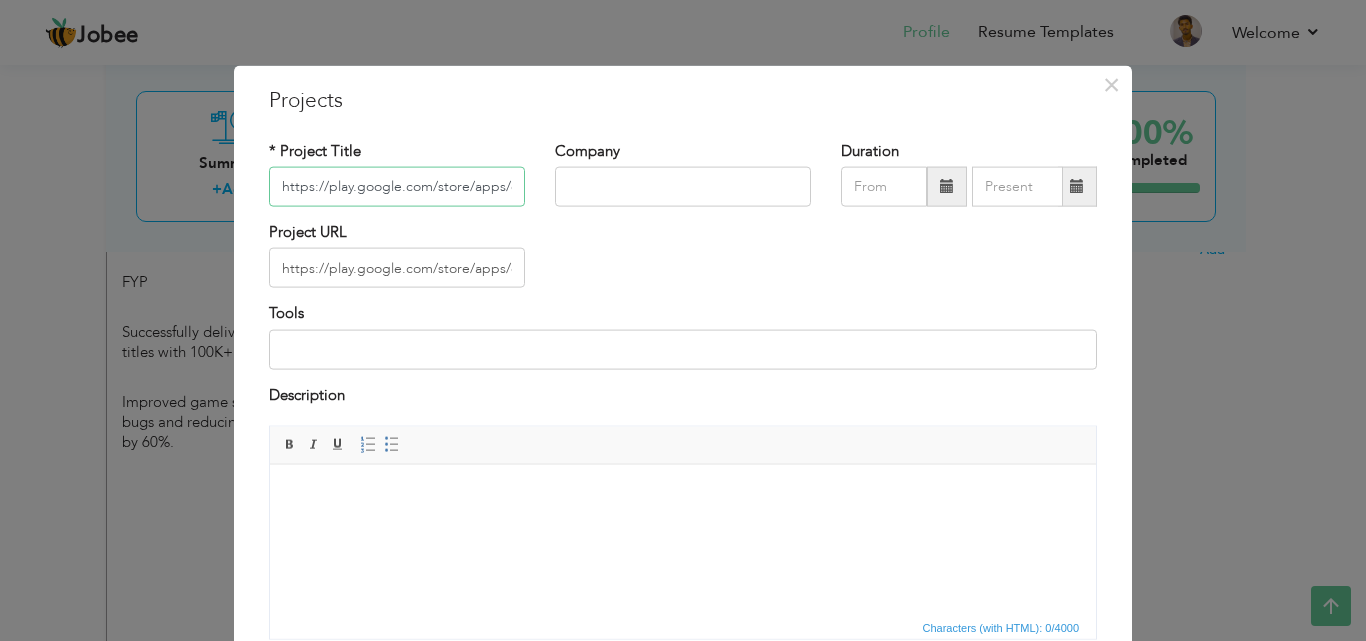 drag, startPoint x: 502, startPoint y: 187, endPoint x: 189, endPoint y: 171, distance: 313.4087 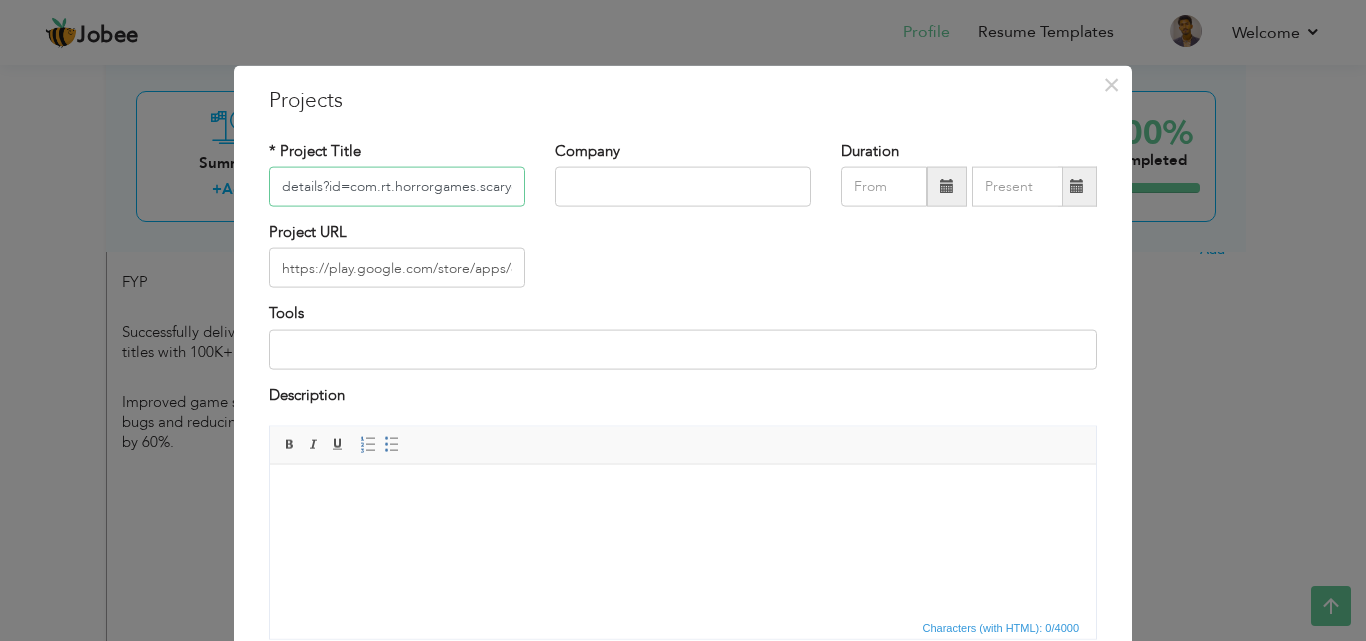 scroll, scrollTop: 0, scrollLeft: 311, axis: horizontal 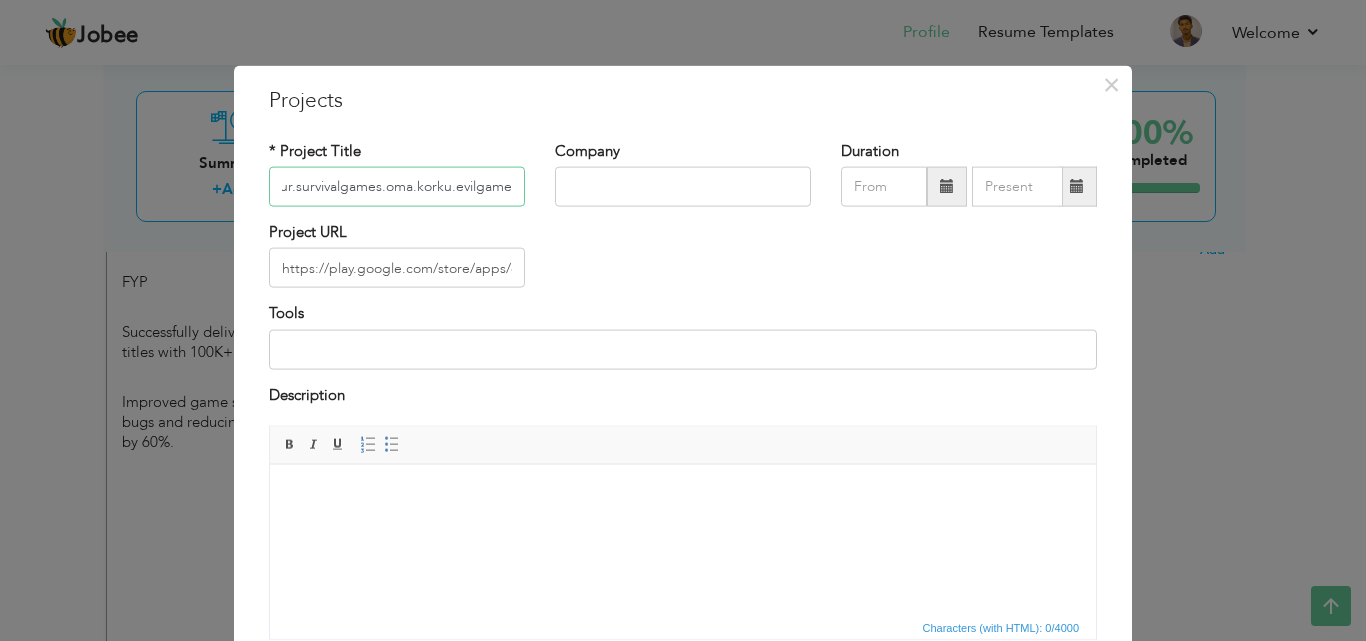 drag, startPoint x: 272, startPoint y: 176, endPoint x: 707, endPoint y: 217, distance: 436.92792 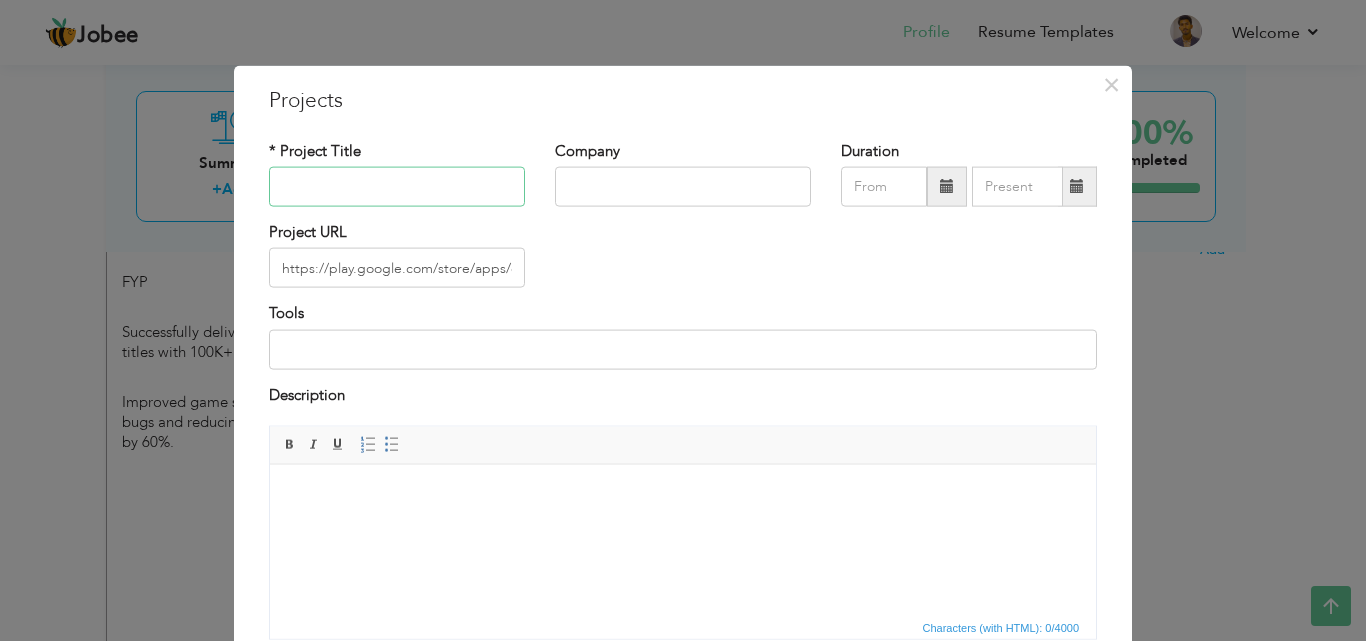 scroll, scrollTop: 0, scrollLeft: 0, axis: both 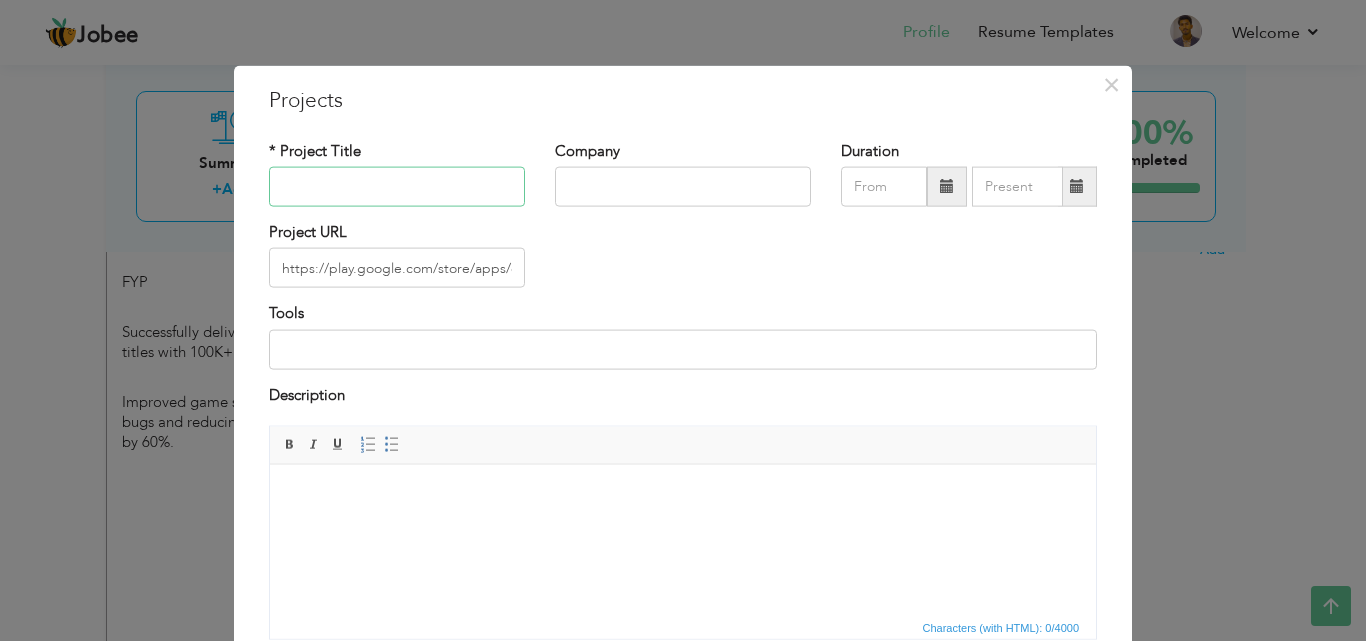 click at bounding box center (397, 187) 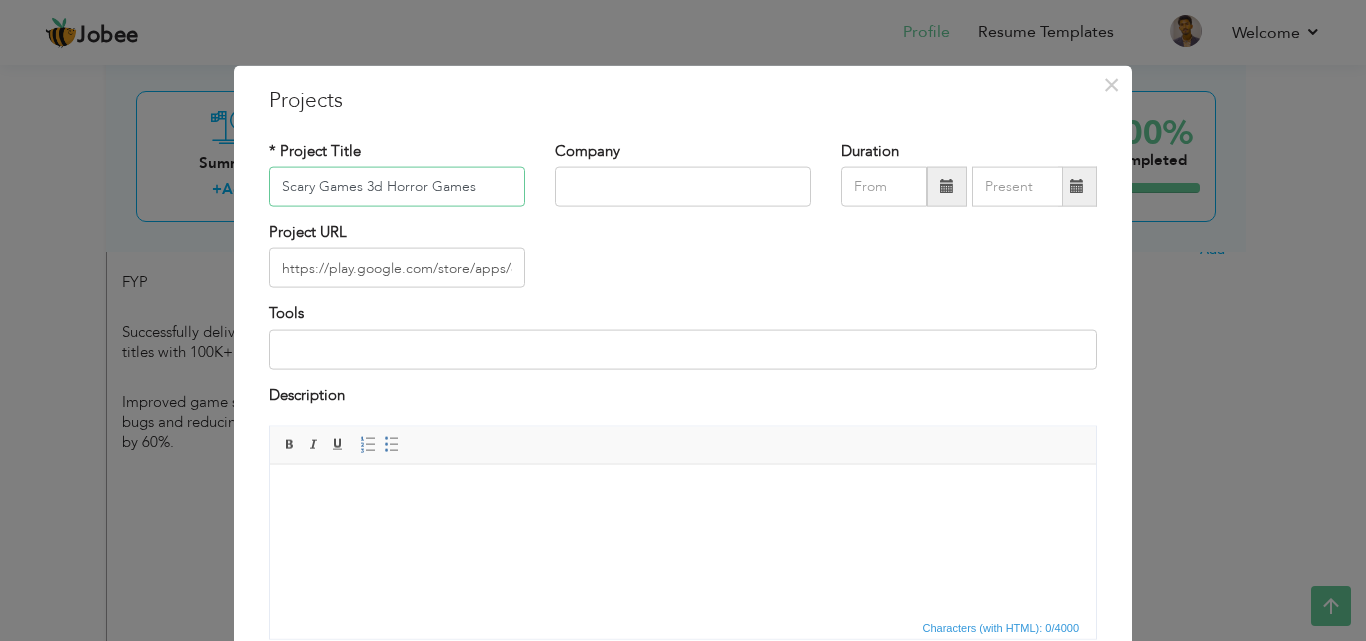 click on "Scary Games 3d Horror Games" at bounding box center [397, 187] 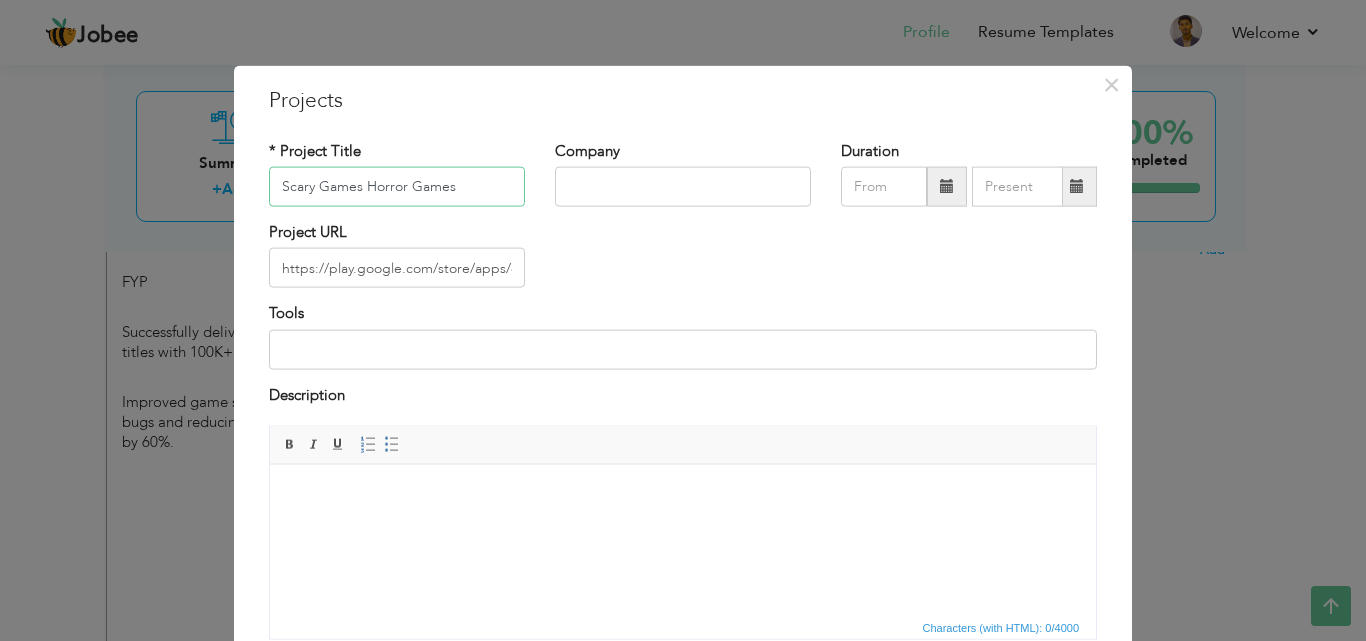 click on "Scary Games Horror Games" at bounding box center (397, 187) 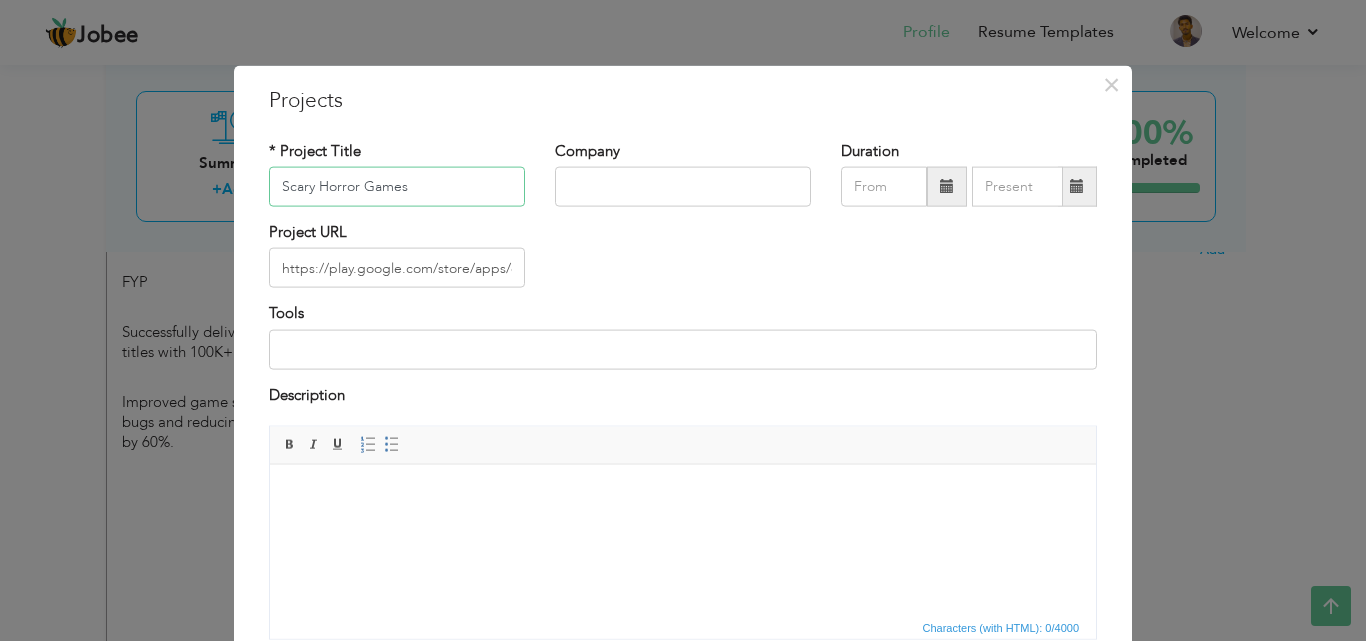 type on "Scary Horror Games" 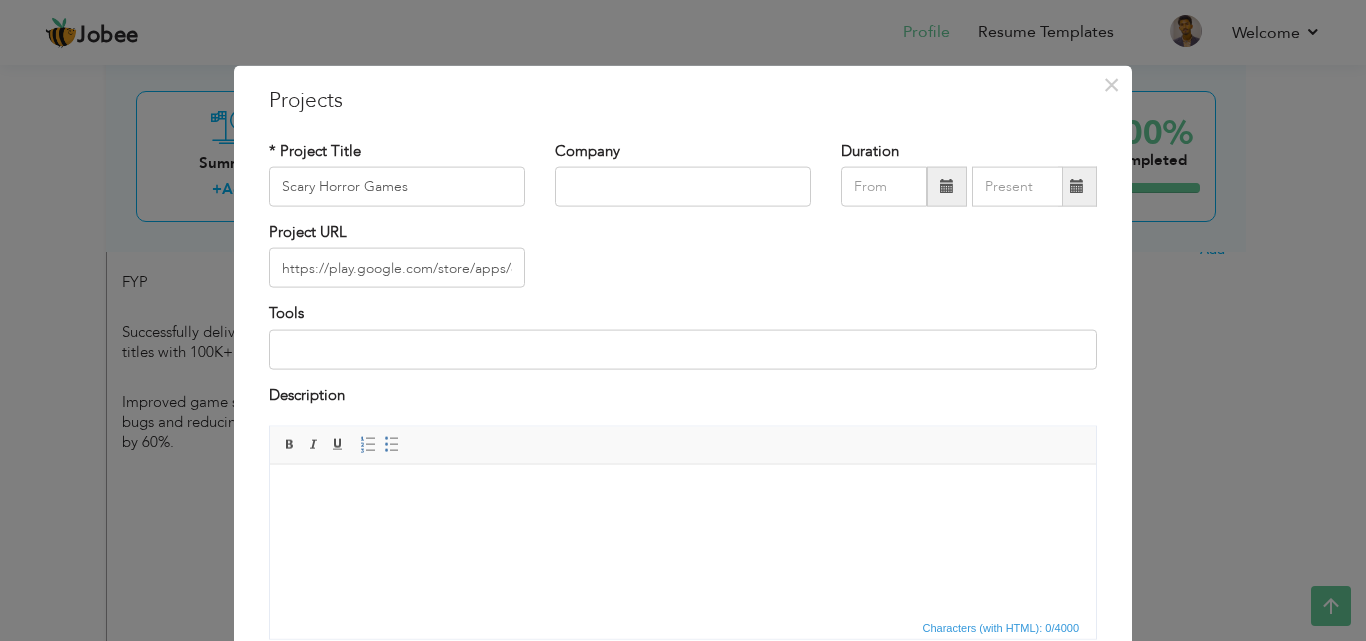 click at bounding box center [683, 494] 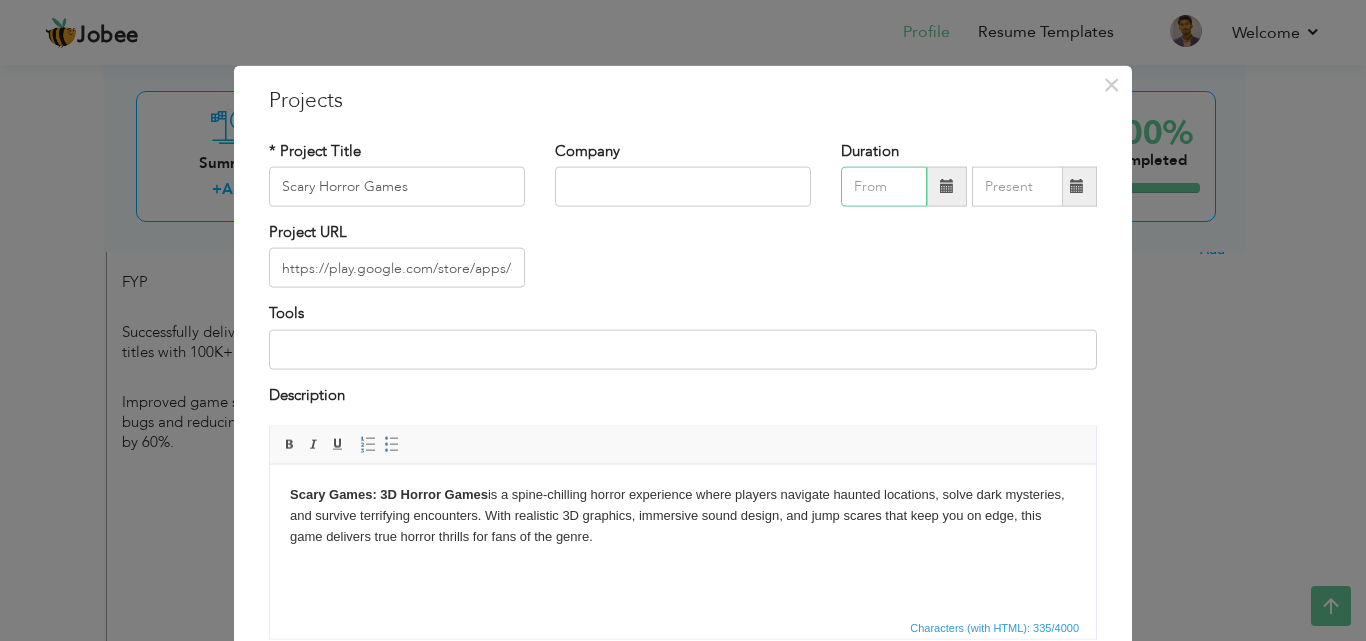 click at bounding box center (884, 187) 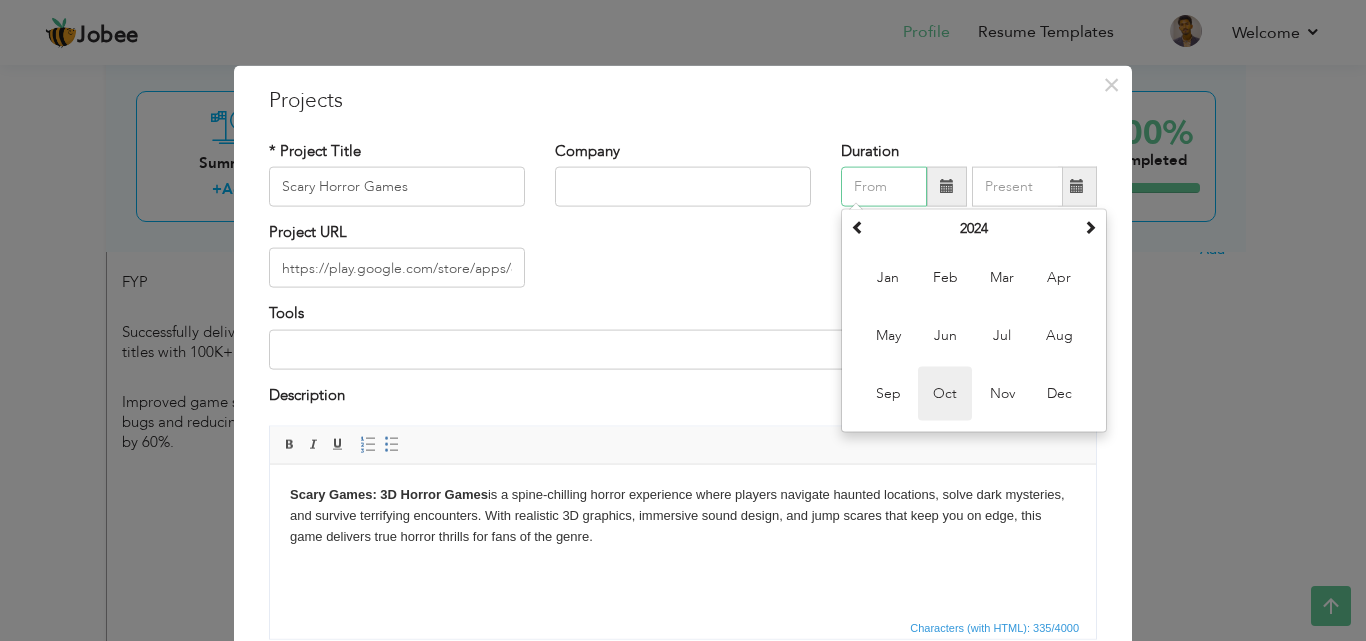 click on "Oct" at bounding box center (945, 394) 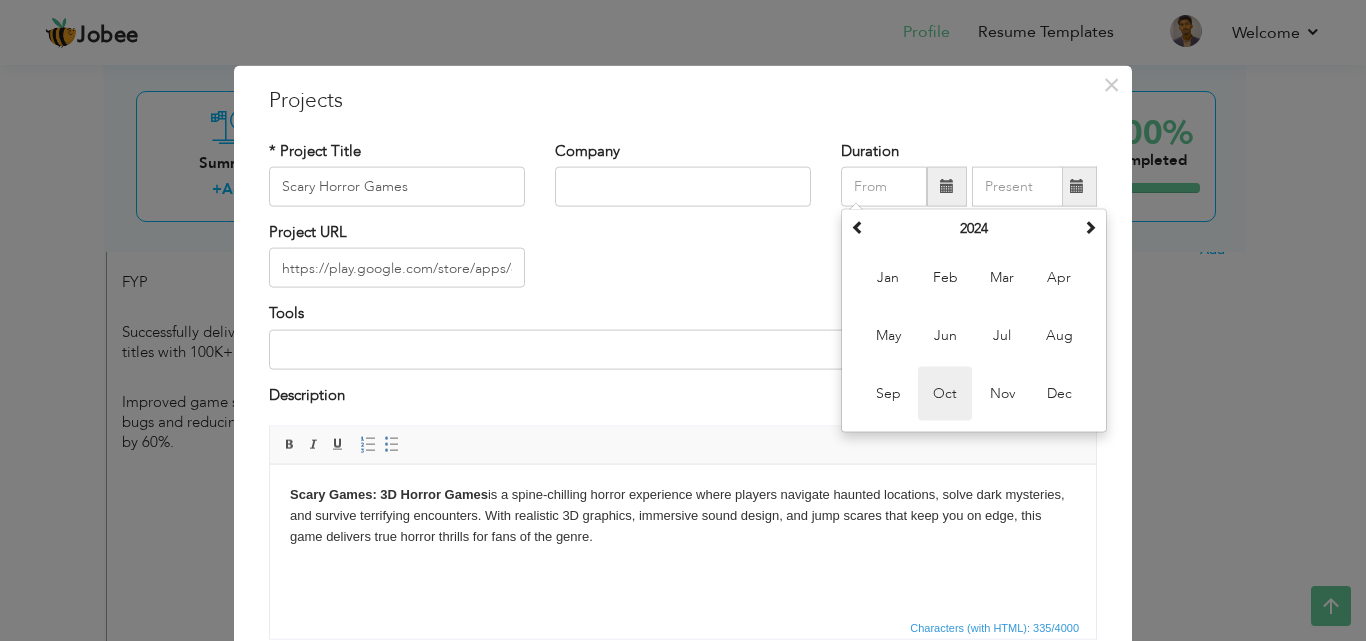 type on "10/2024" 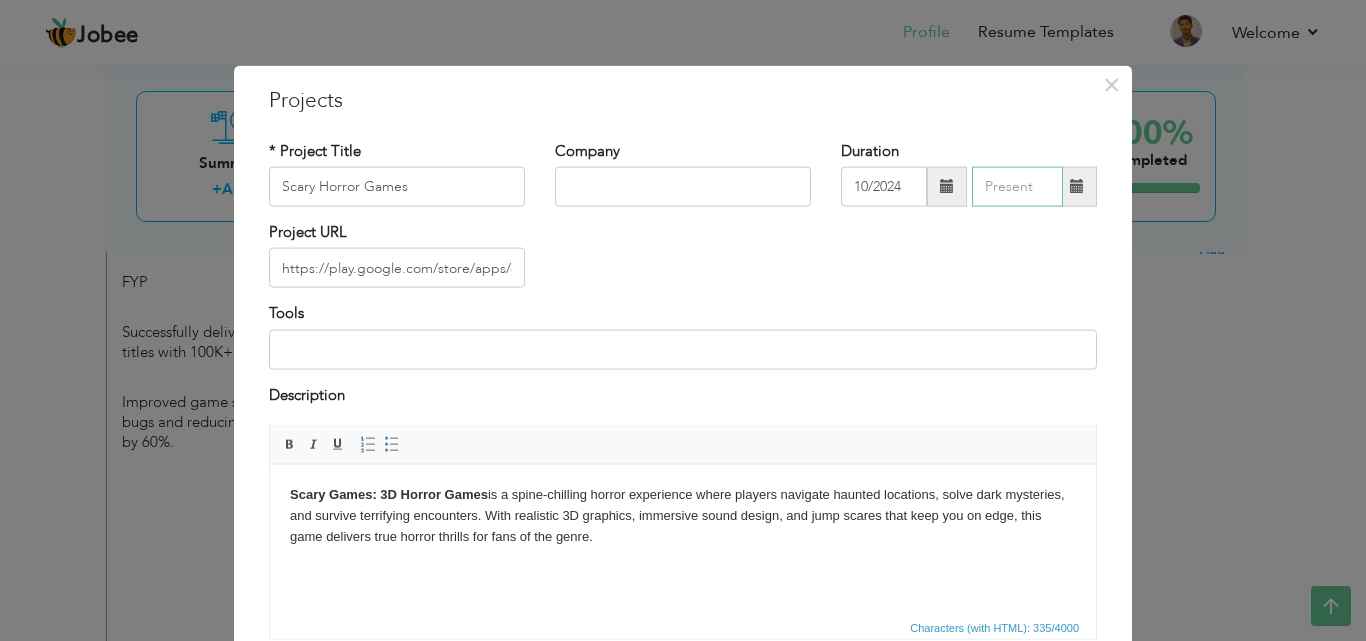 click at bounding box center [1017, 187] 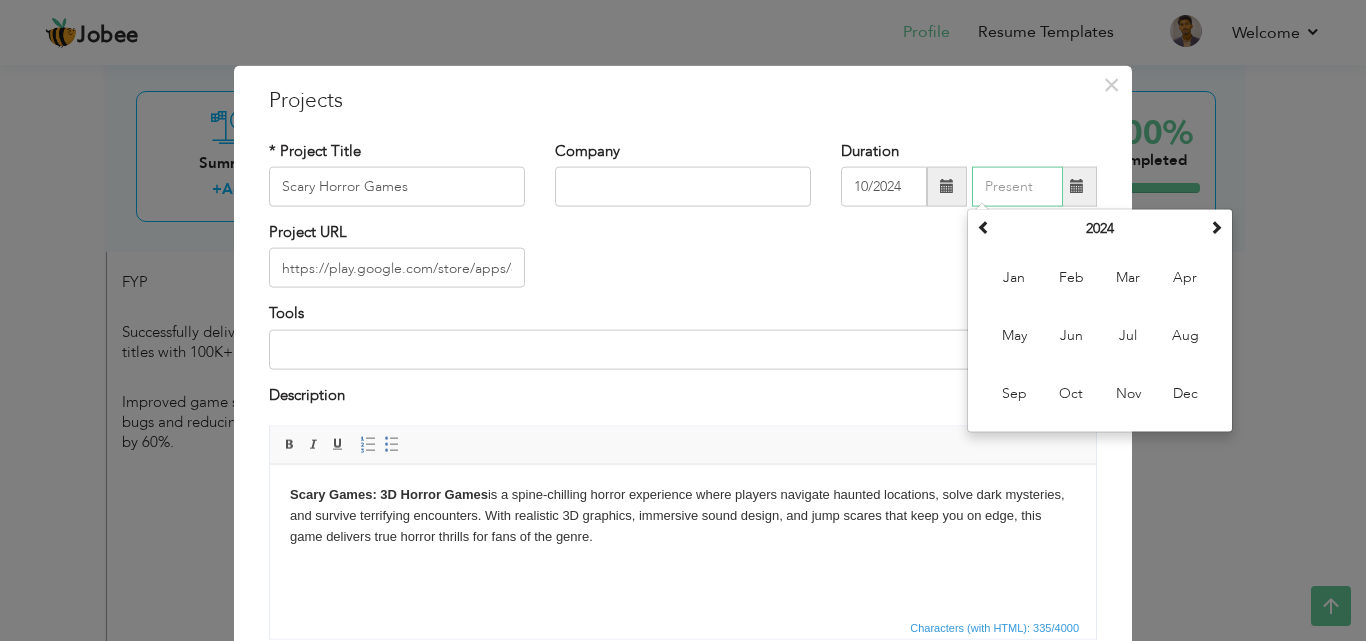 click on "Oct" at bounding box center [1071, 394] 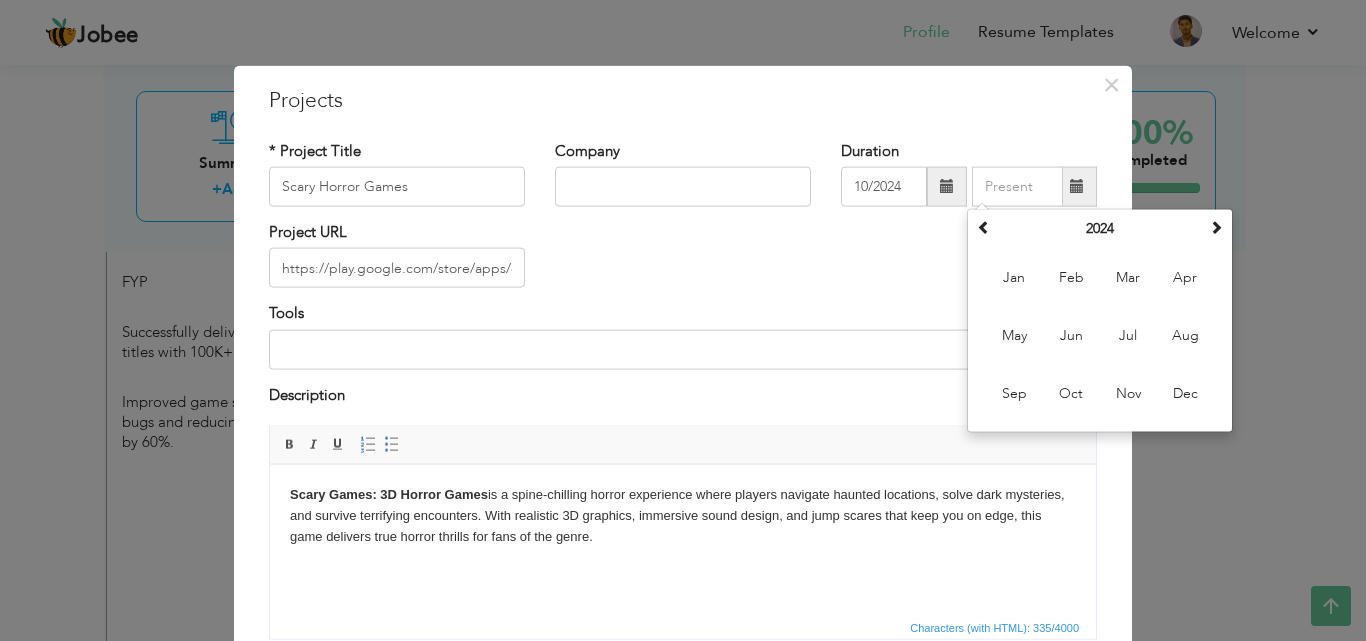 type on "10/2024" 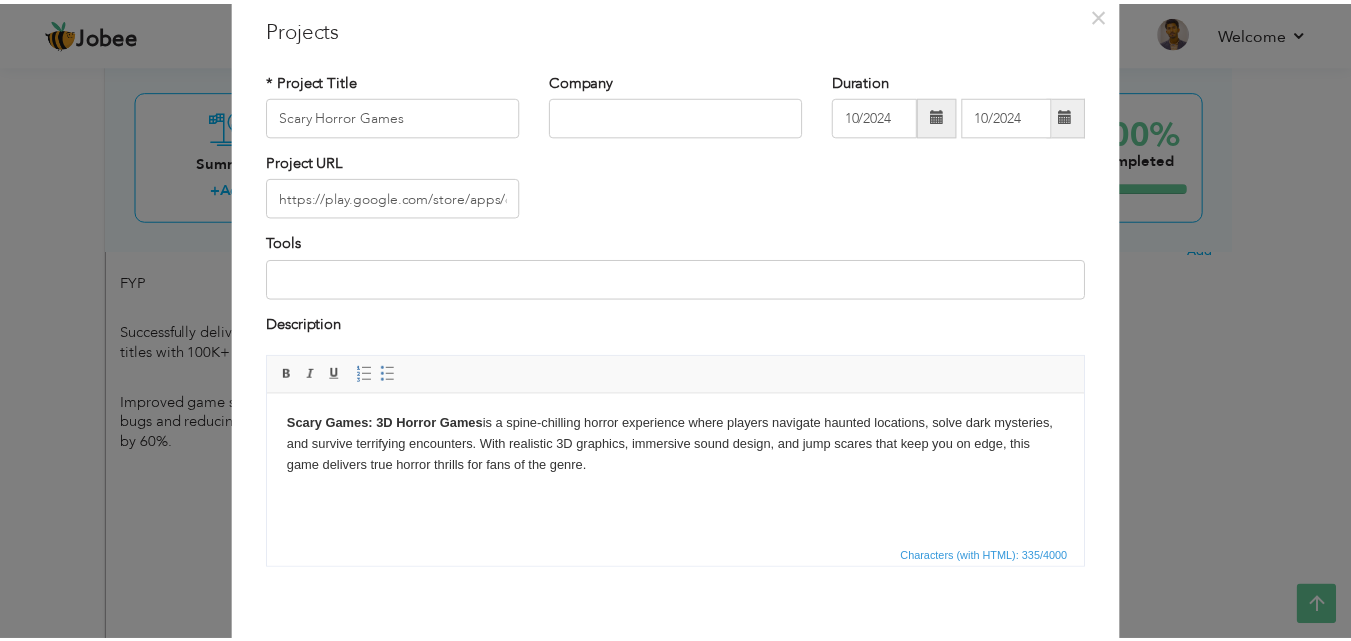 scroll, scrollTop: 161, scrollLeft: 0, axis: vertical 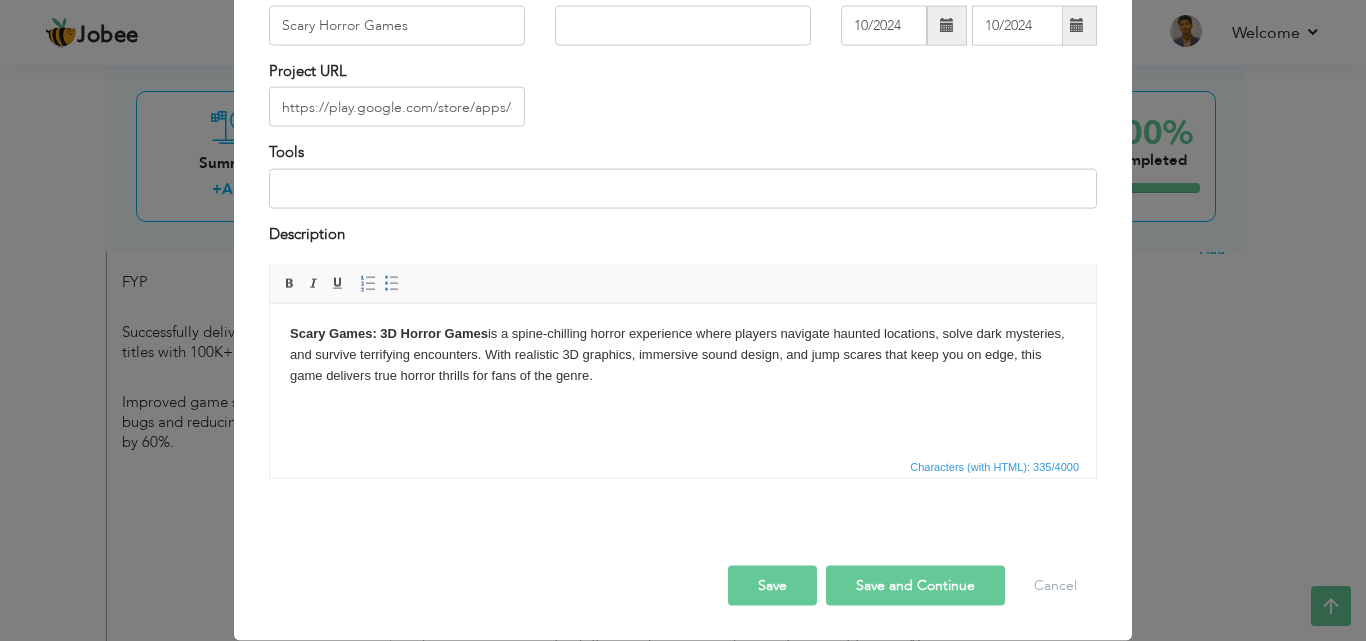 click on "Save" at bounding box center (772, 586) 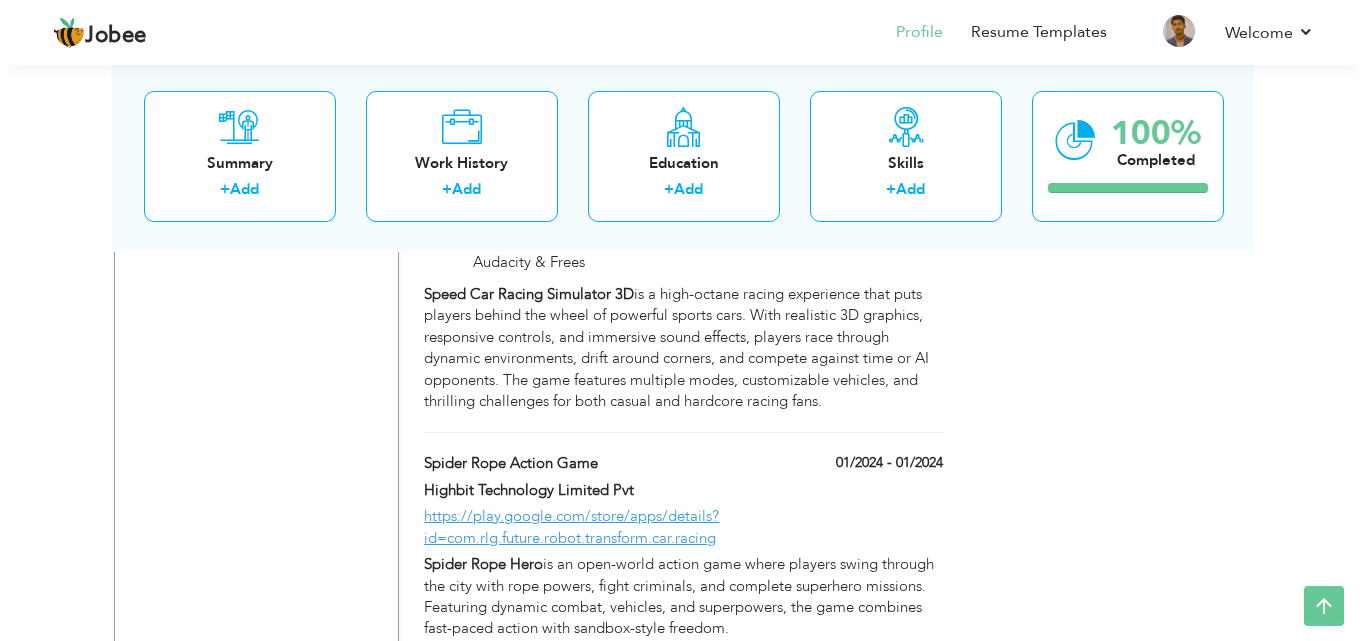 scroll, scrollTop: 1419, scrollLeft: 0, axis: vertical 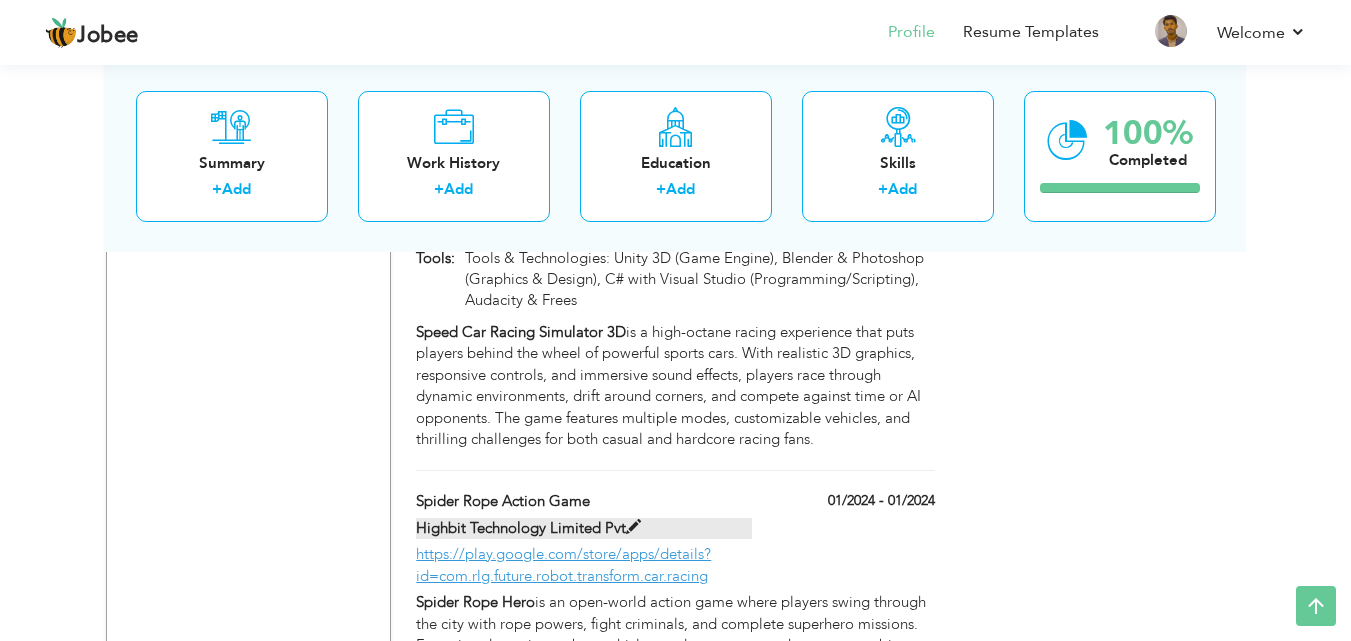 click on "Highbit Technology Limited Pvt" at bounding box center (584, 528) 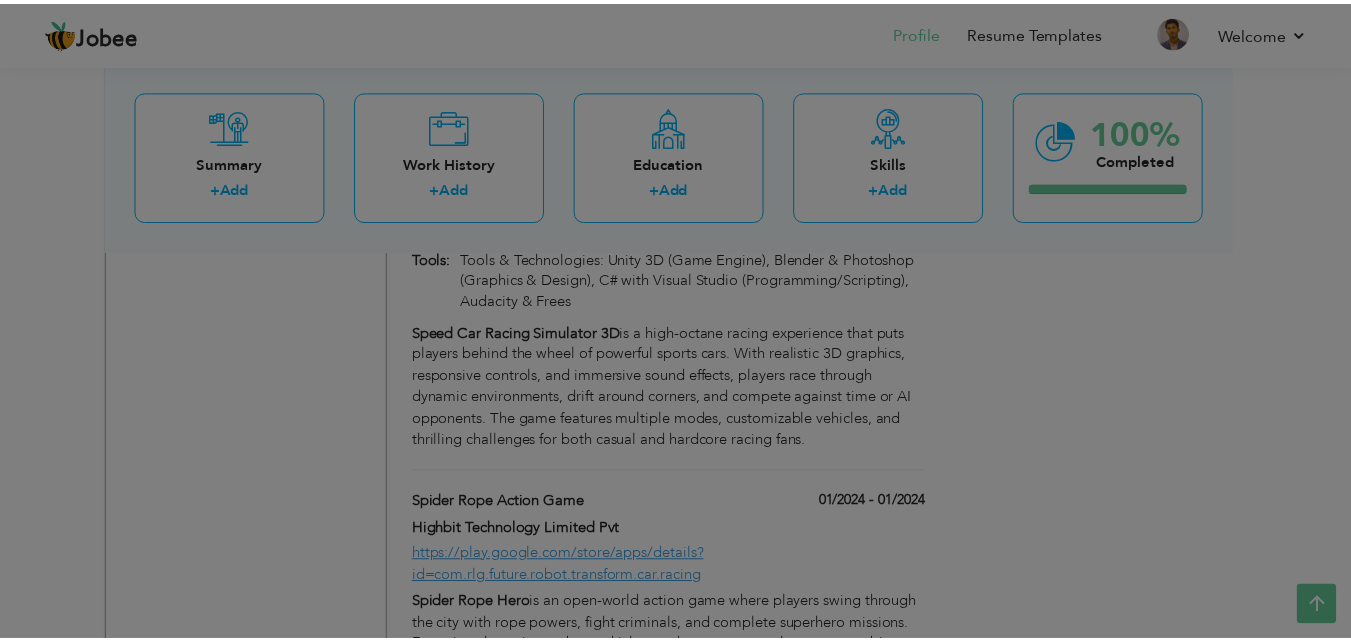 scroll, scrollTop: 0, scrollLeft: 0, axis: both 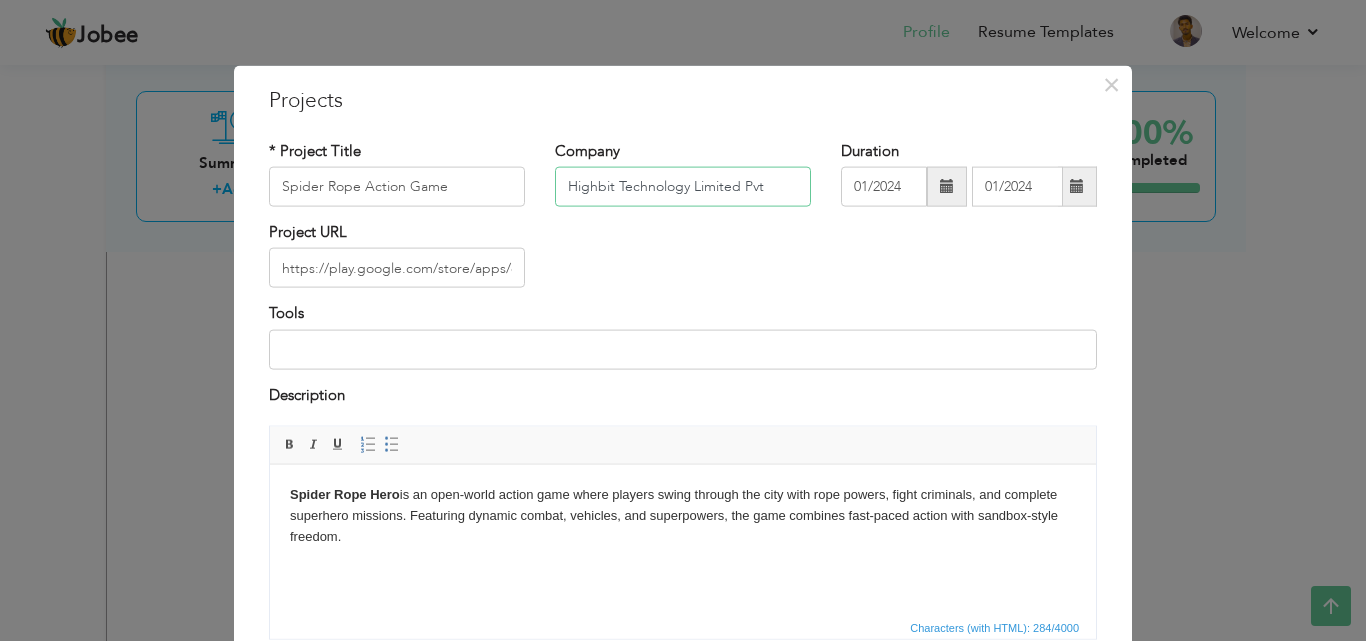 drag, startPoint x: 761, startPoint y: 185, endPoint x: 565, endPoint y: 179, distance: 196.09181 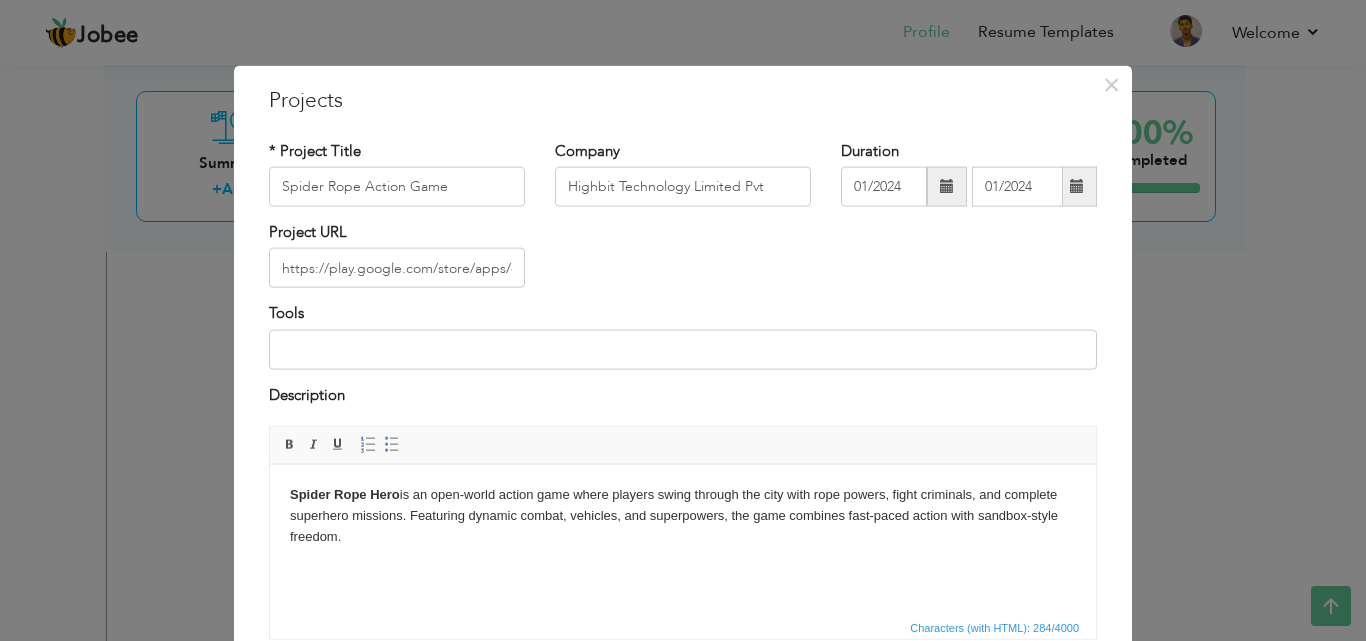 click on "* Project Title
Spider Rope Action Game
Company
Highbit Technology Limited Pvt
Duration 01/2024 01/2024" at bounding box center [683, 320] 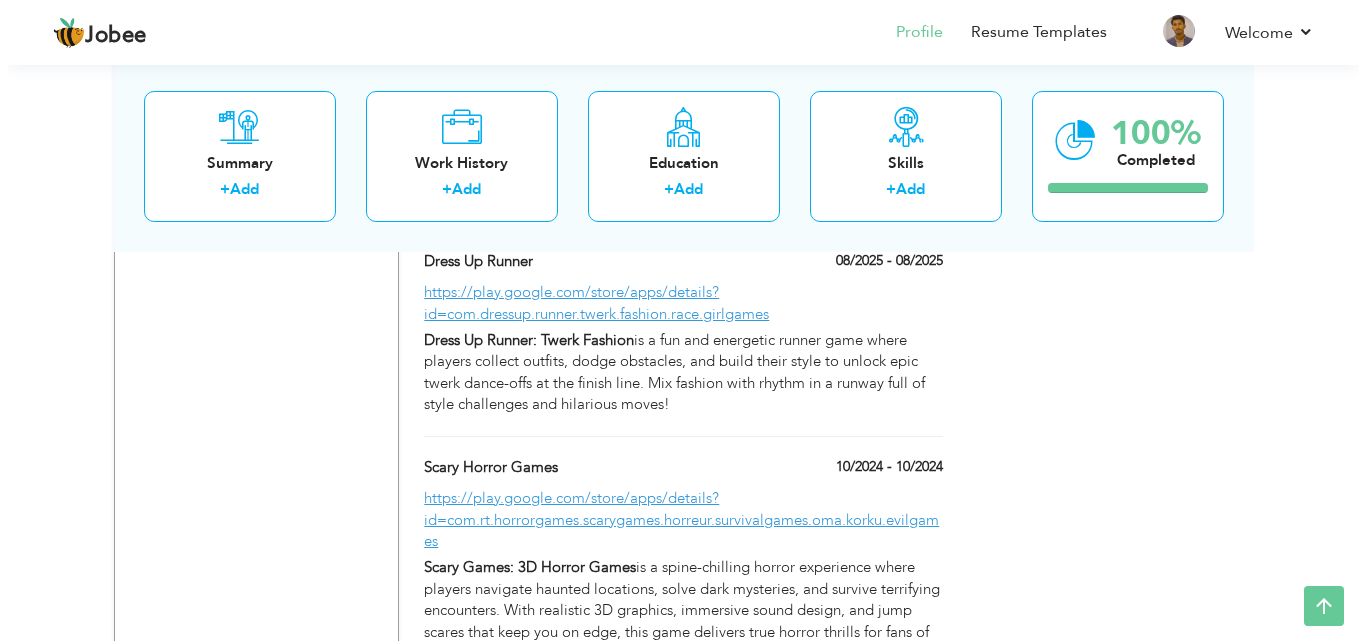 scroll, scrollTop: 2019, scrollLeft: 0, axis: vertical 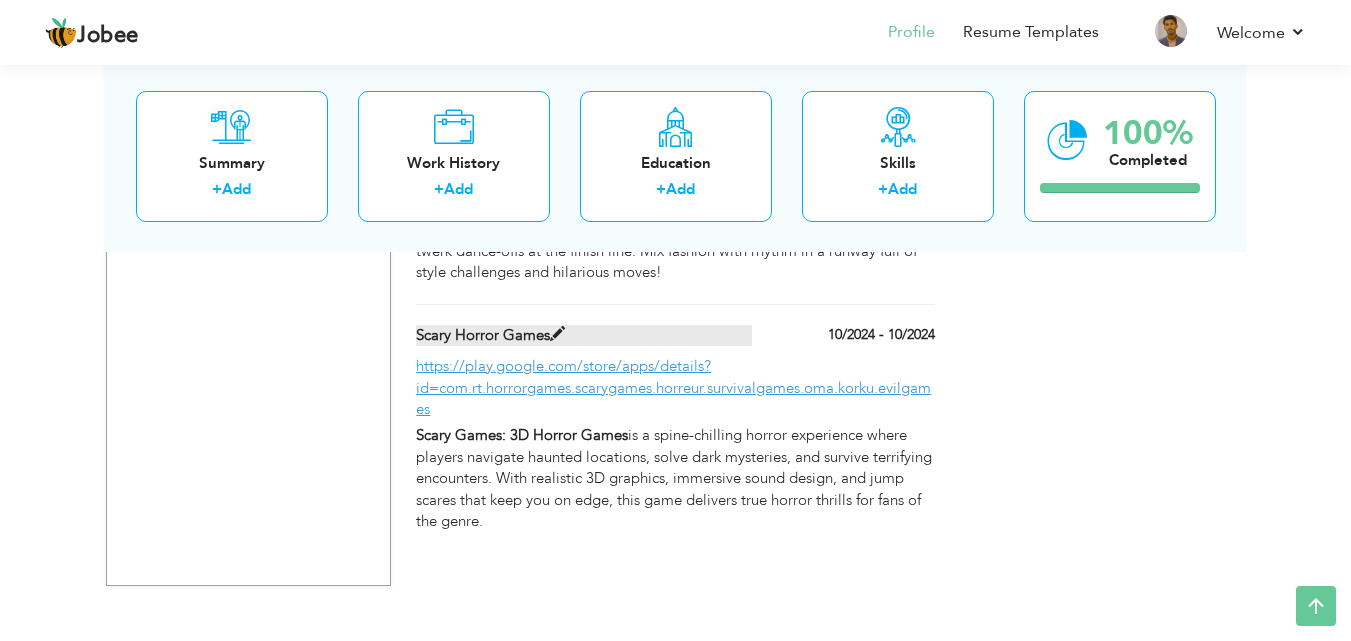 click at bounding box center (557, 334) 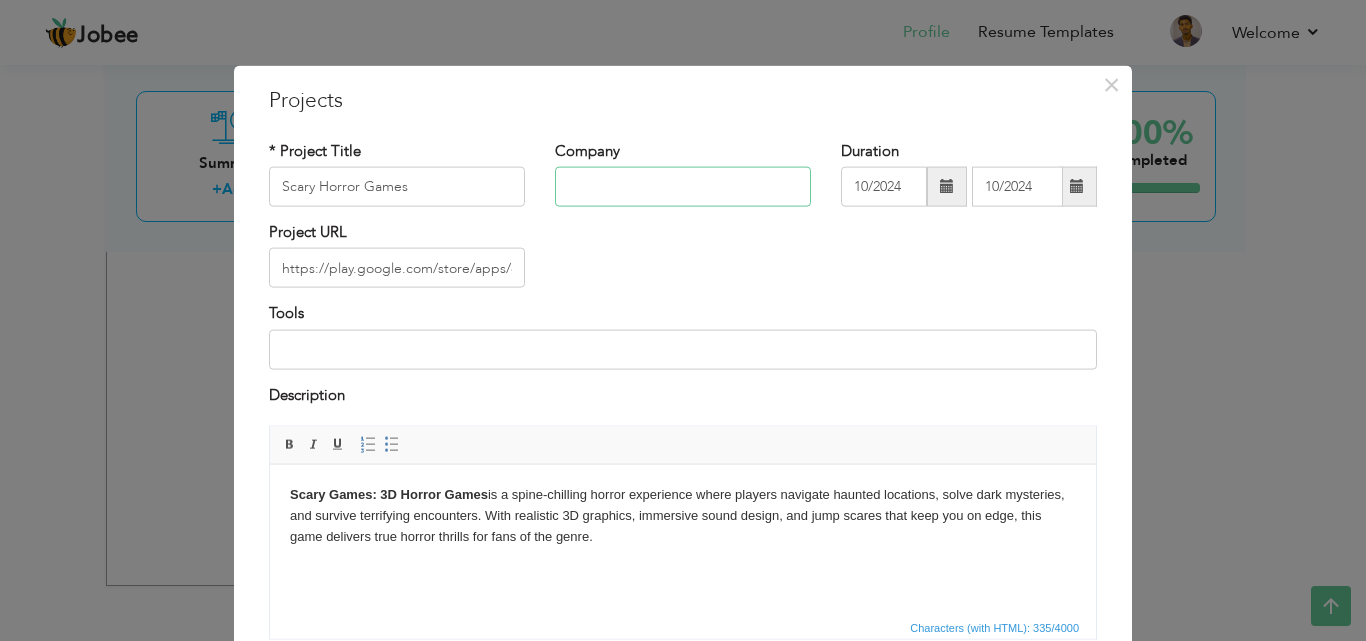 paste on "Highbit Technology Limited Pvt" 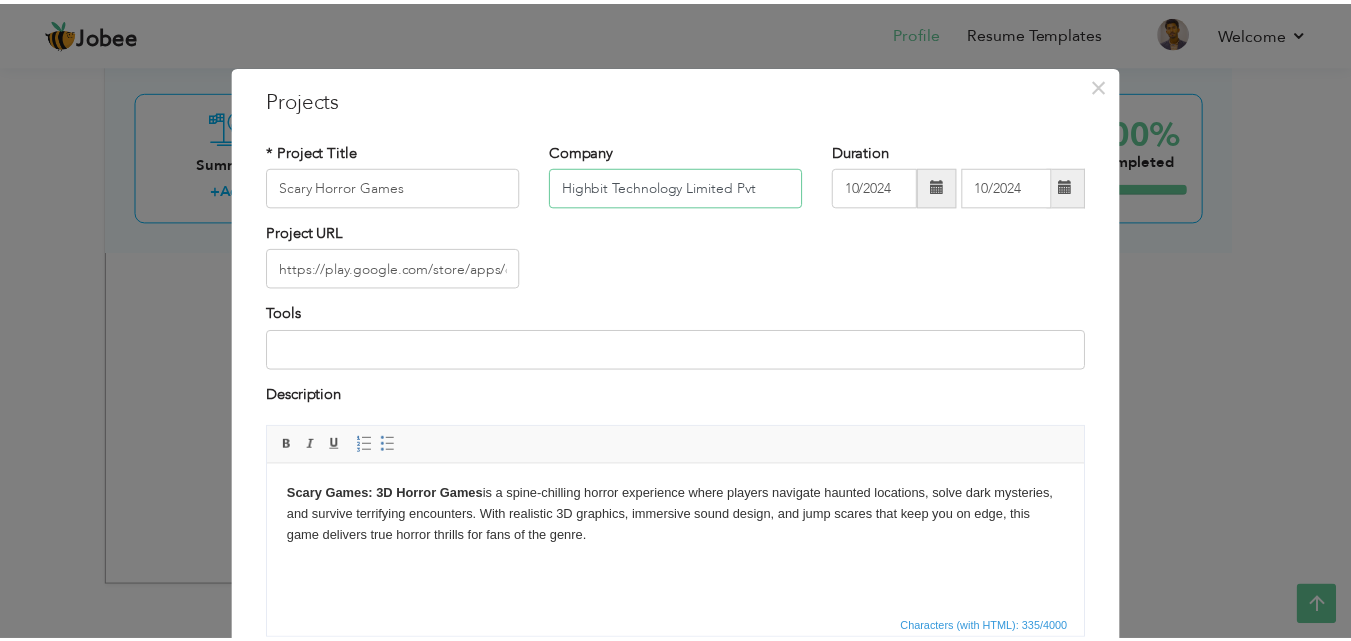 scroll, scrollTop: 161, scrollLeft: 0, axis: vertical 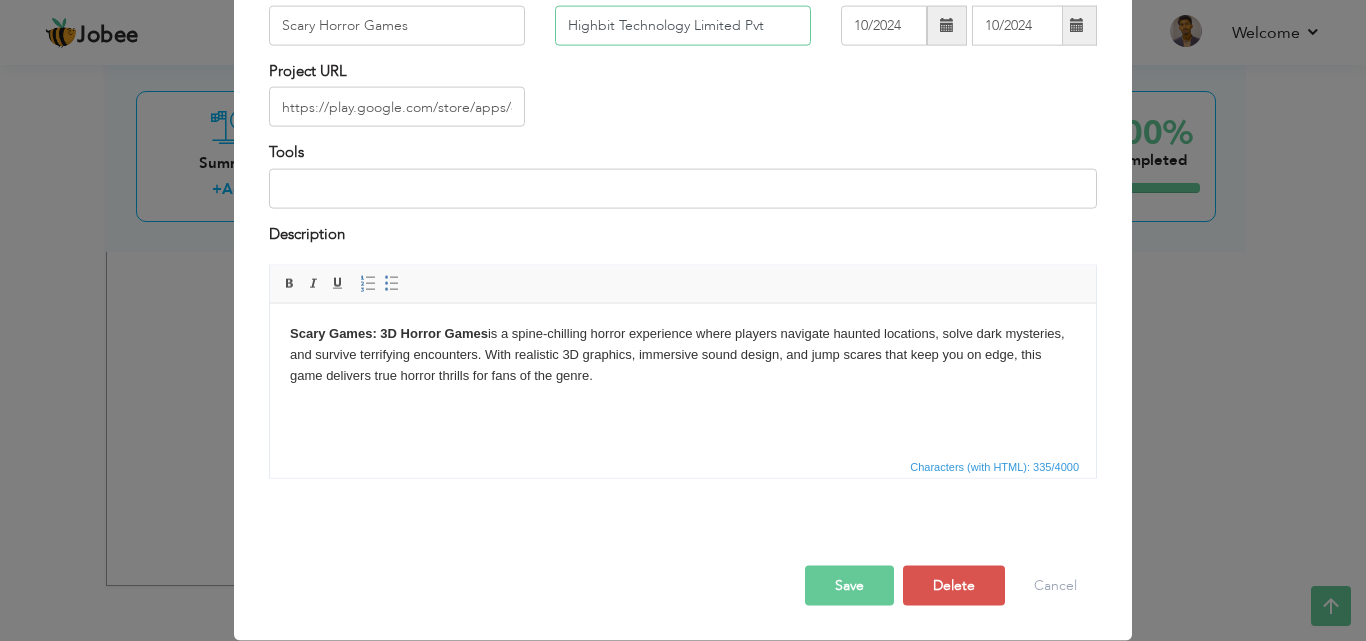 type on "Highbit Technology Limited Pvt" 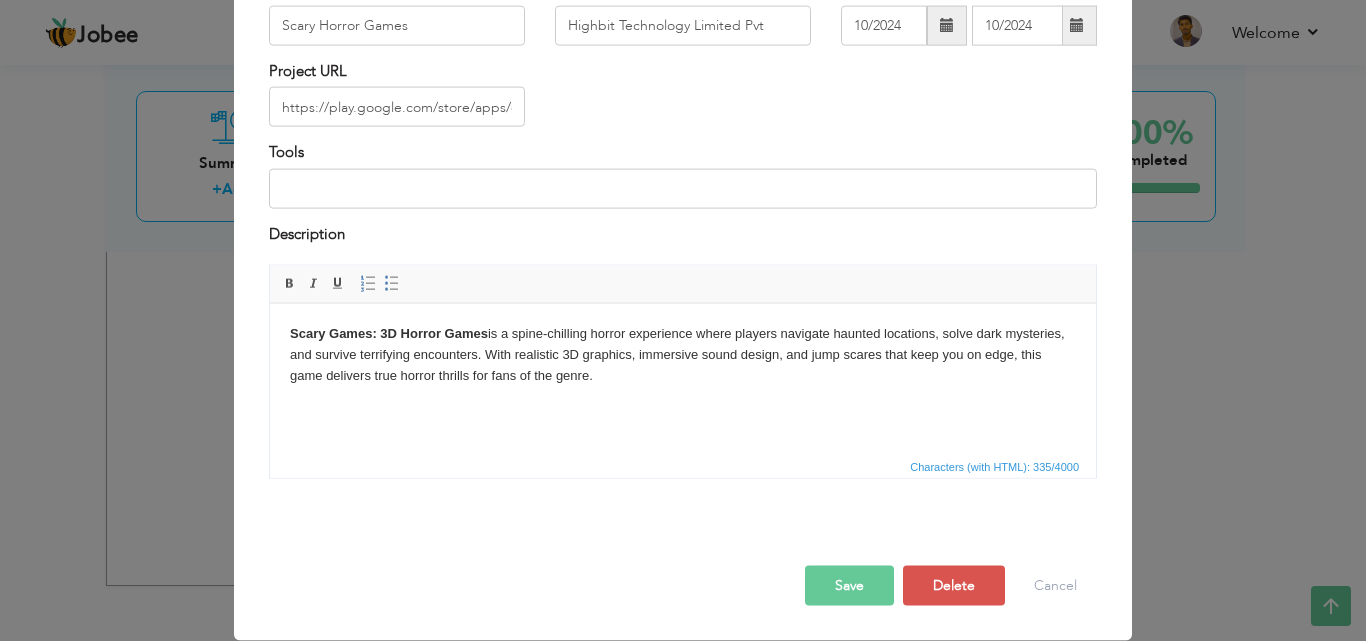 click on "Save" at bounding box center [849, 586] 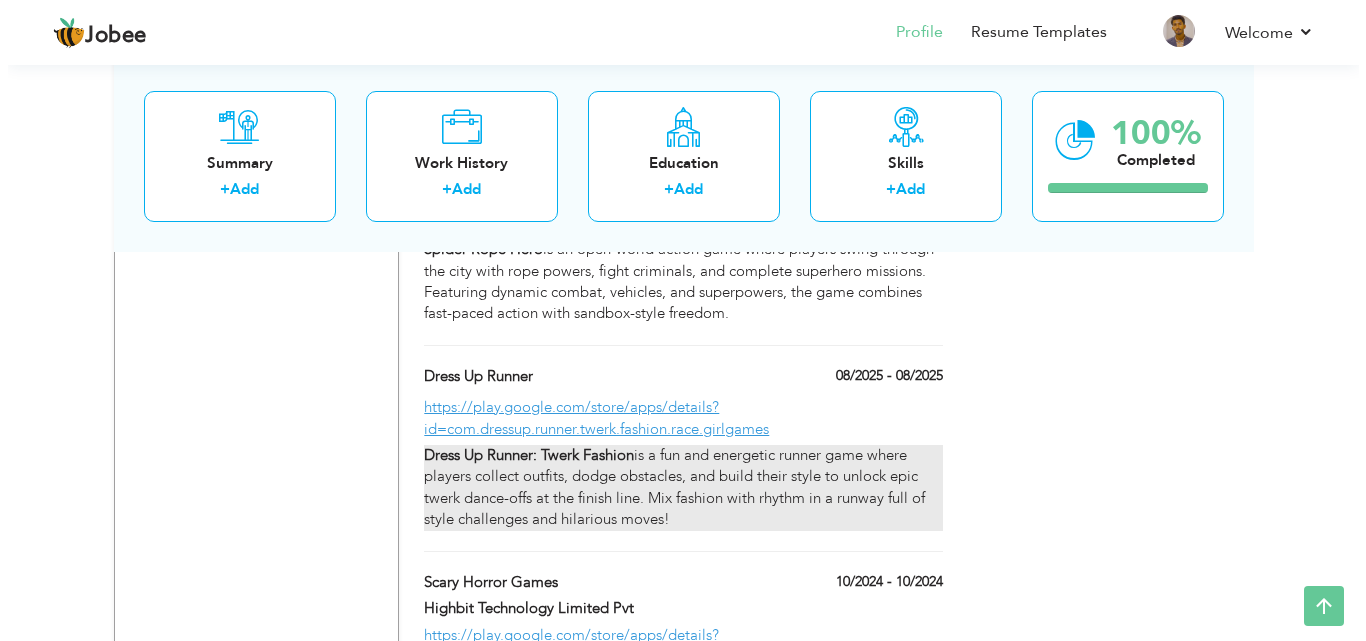 scroll, scrollTop: 1741, scrollLeft: 0, axis: vertical 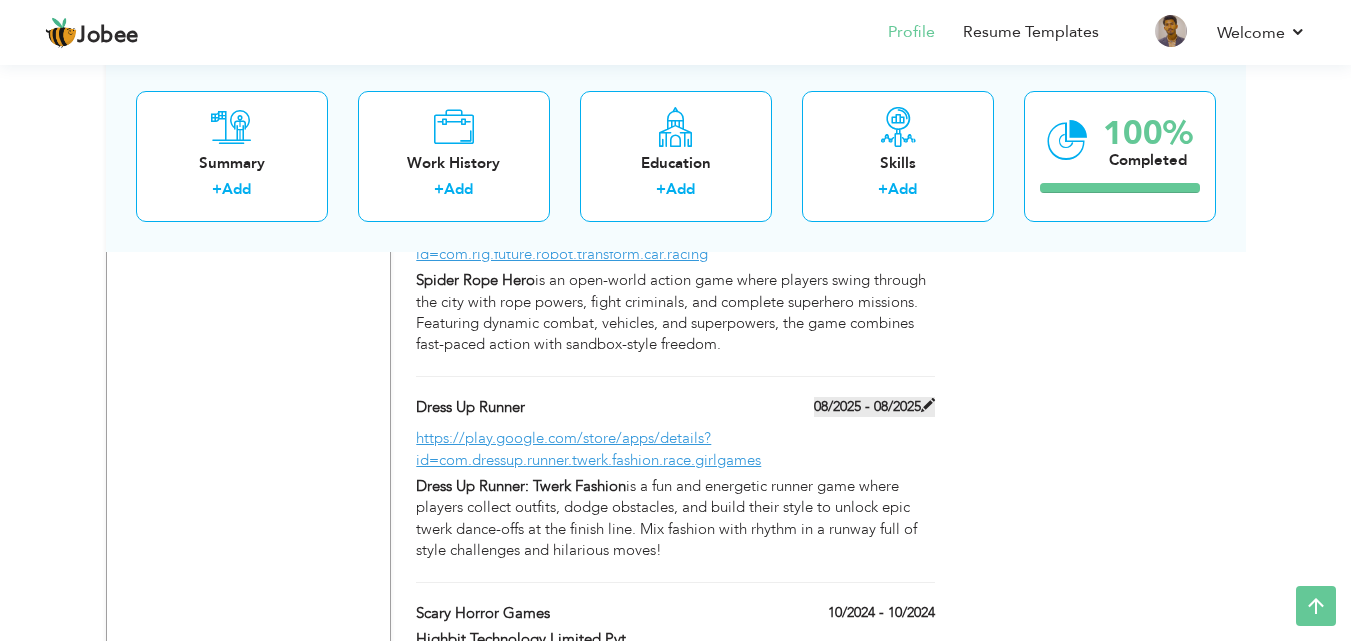 click on "08/2025 -  08/2025" at bounding box center (874, 407) 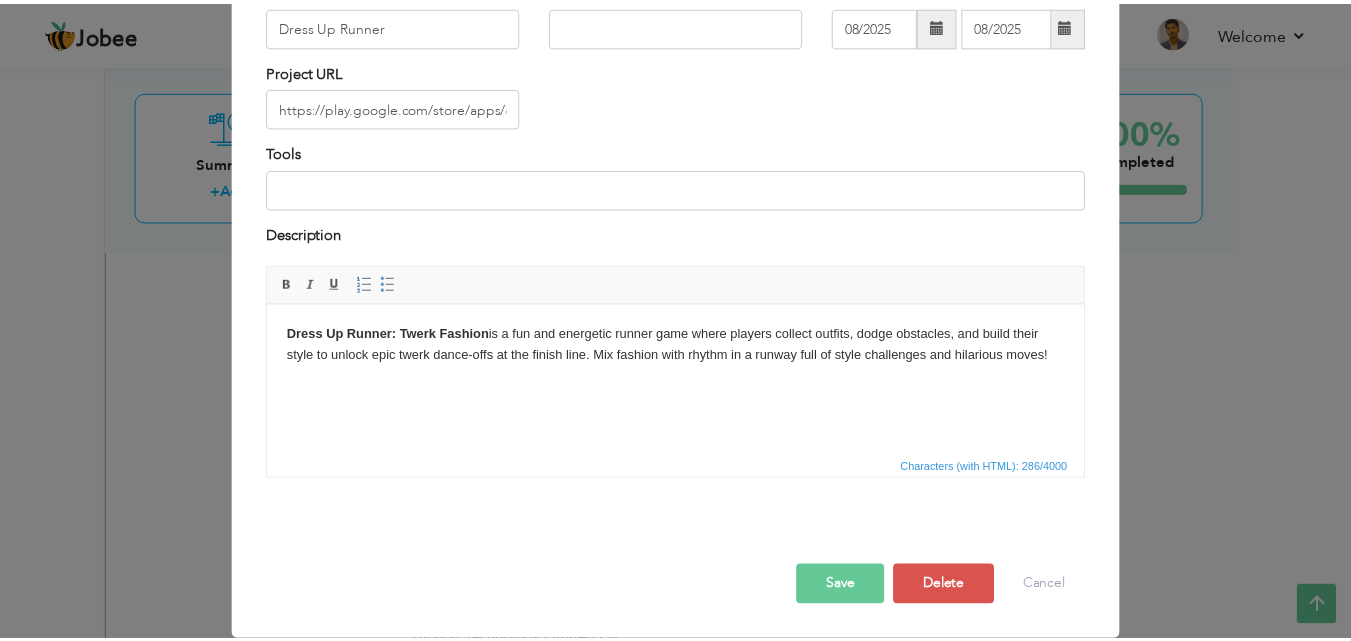scroll, scrollTop: 0, scrollLeft: 0, axis: both 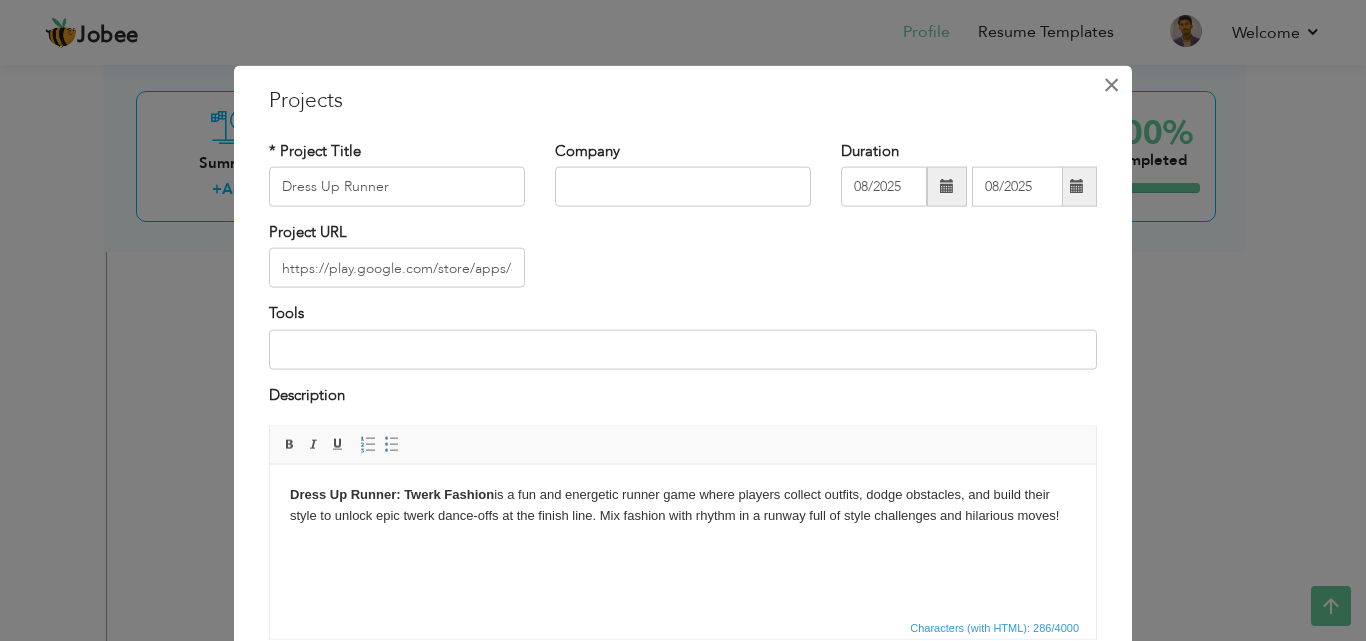 click on "×" at bounding box center (1111, 84) 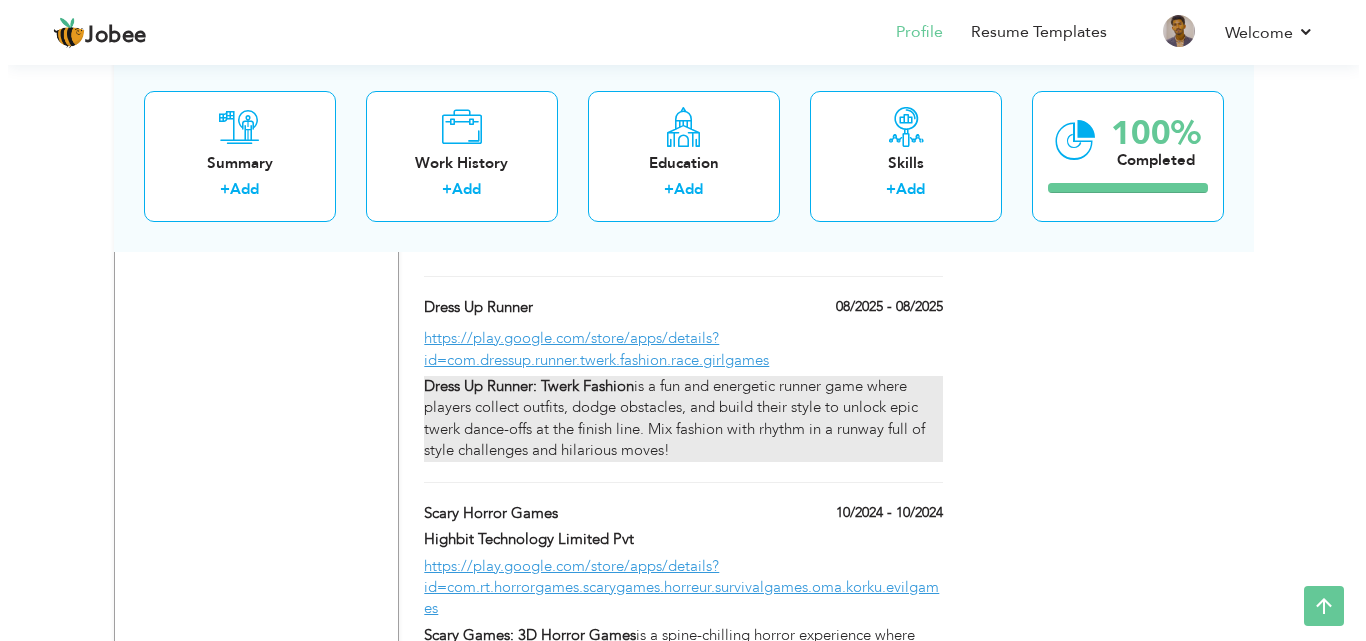 scroll, scrollTop: 1741, scrollLeft: 0, axis: vertical 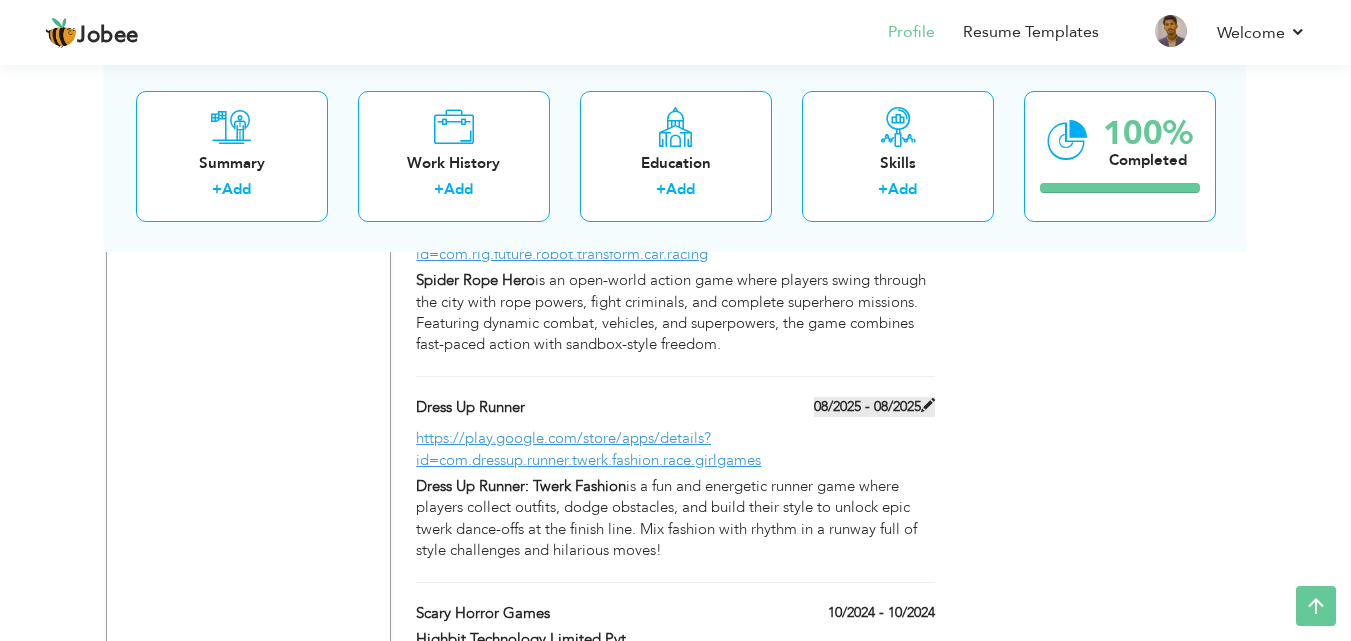 click at bounding box center (928, 405) 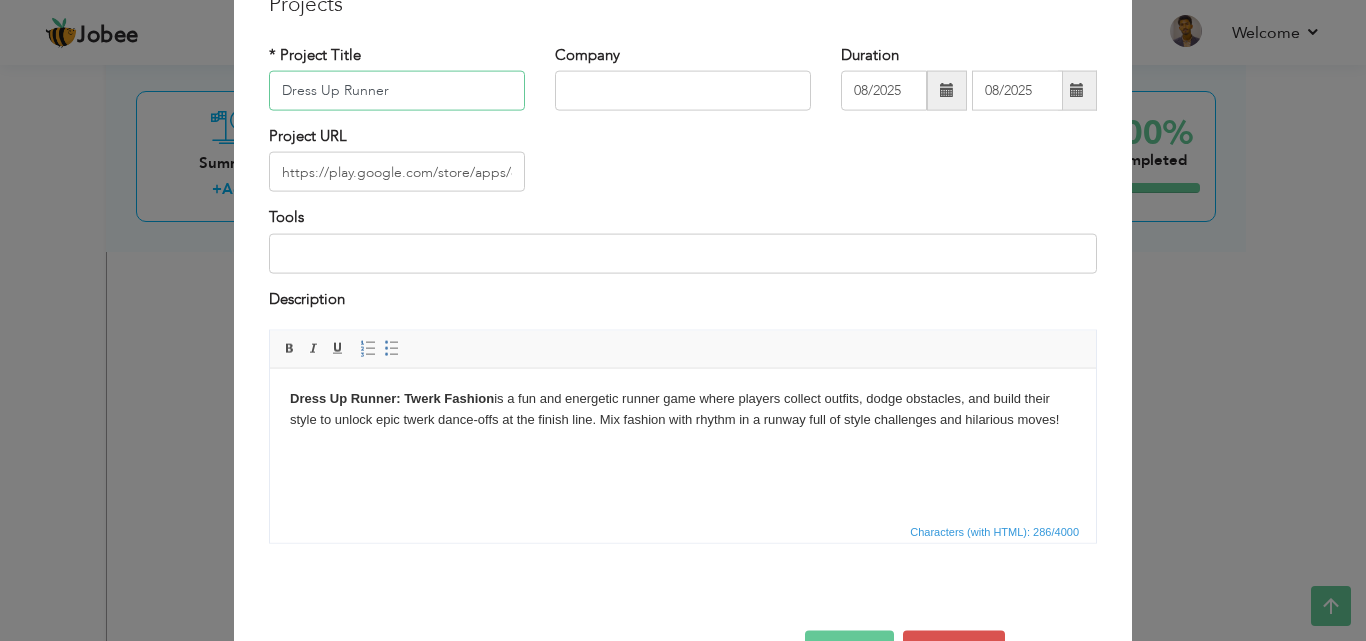 scroll, scrollTop: 61, scrollLeft: 0, axis: vertical 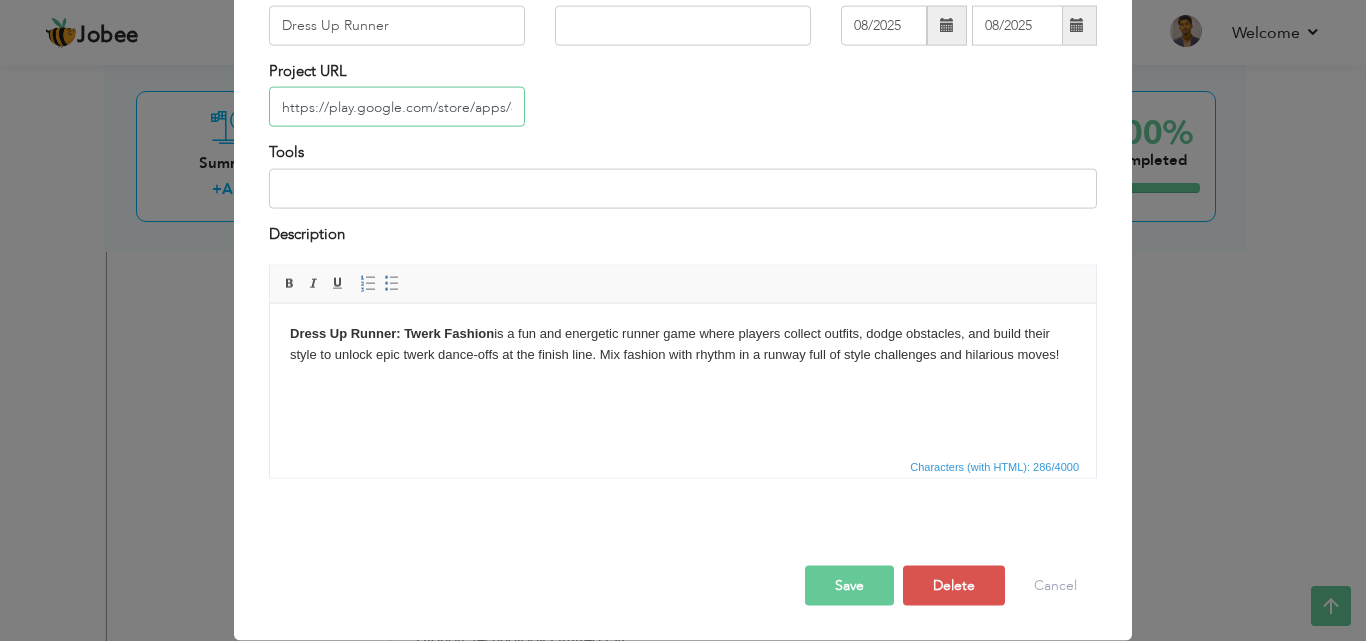 click on "https://play.google.com/store/apps/details?id=com.dressup.runner.twerk.fashion.race.girlgames" at bounding box center [397, 107] 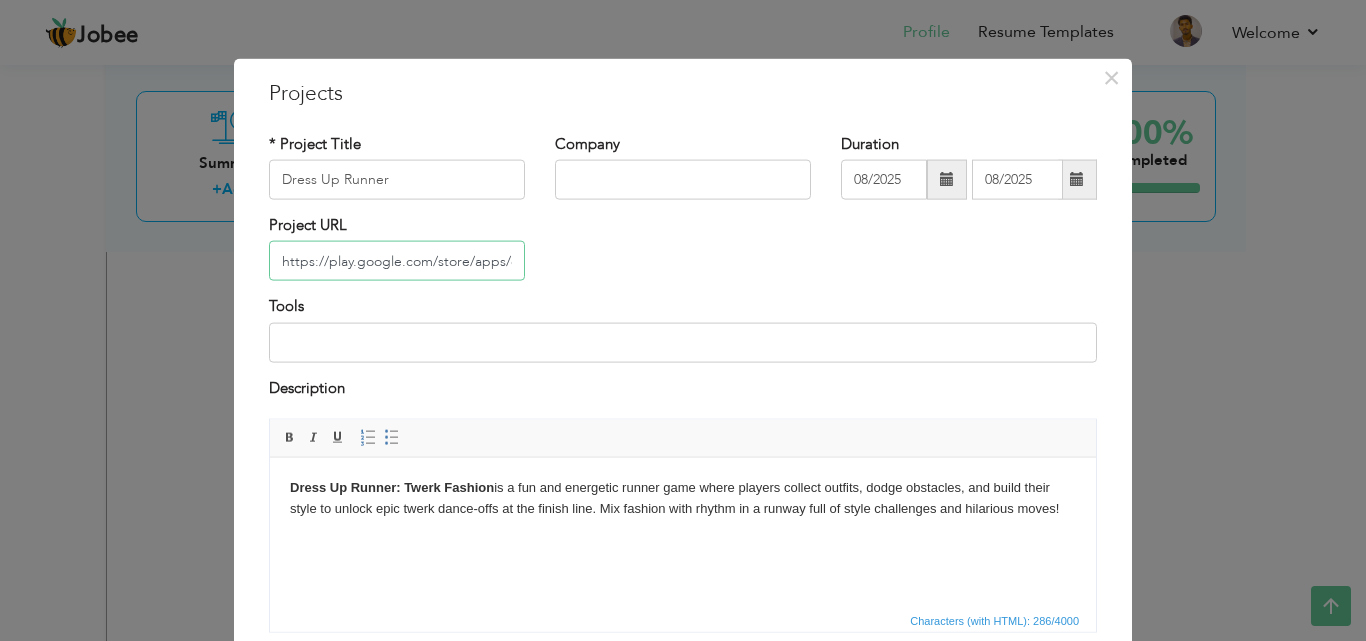 scroll, scrollTop: 0, scrollLeft: 0, axis: both 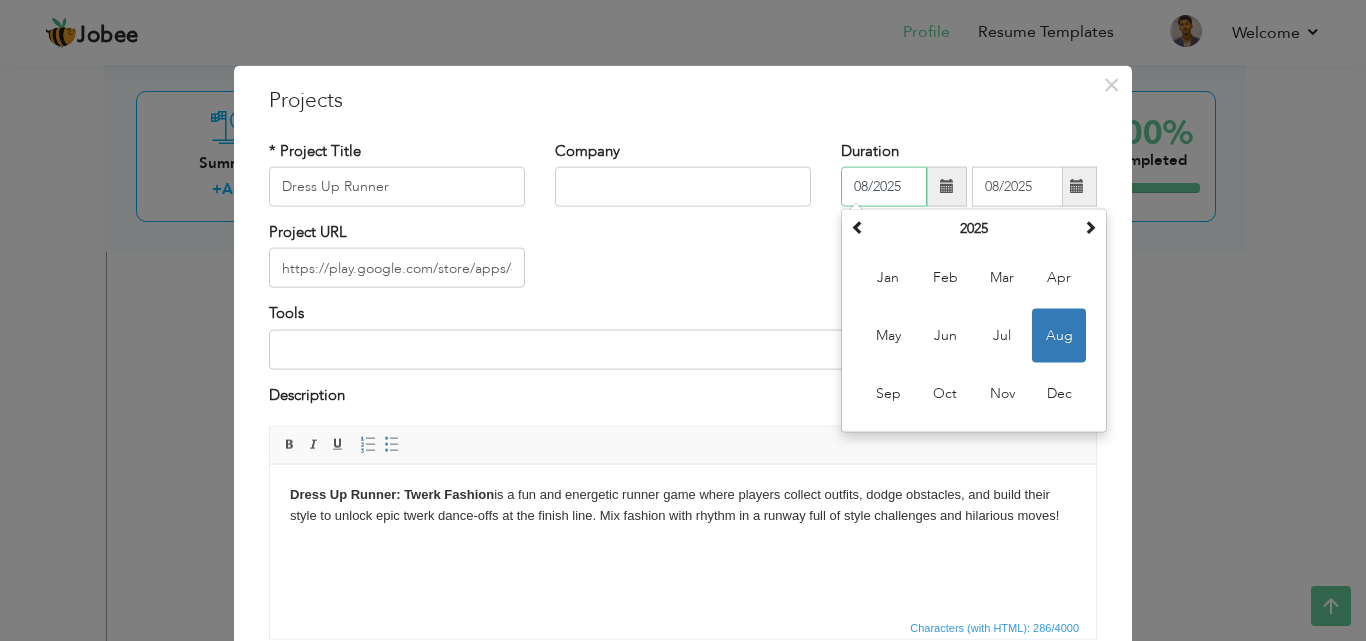click on "08/2025" at bounding box center [884, 187] 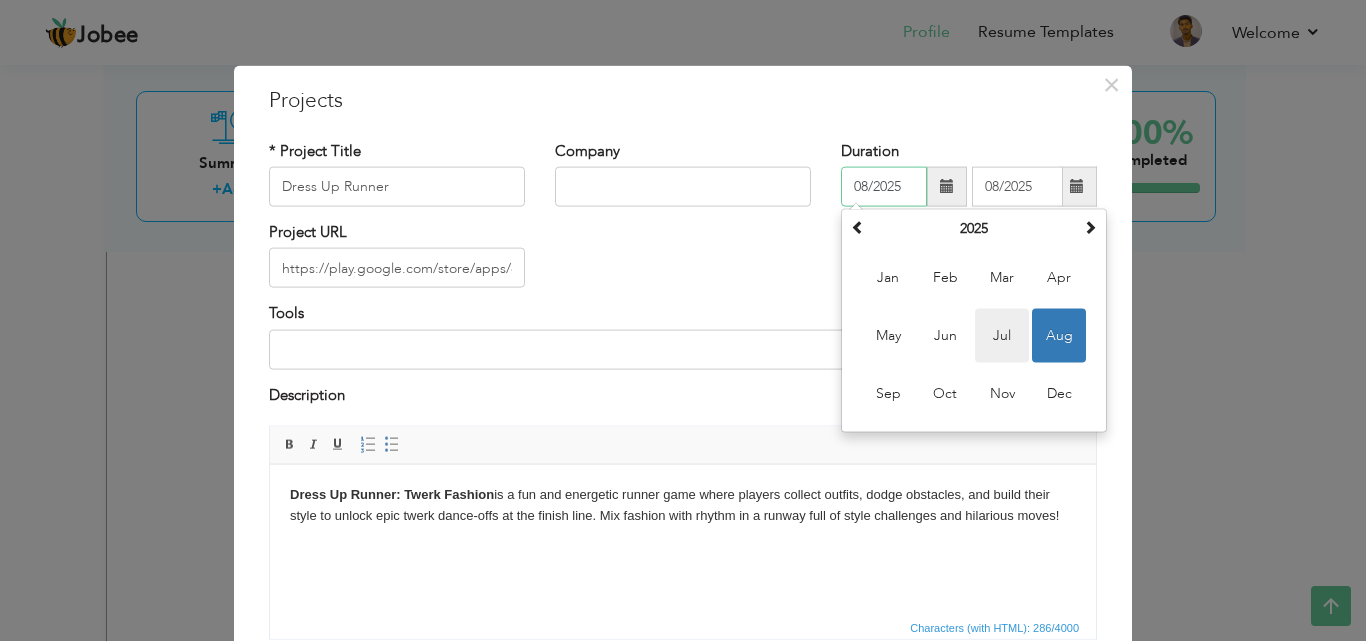 click on "Jul" at bounding box center [1002, 336] 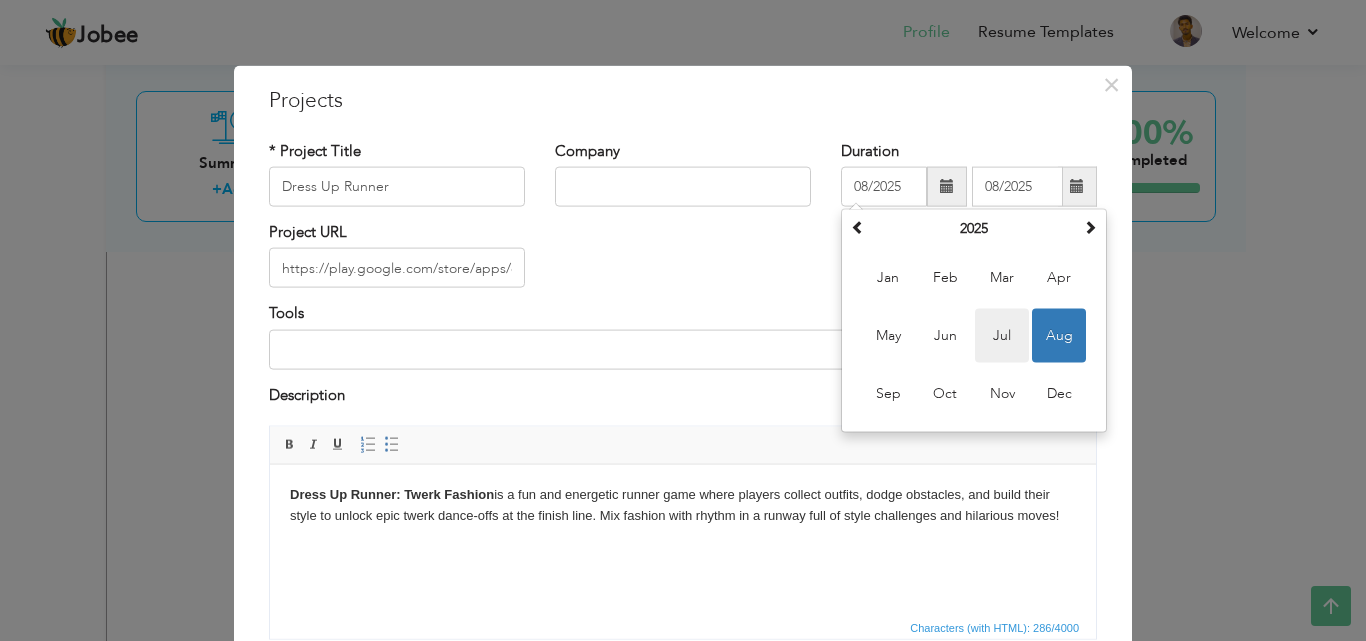 type on "07/2025" 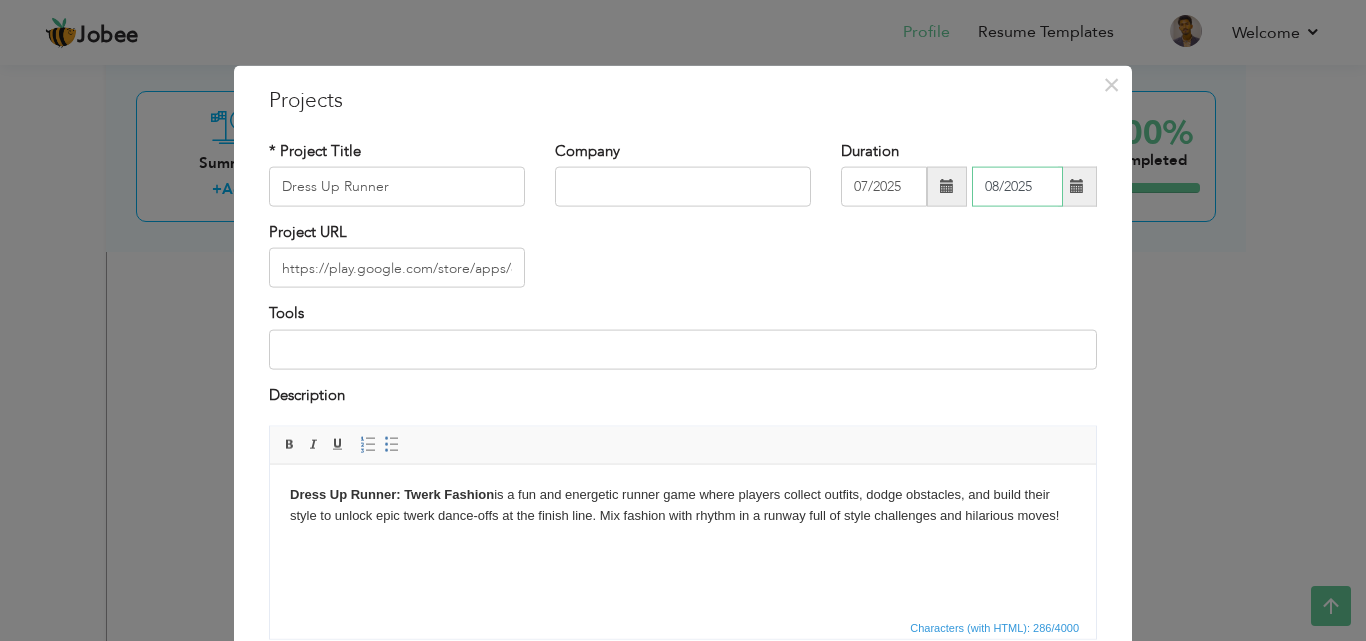 click on "08/2025" at bounding box center [1017, 187] 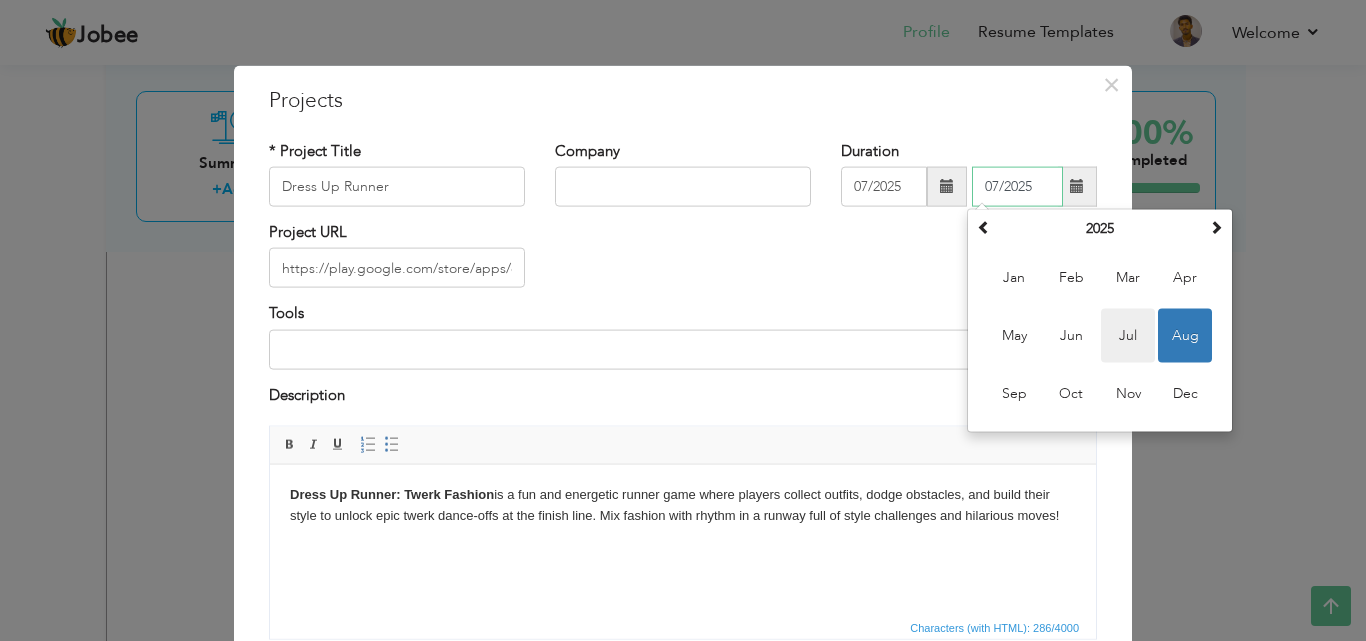 click on "Jul" at bounding box center (1128, 336) 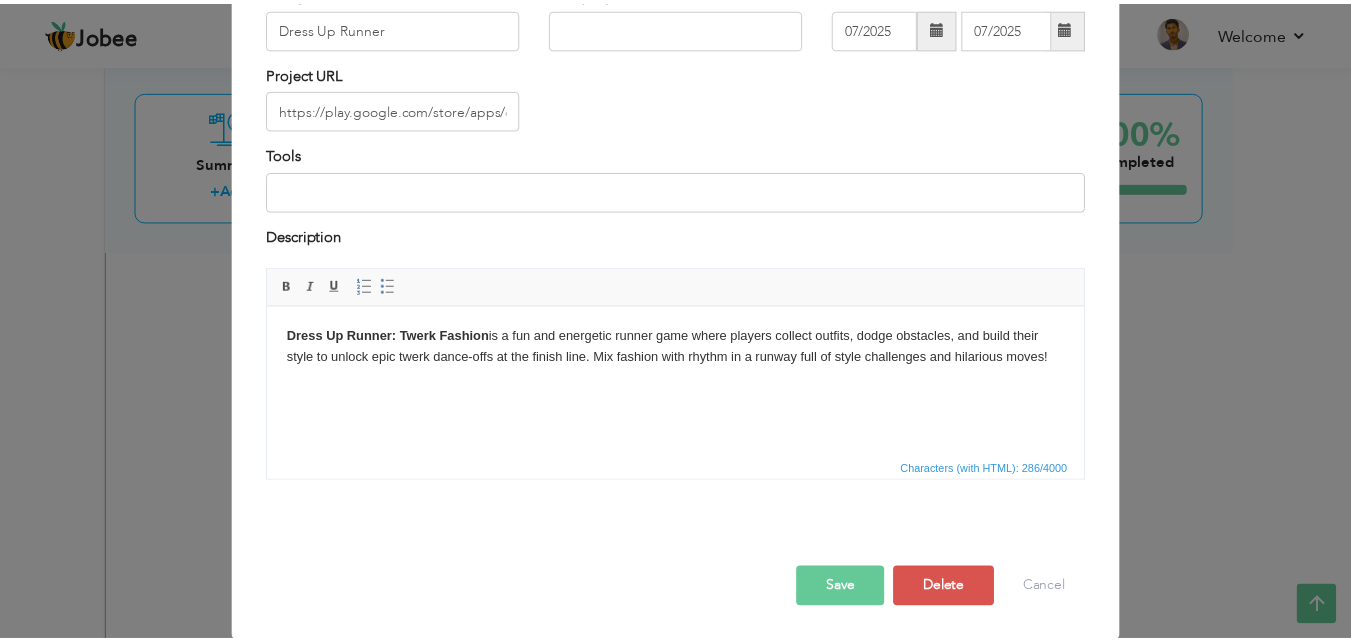 scroll, scrollTop: 161, scrollLeft: 0, axis: vertical 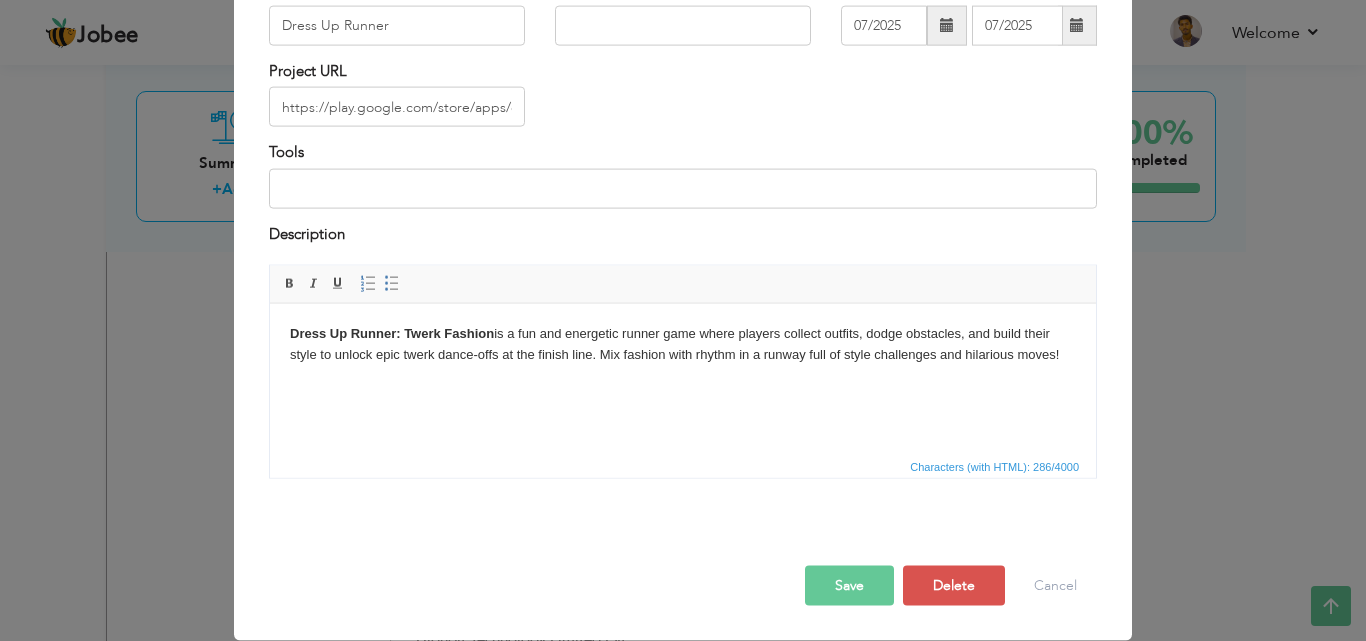 click on "Save" at bounding box center (849, 586) 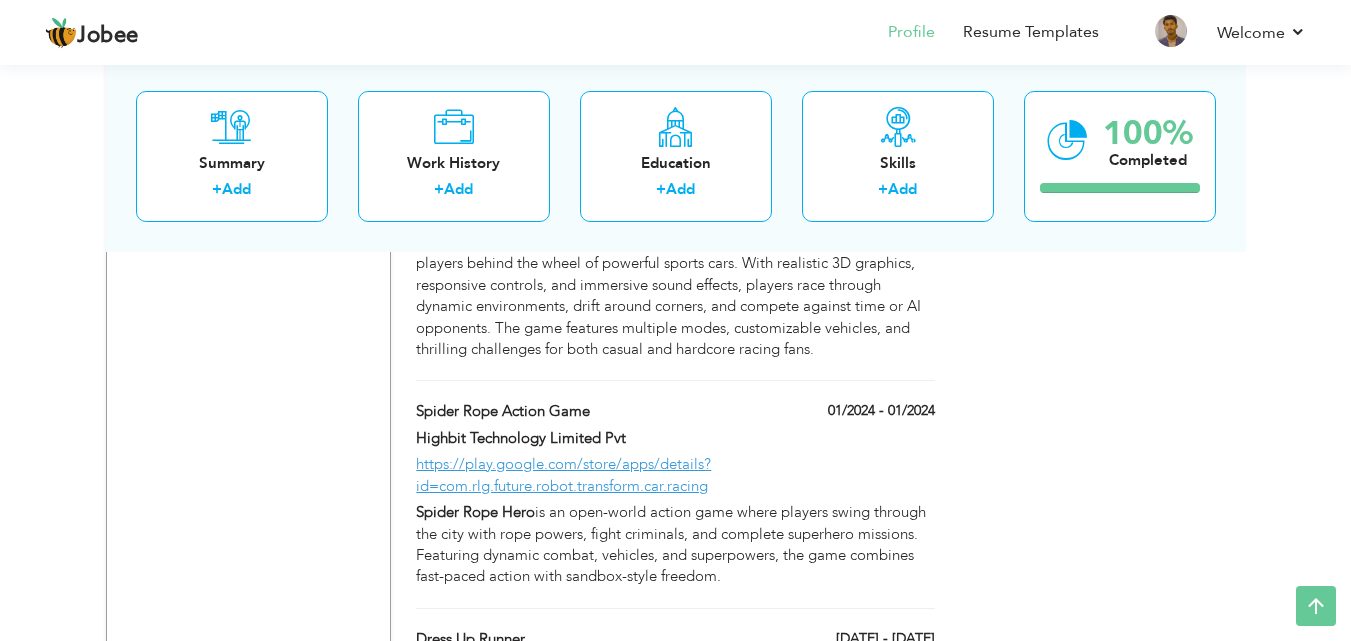 scroll, scrollTop: 1541, scrollLeft: 0, axis: vertical 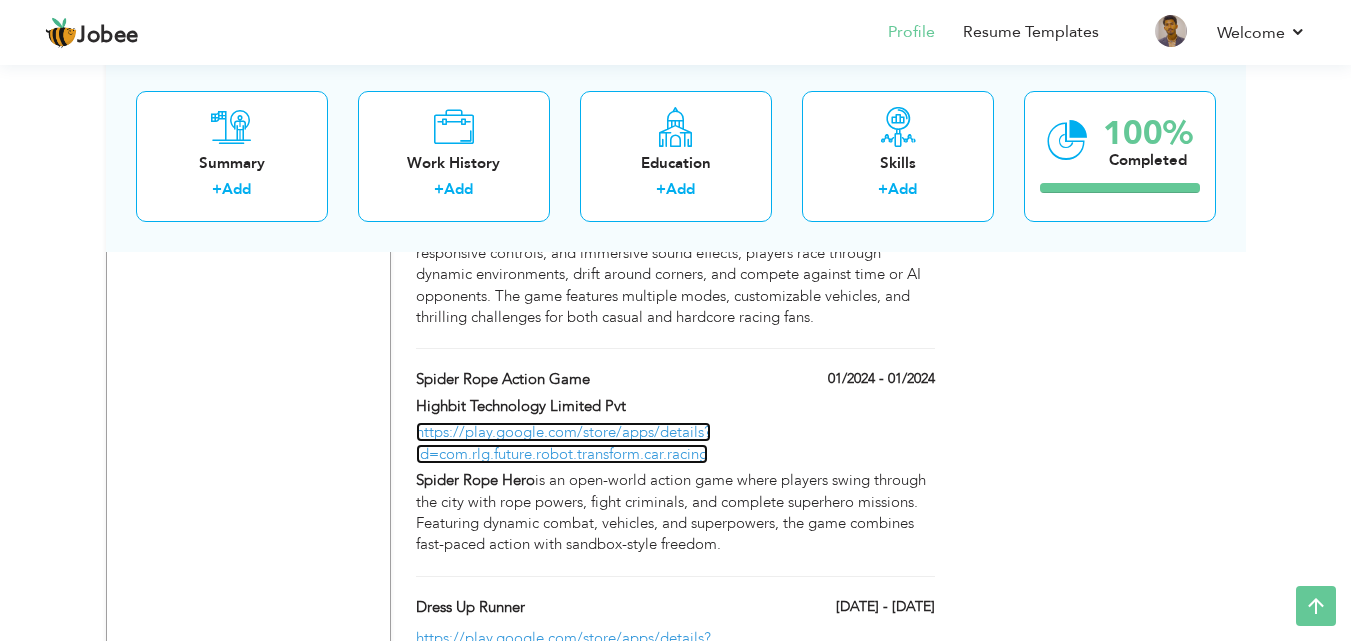 click on "https://play.google.com/store/apps/details?id=com.rlg.future.robot.transform.car.racing" at bounding box center (563, 442) 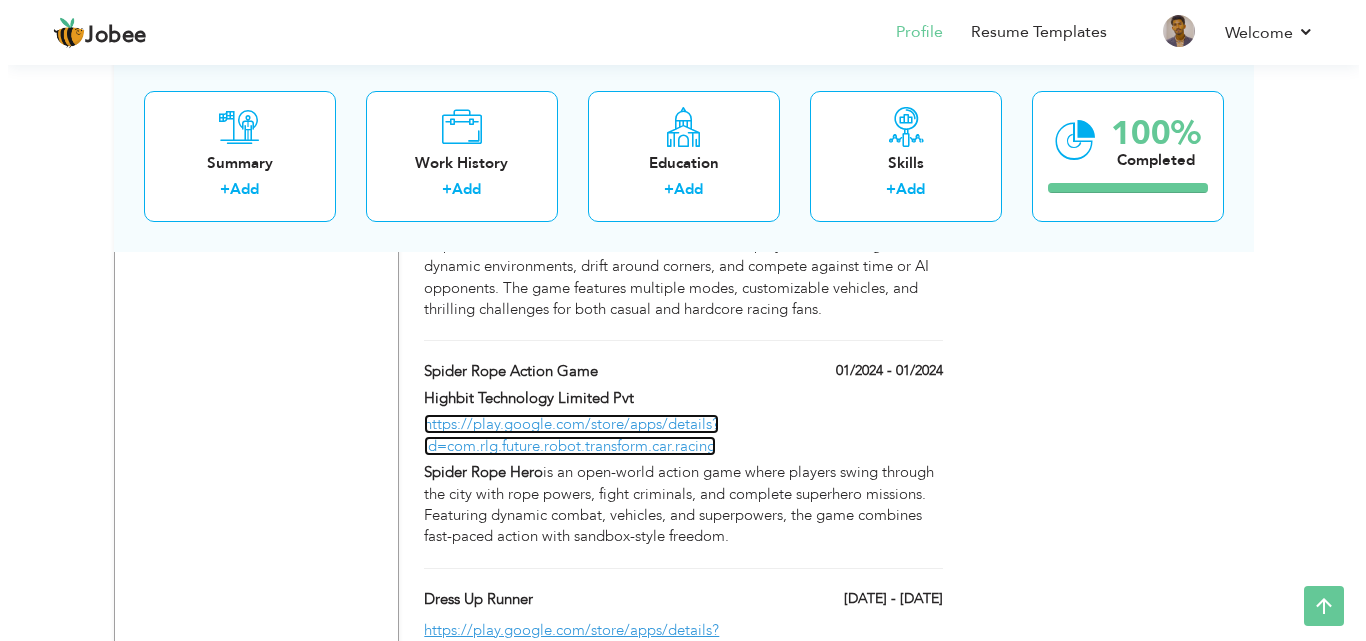 scroll, scrollTop: 1541, scrollLeft: 0, axis: vertical 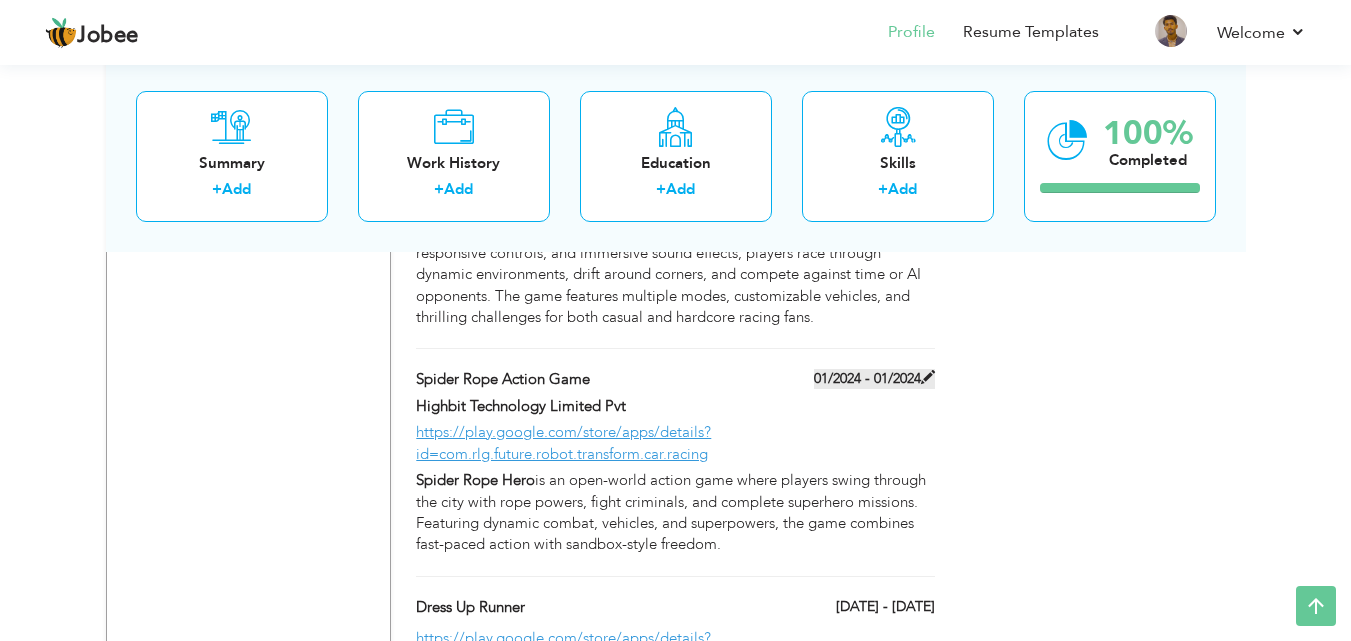 click on "01/2024 -  01/2024" at bounding box center (874, 379) 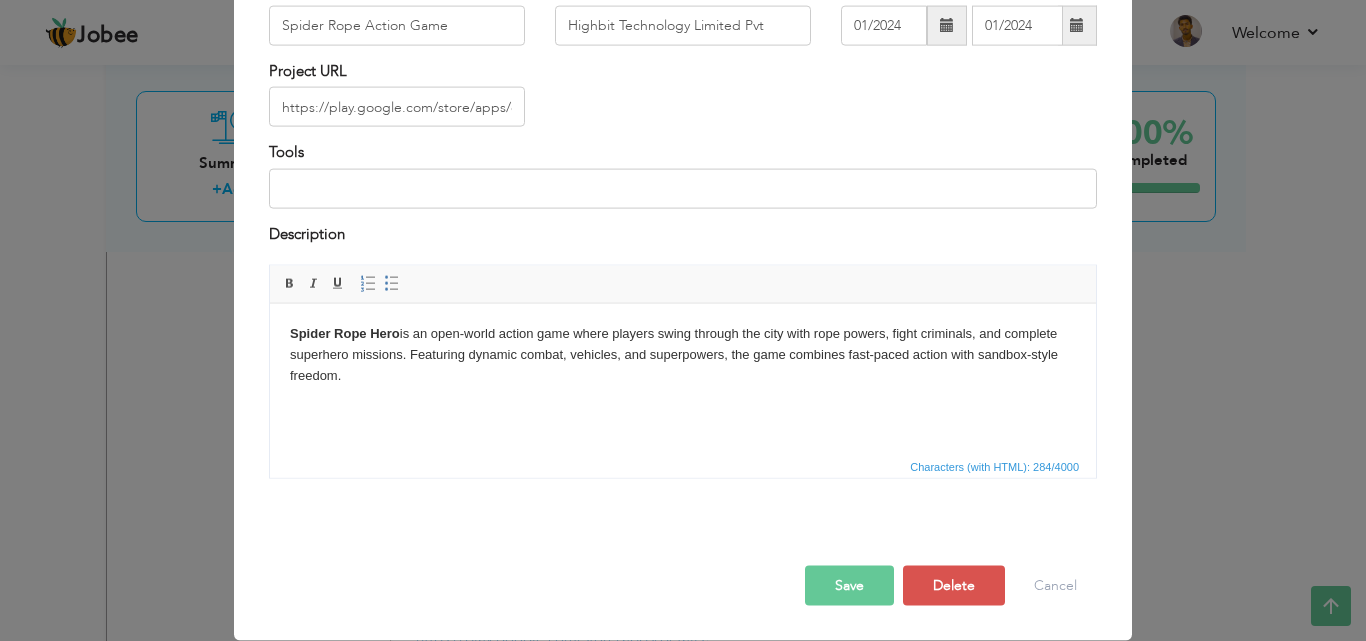 scroll, scrollTop: 0, scrollLeft: 0, axis: both 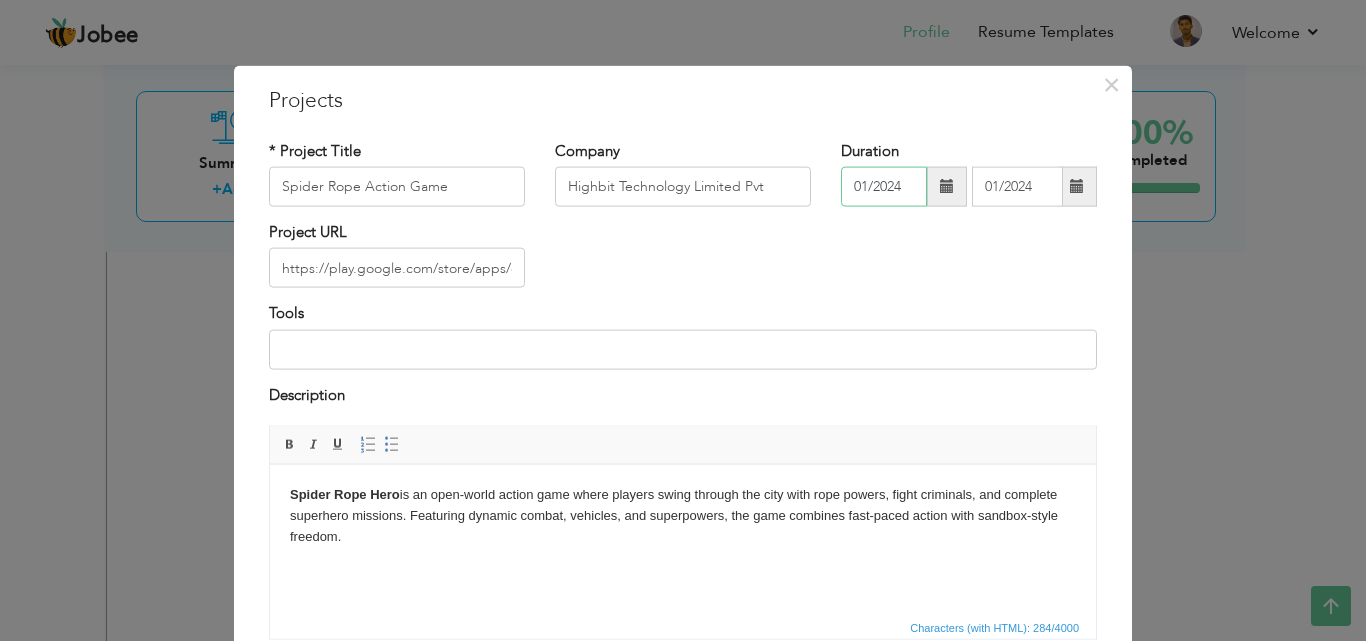 click on "01/2024" at bounding box center (884, 187) 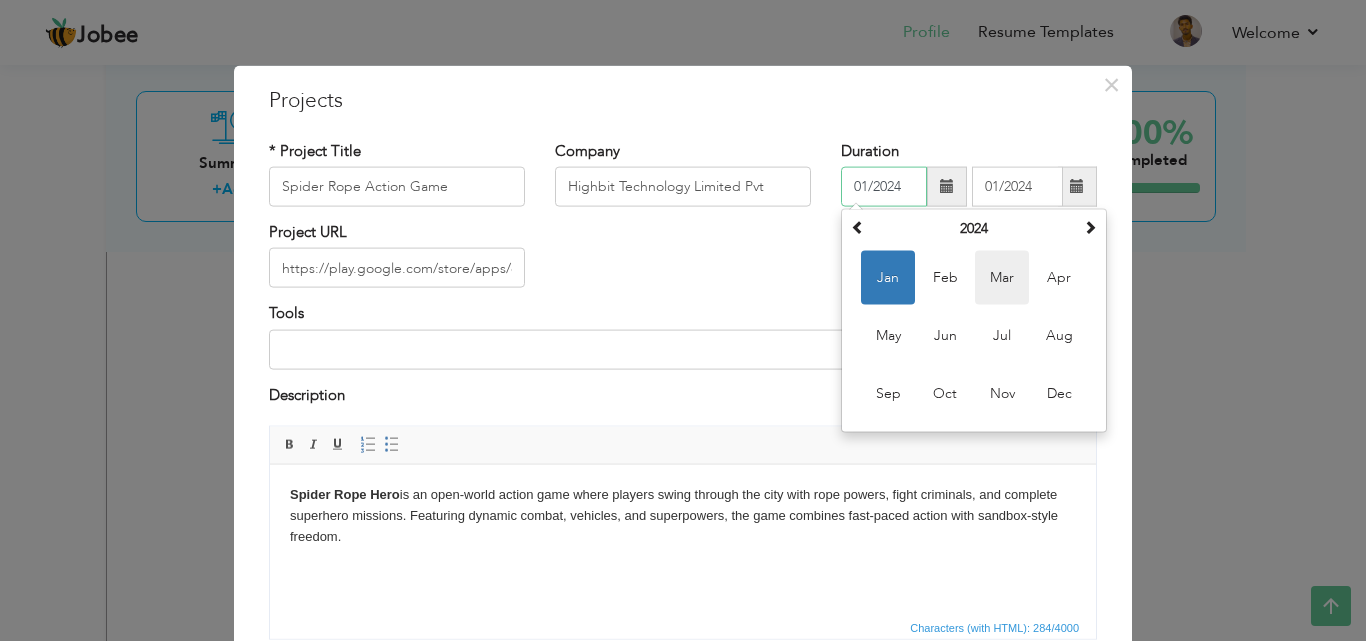 click on "Mar" at bounding box center (1002, 278) 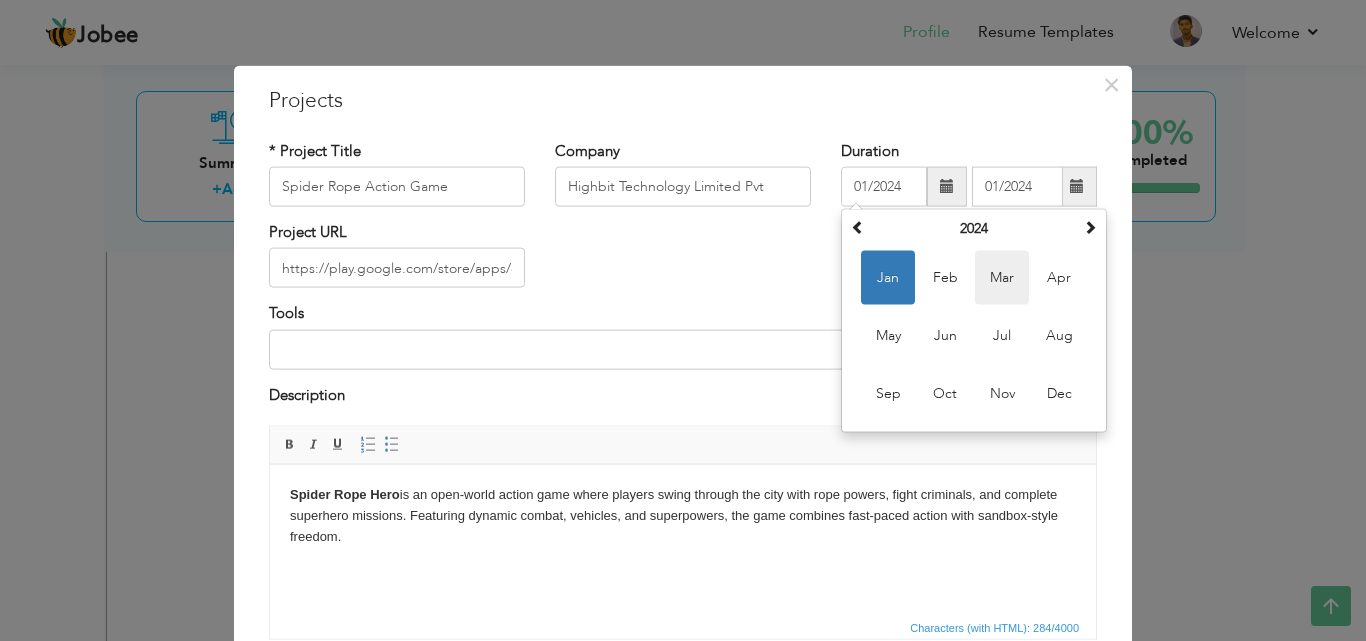 type on "03/2024" 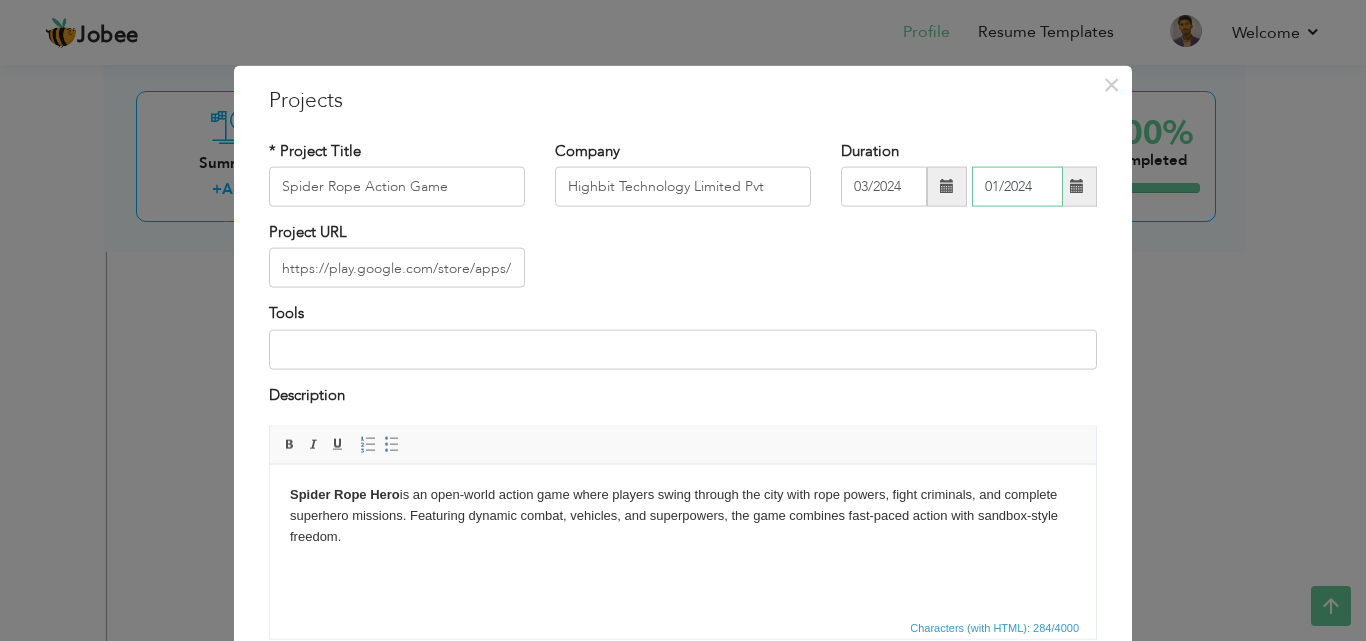 click on "01/2024" at bounding box center [1017, 187] 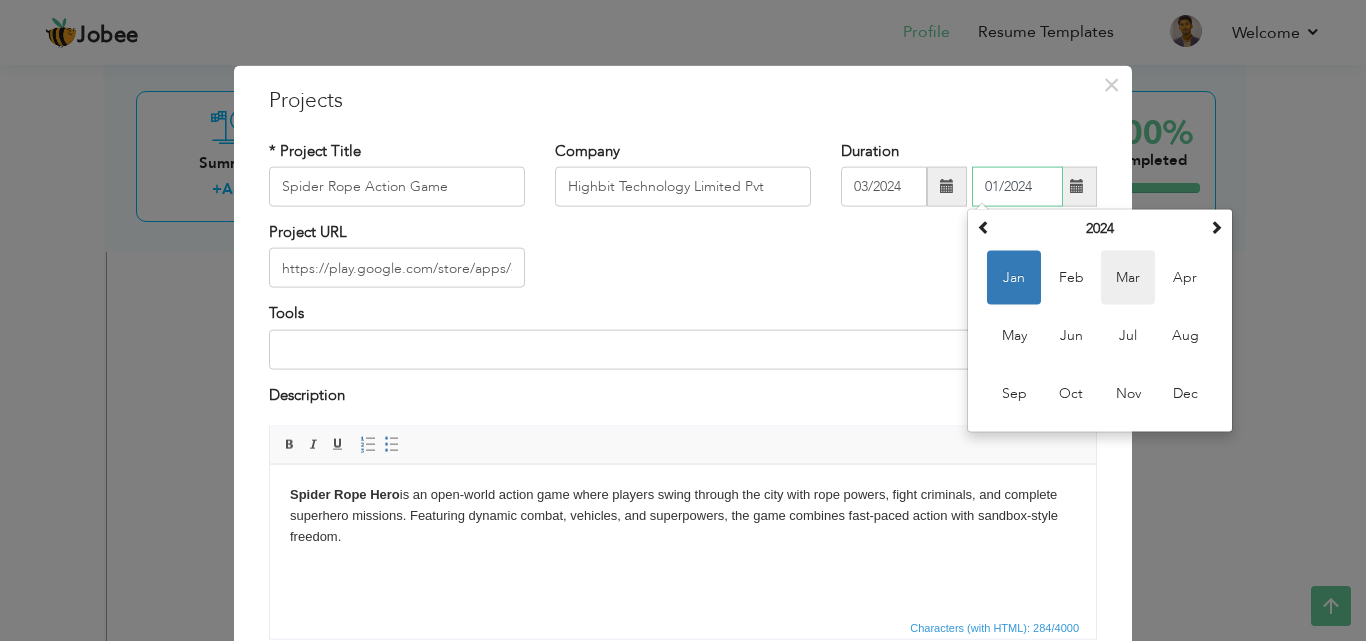 click on "Mar" at bounding box center (1128, 278) 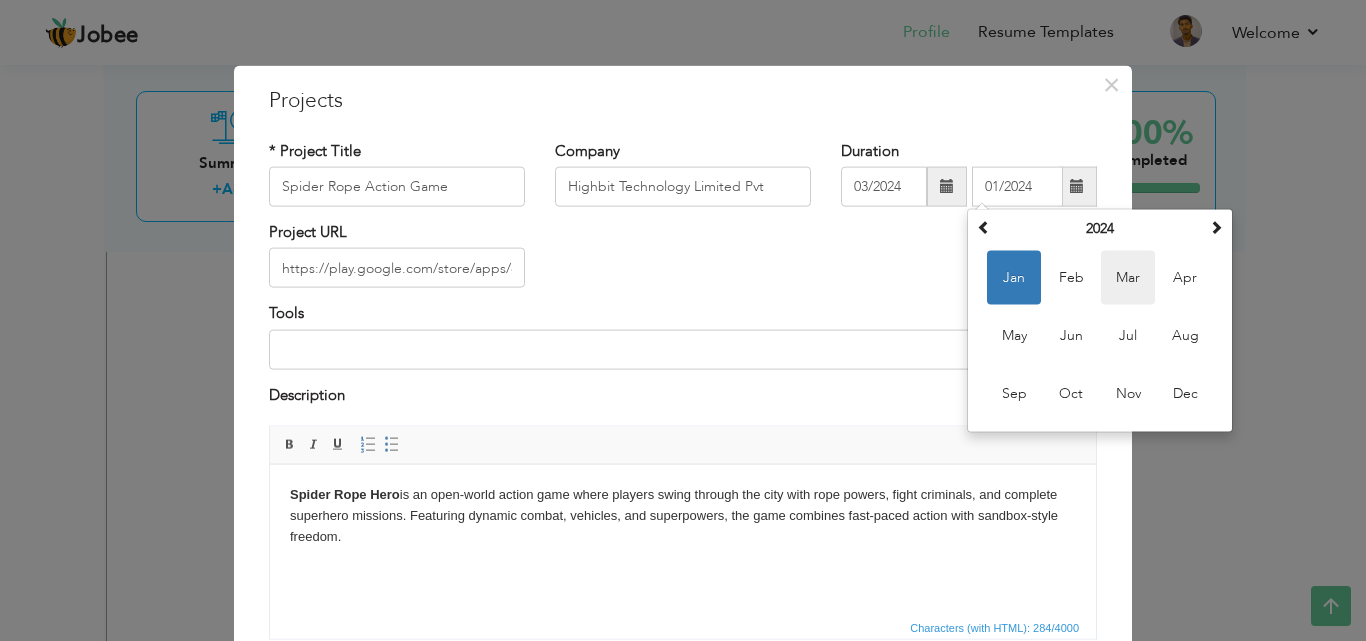 type on "03/2024" 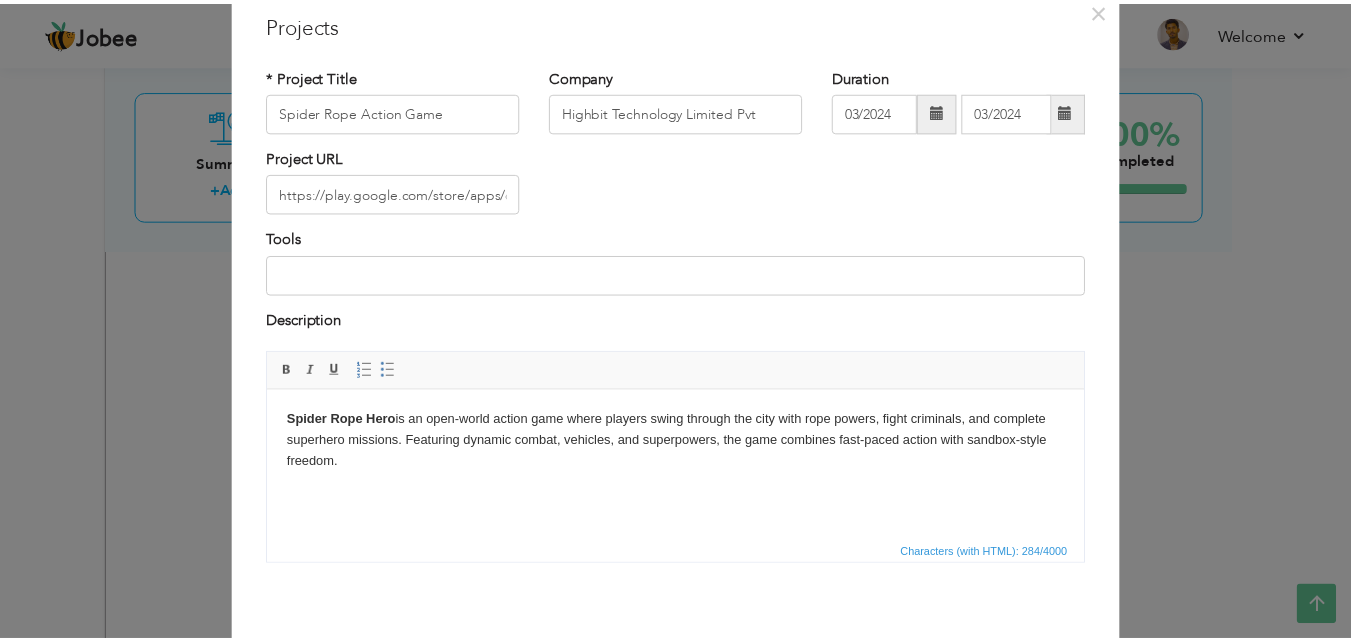 scroll, scrollTop: 161, scrollLeft: 0, axis: vertical 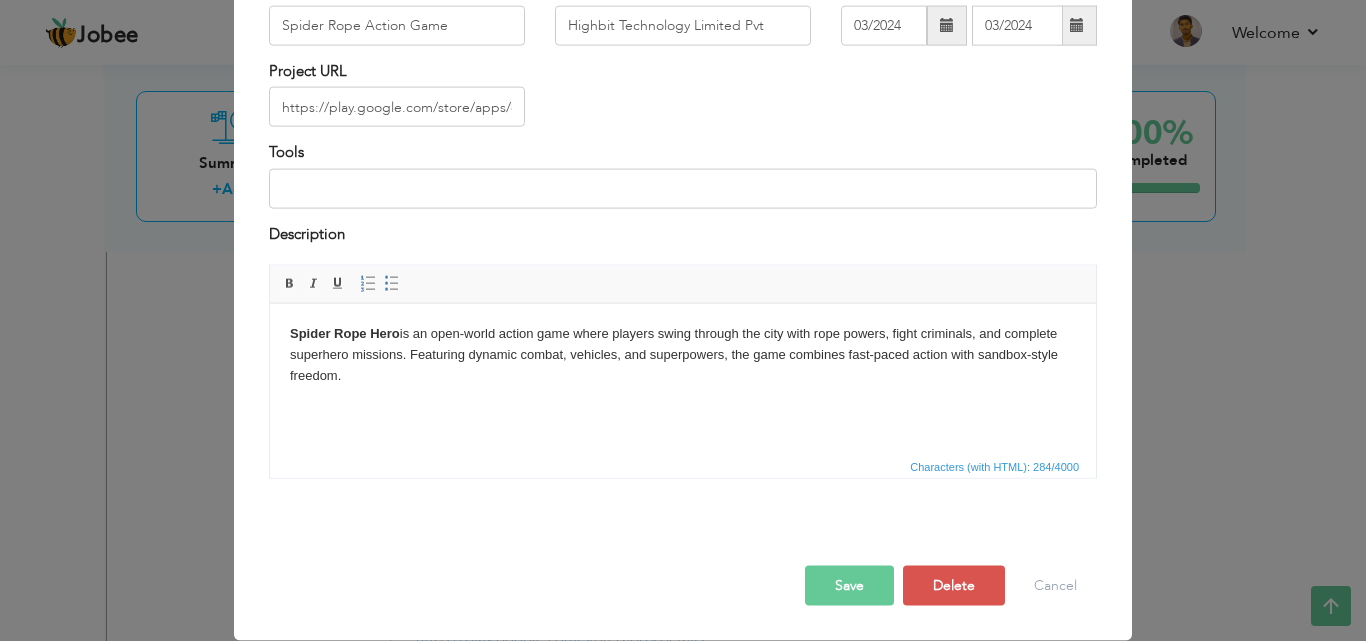 click on "Save" at bounding box center (849, 586) 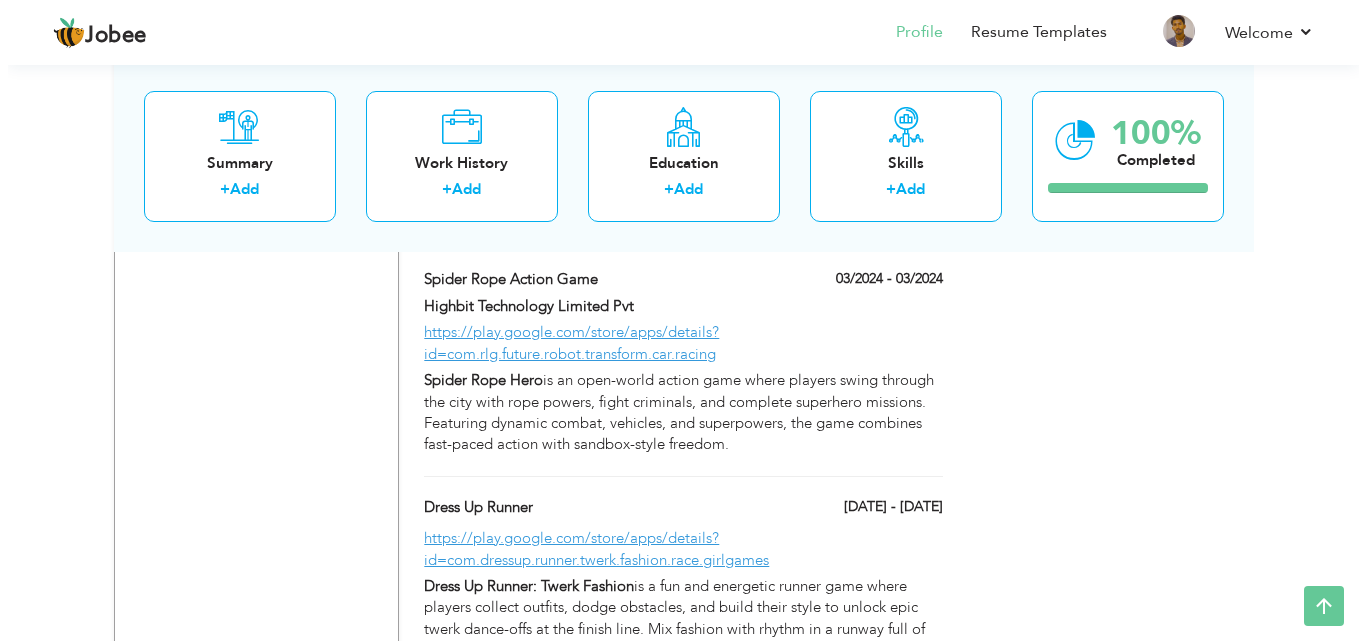 scroll, scrollTop: 1741, scrollLeft: 0, axis: vertical 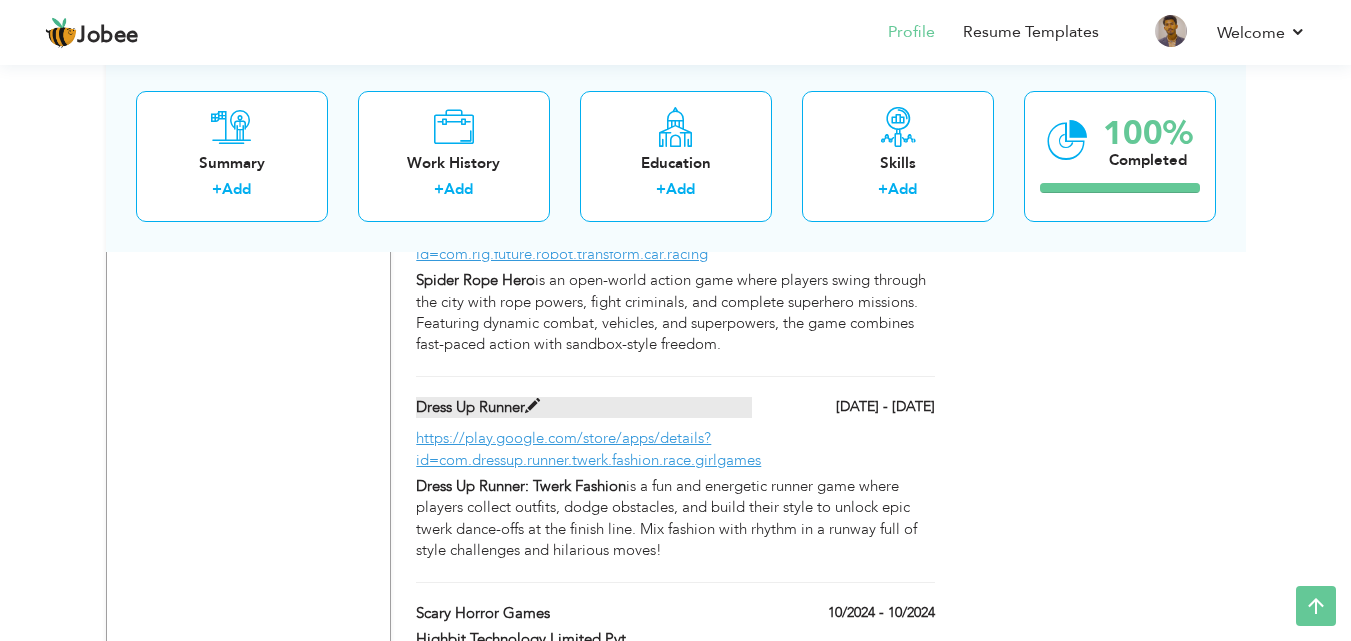 click at bounding box center (532, 406) 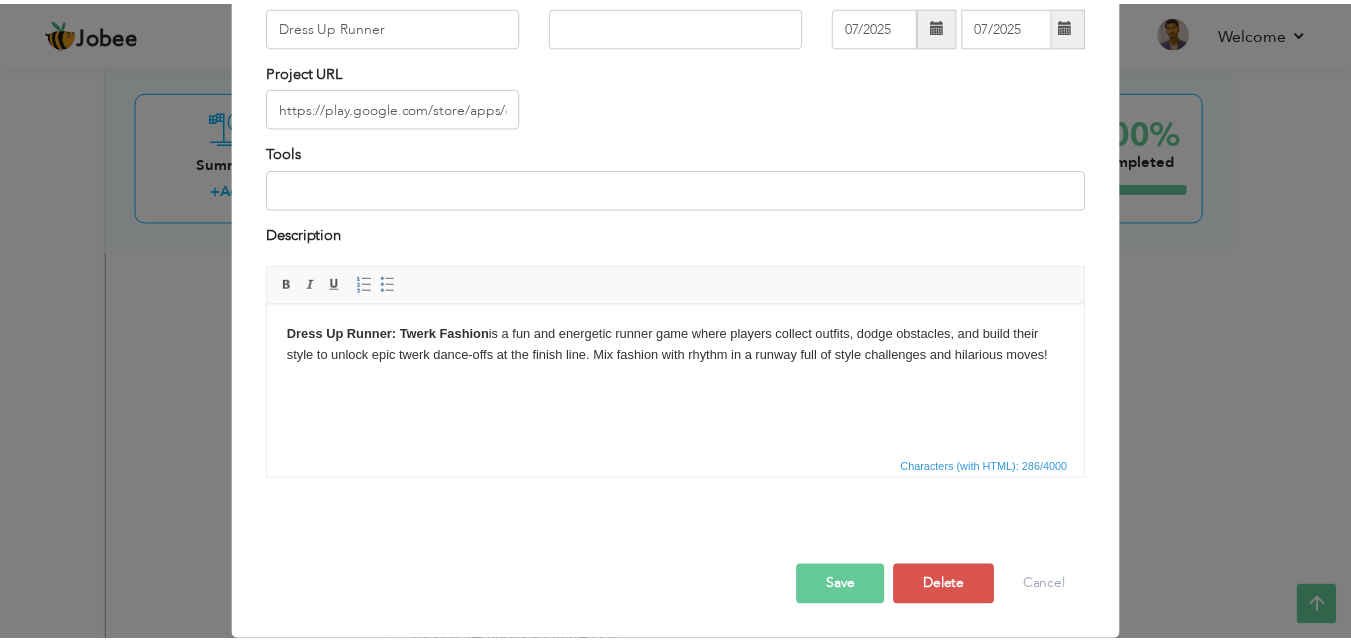 scroll, scrollTop: 0, scrollLeft: 0, axis: both 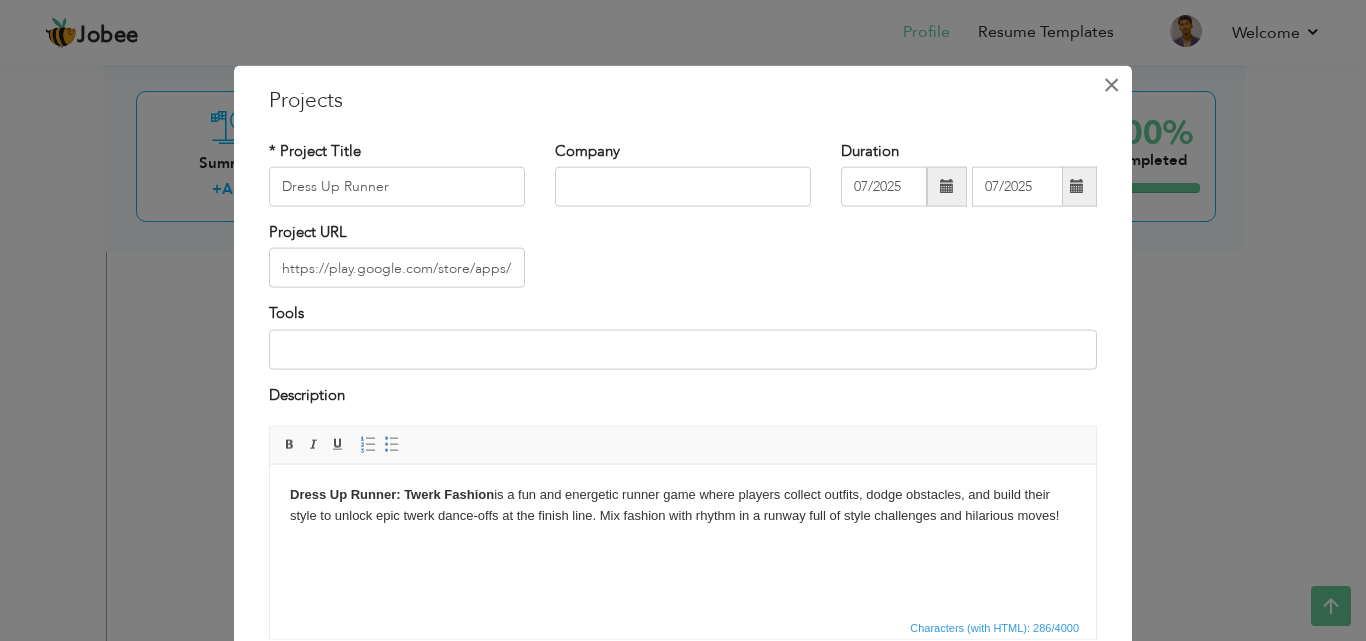 click on "×" at bounding box center [1111, 84] 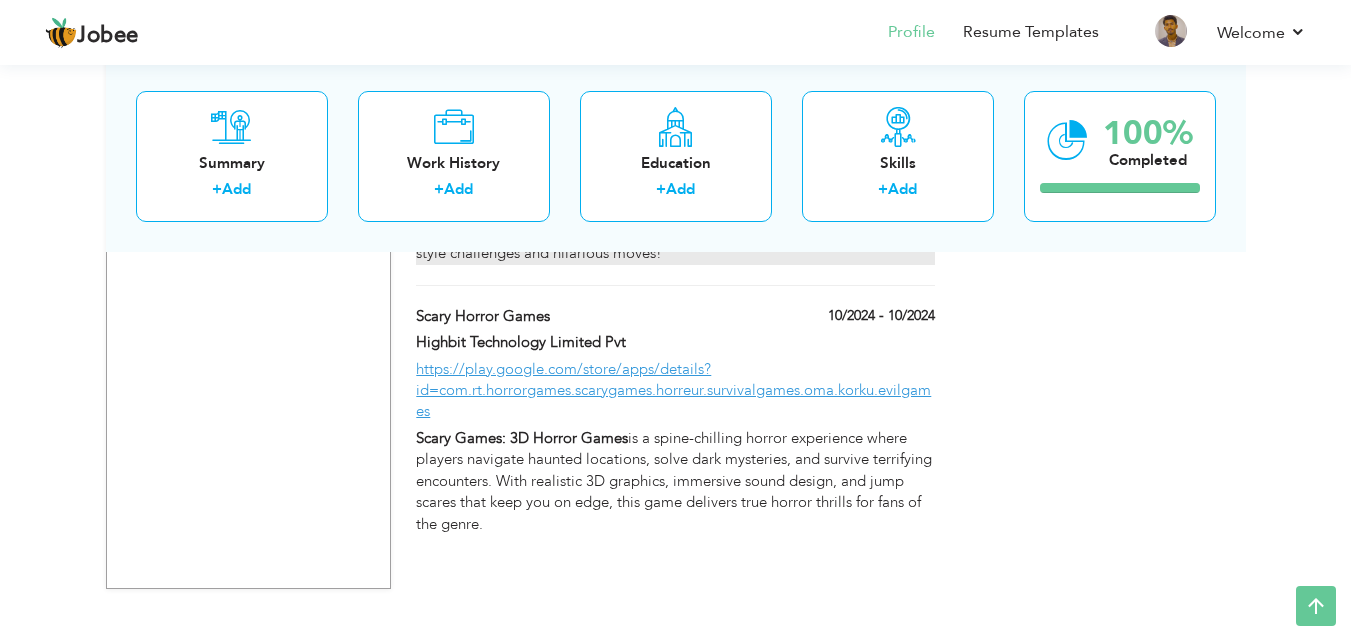scroll, scrollTop: 2041, scrollLeft: 0, axis: vertical 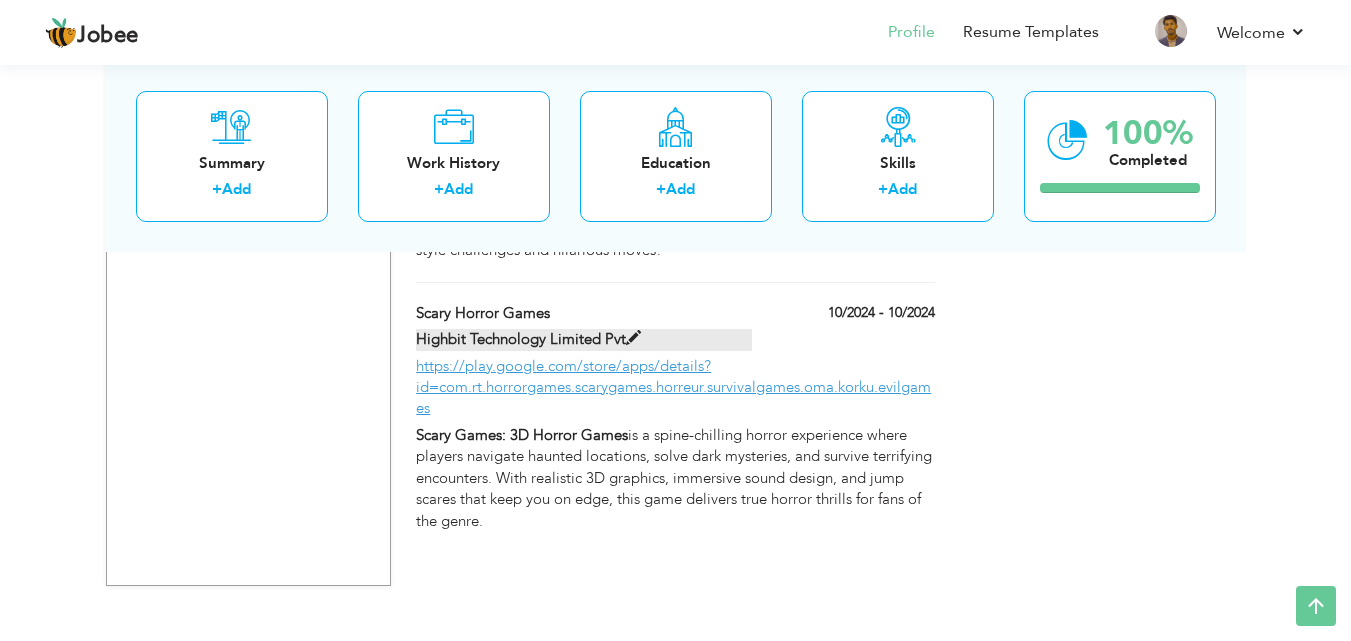 click on "Highbit Technology Limited Pvt" at bounding box center [584, 339] 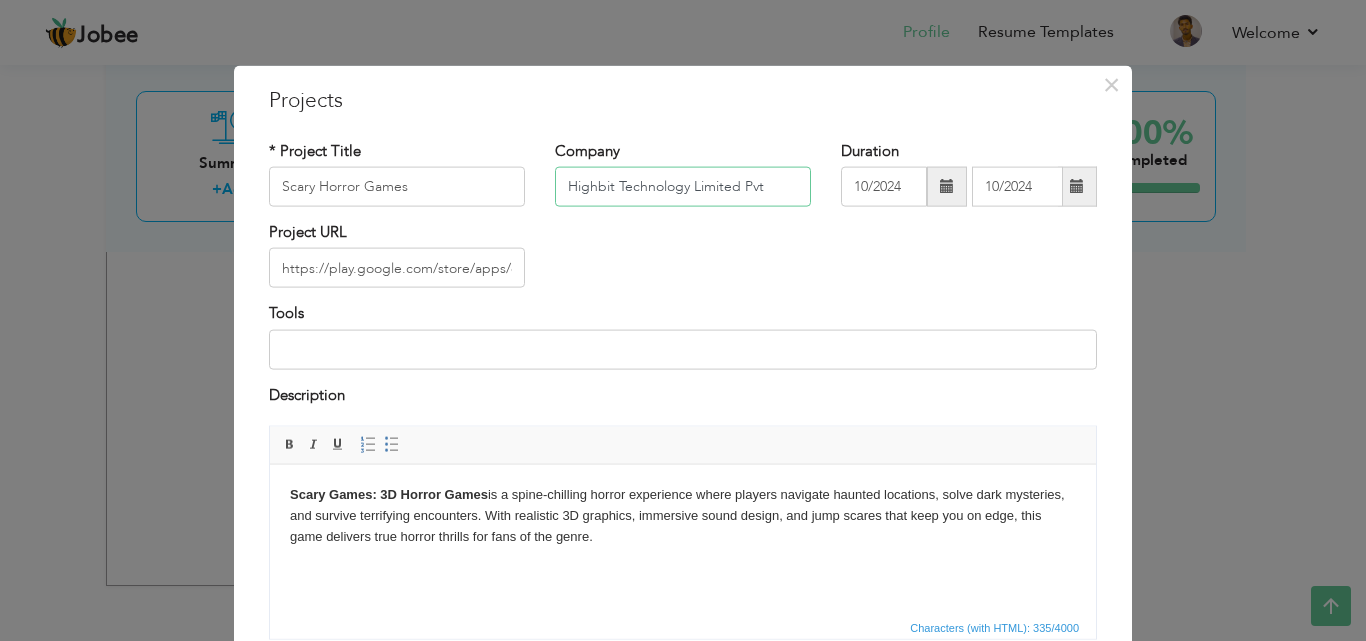 drag, startPoint x: 771, startPoint y: 179, endPoint x: 505, endPoint y: 223, distance: 269.61453 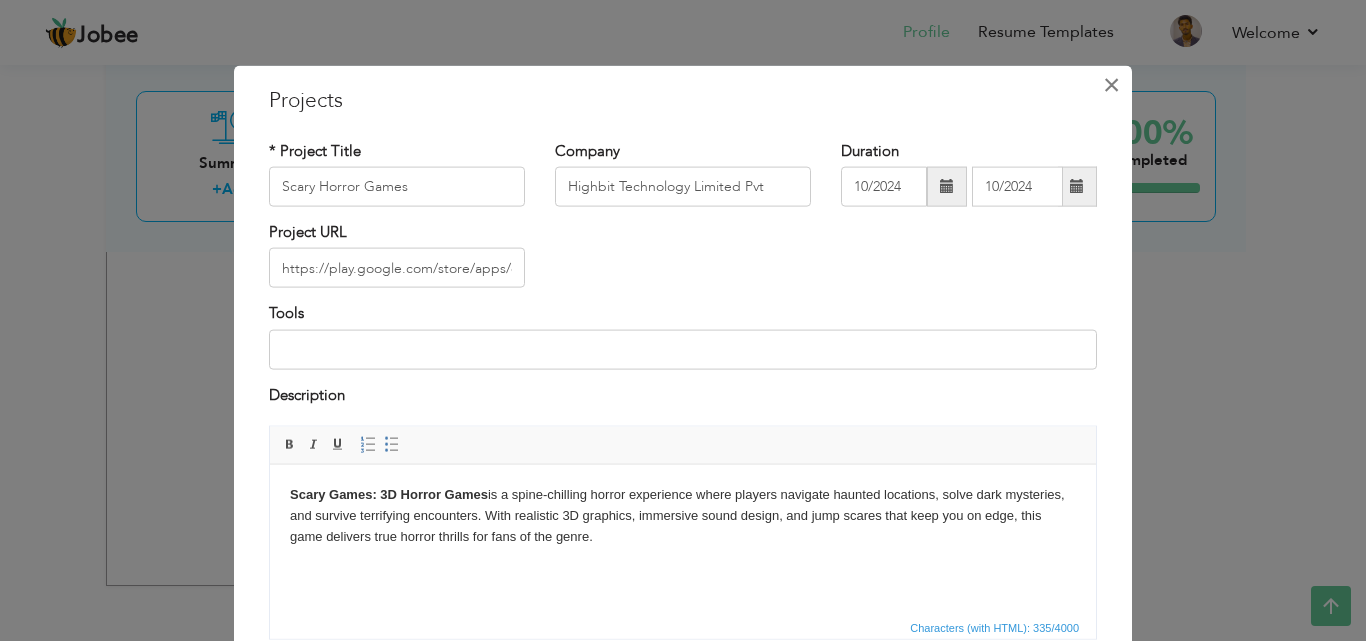 click on "×" at bounding box center [1111, 84] 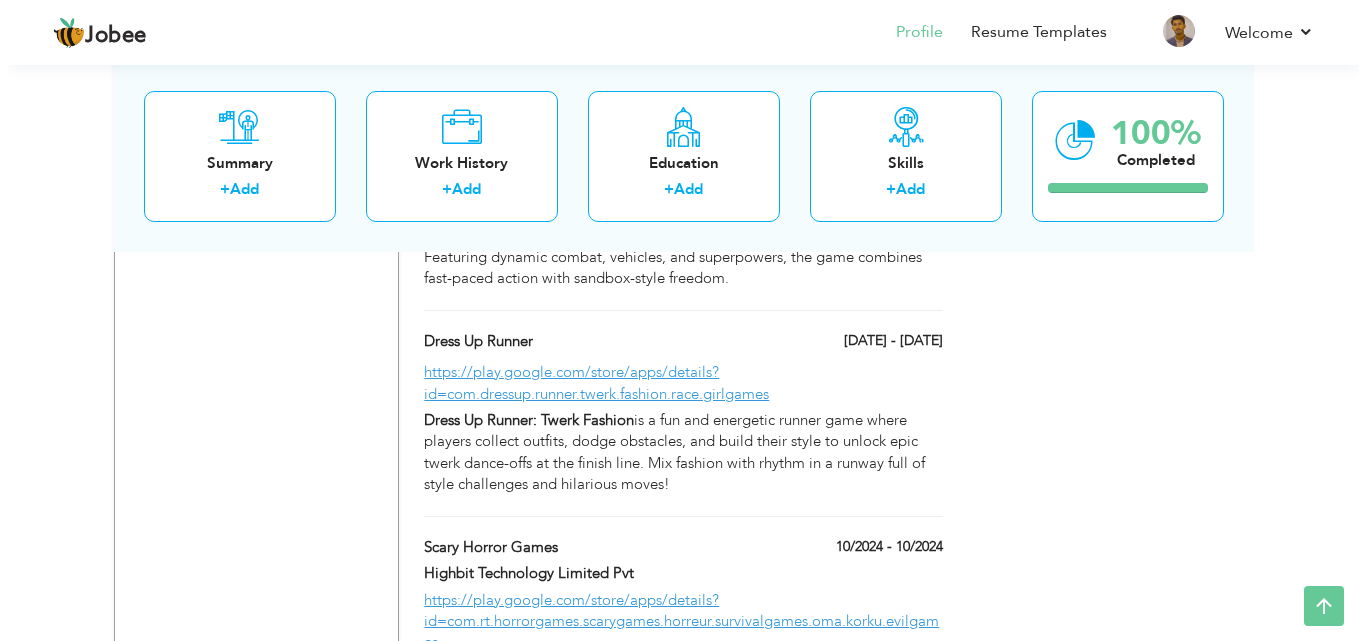 scroll, scrollTop: 1841, scrollLeft: 0, axis: vertical 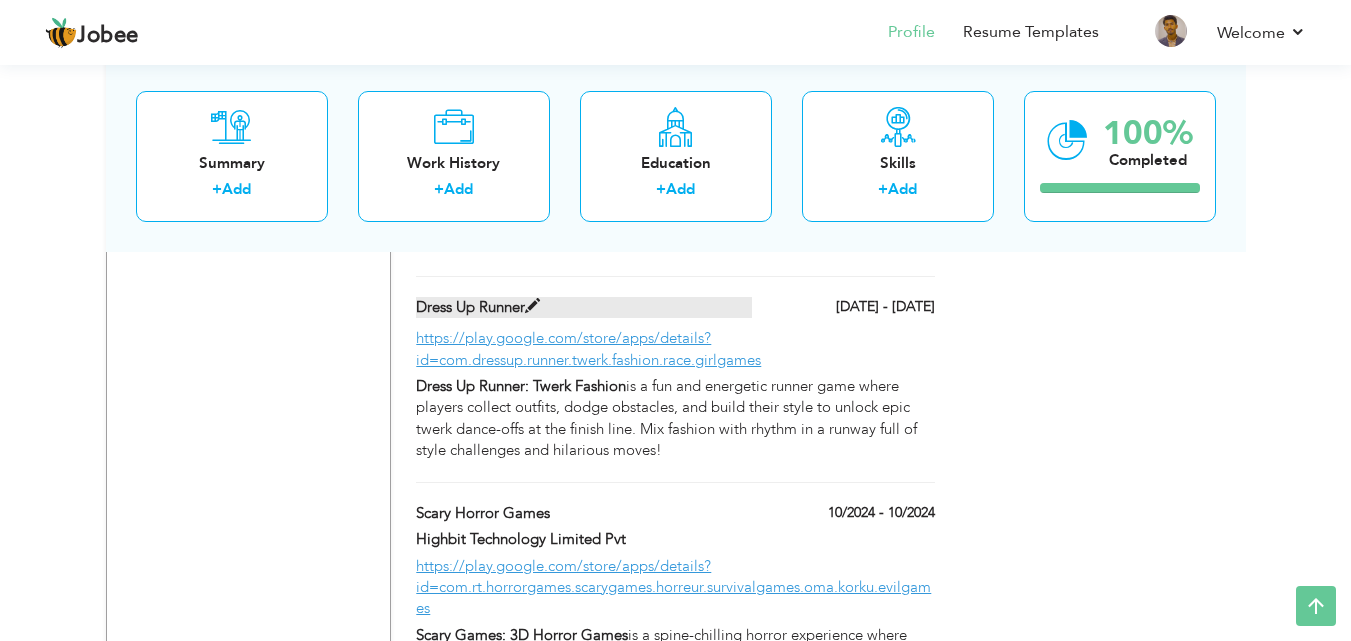 click at bounding box center [532, 306] 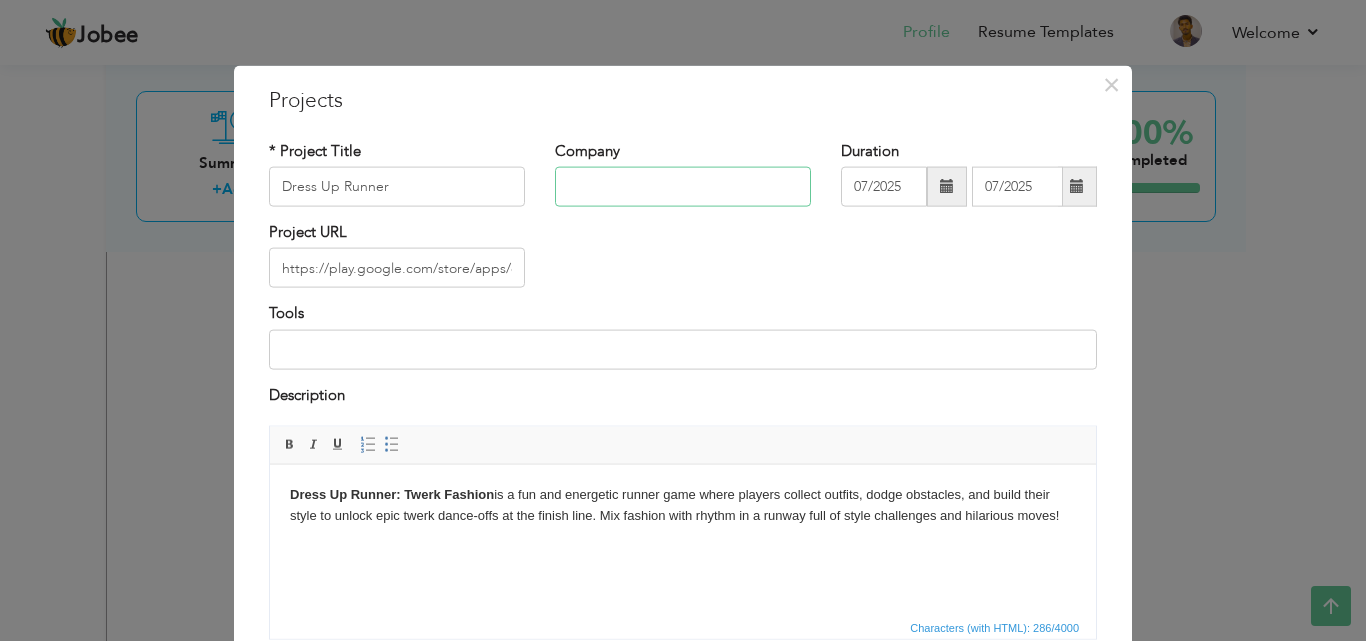 paste on "Highbit Technology Limited Pvt" 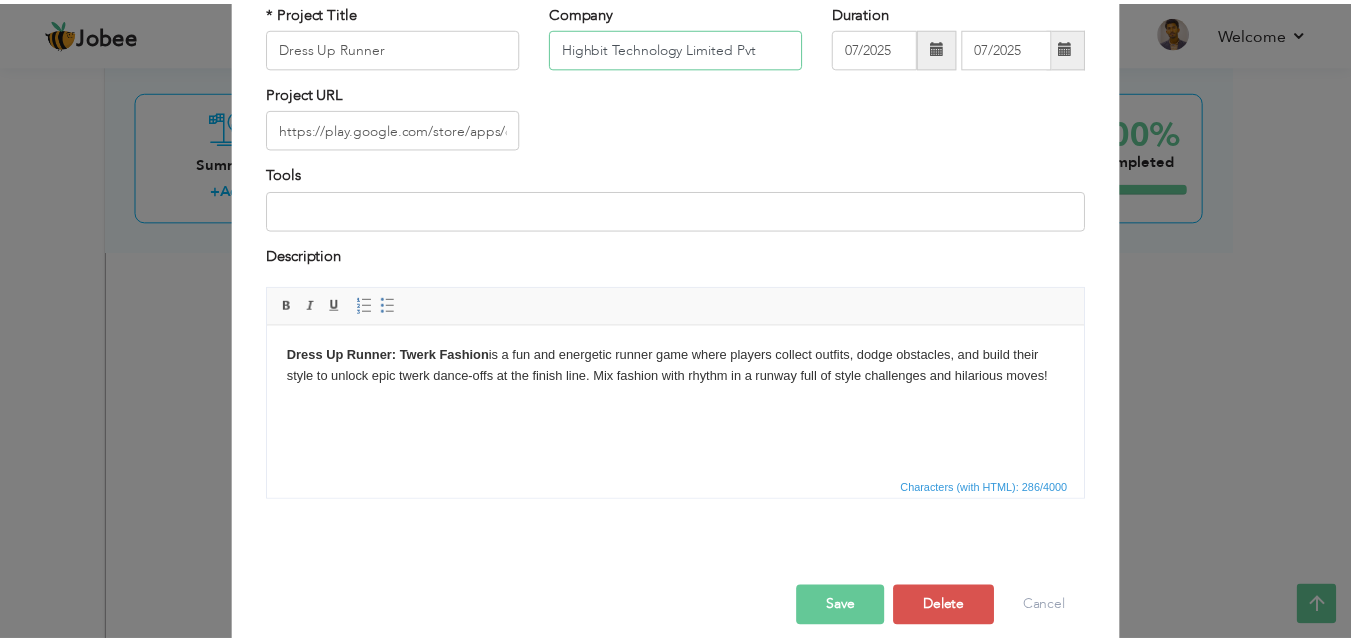 scroll, scrollTop: 161, scrollLeft: 0, axis: vertical 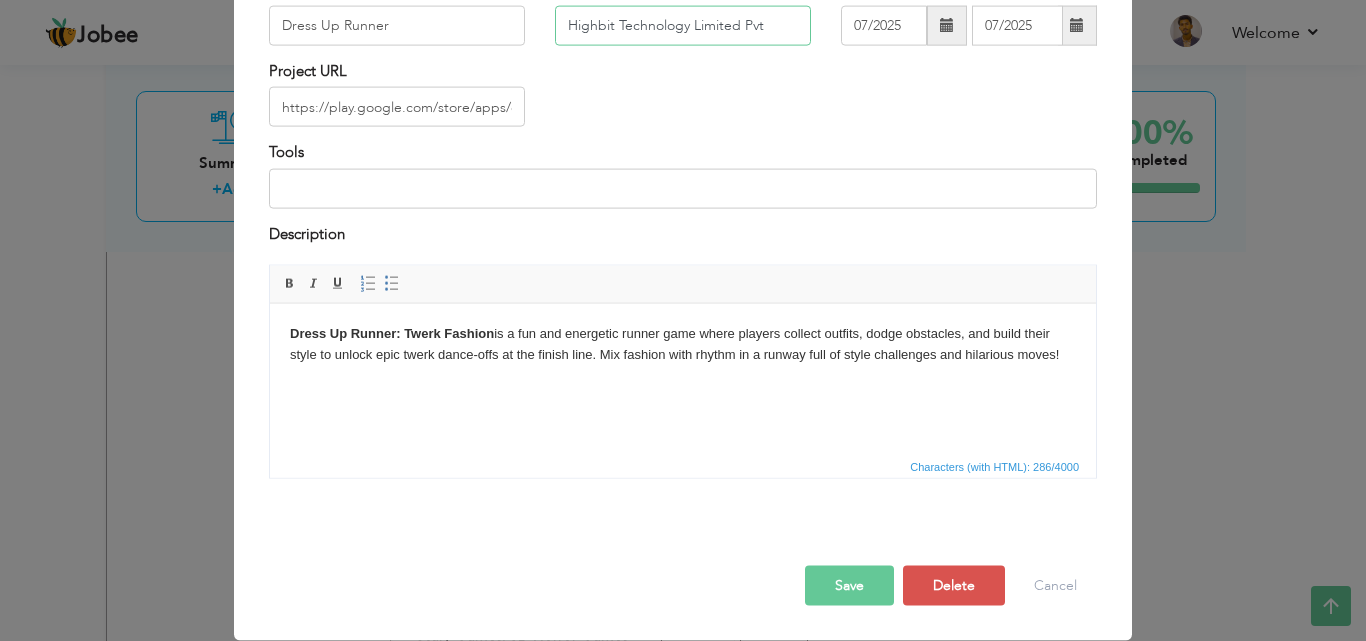 type on "Highbit Technology Limited Pvt" 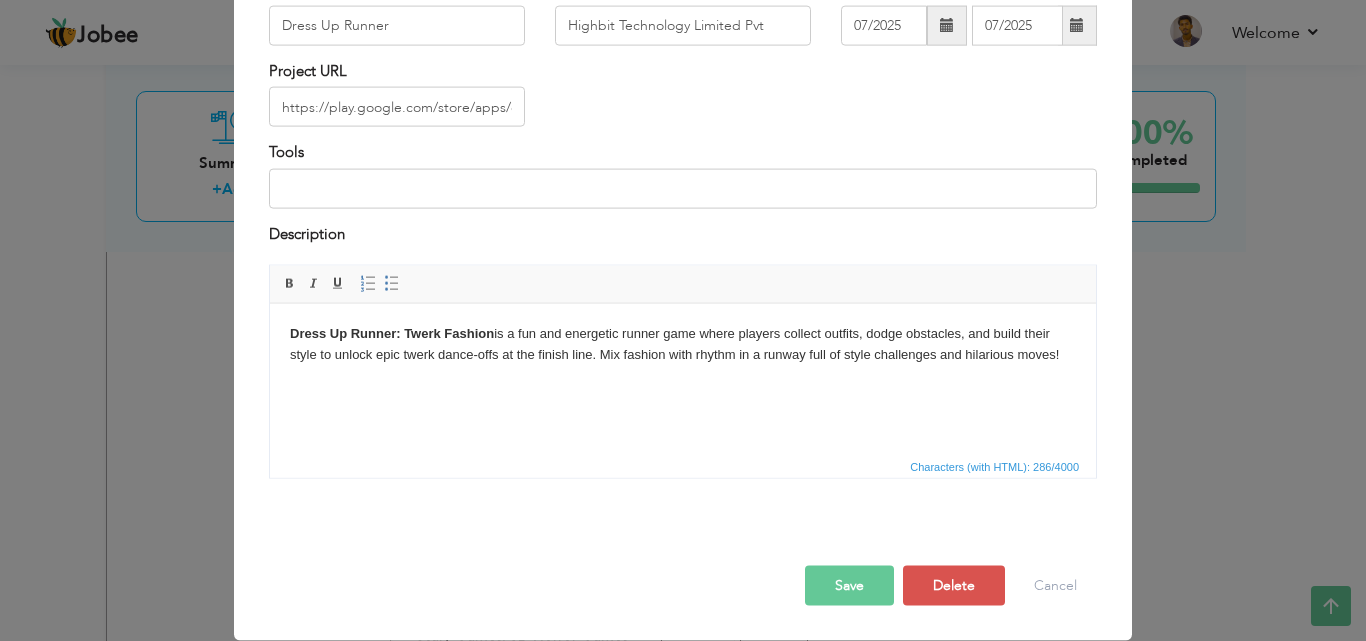 click on "Save" at bounding box center (849, 586) 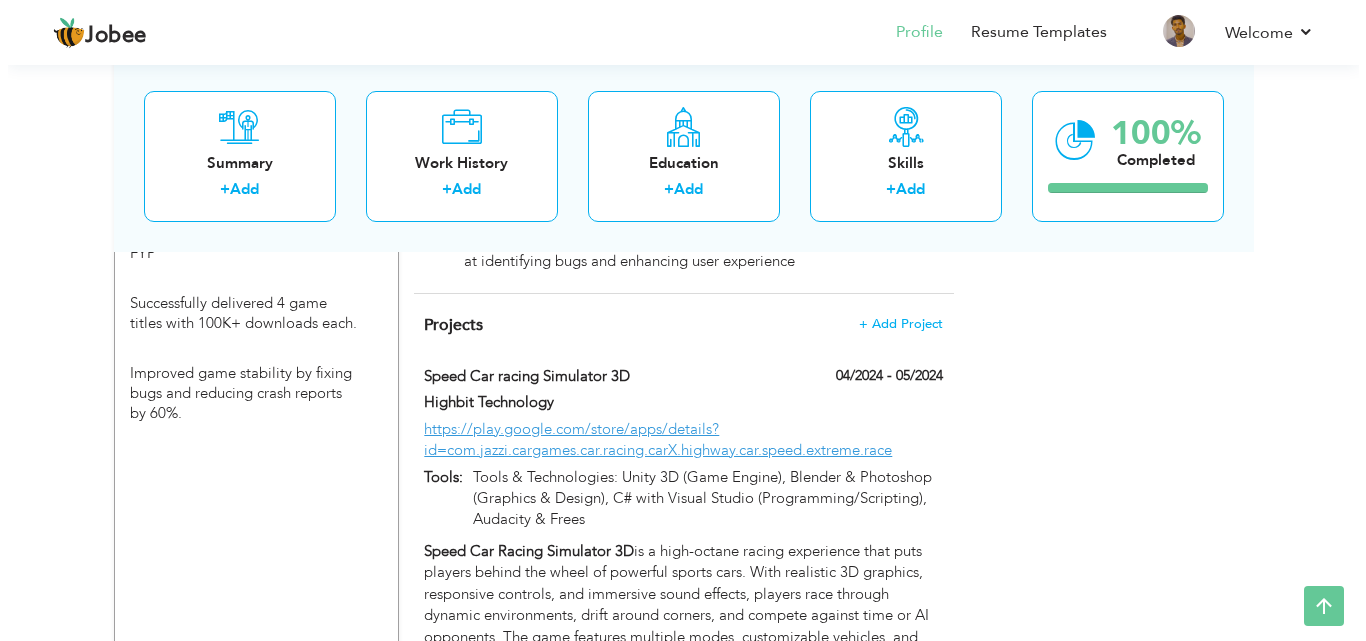 scroll, scrollTop: 1162, scrollLeft: 0, axis: vertical 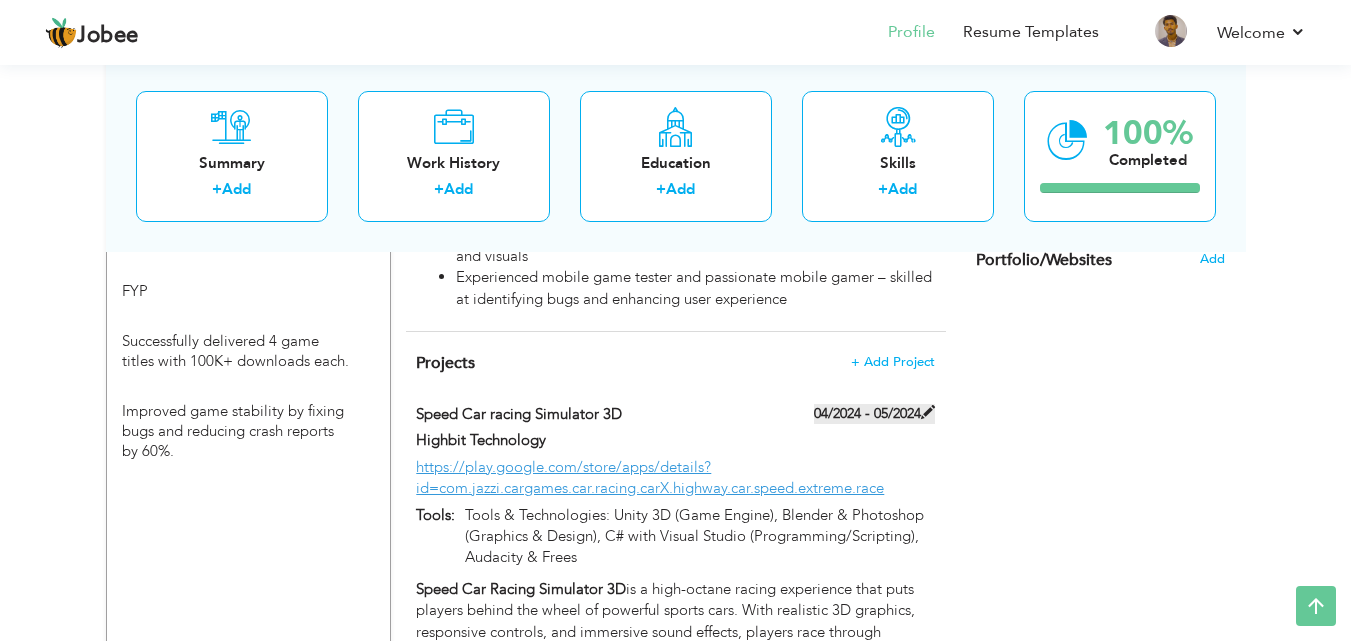 click on "04/2024 -  05/2024" at bounding box center (874, 414) 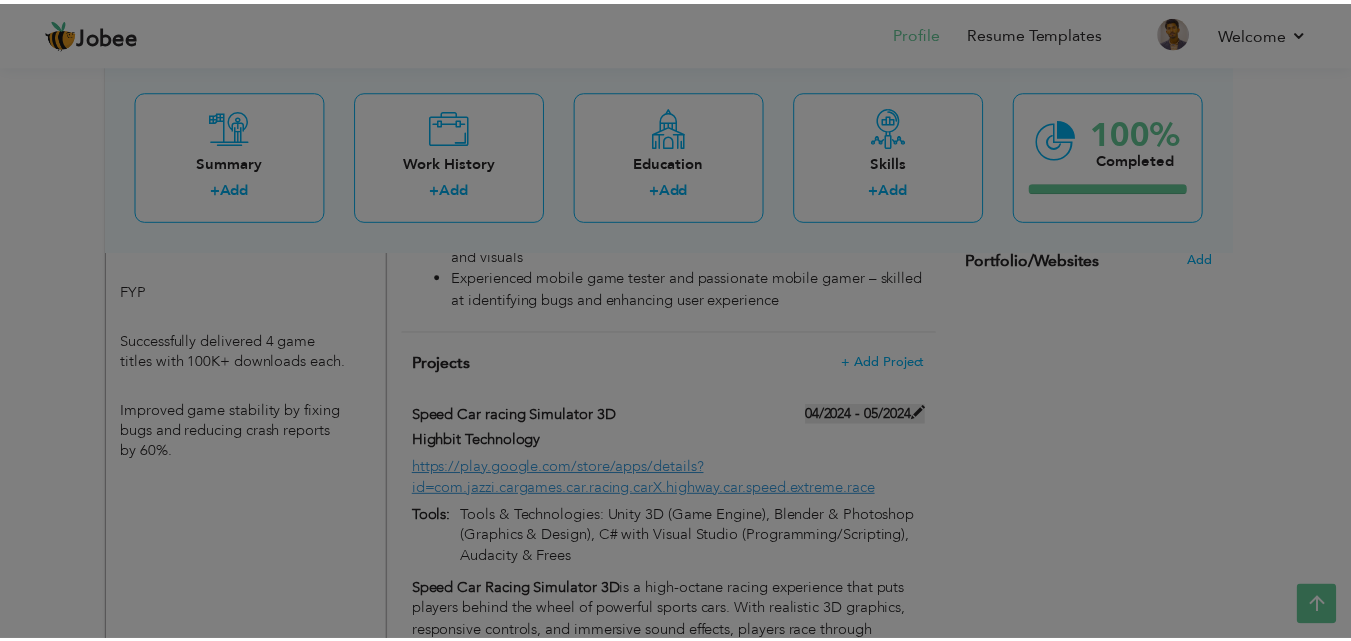 scroll, scrollTop: 0, scrollLeft: 0, axis: both 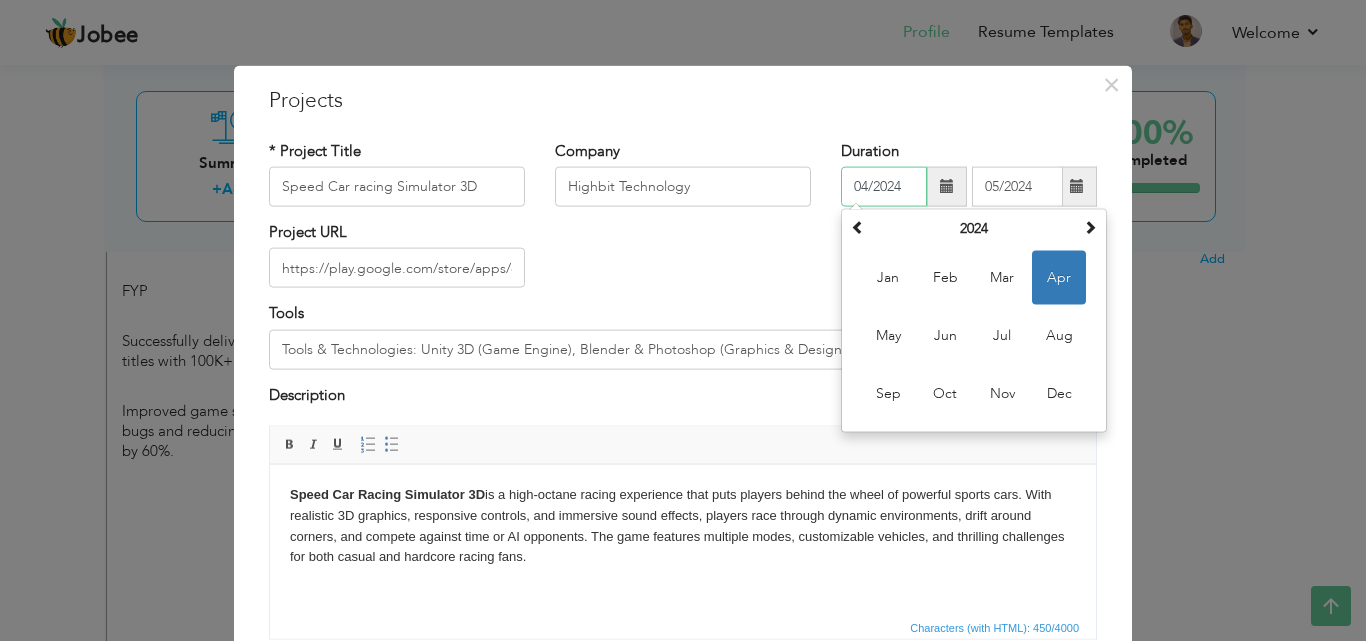 click on "04/2024" at bounding box center [884, 187] 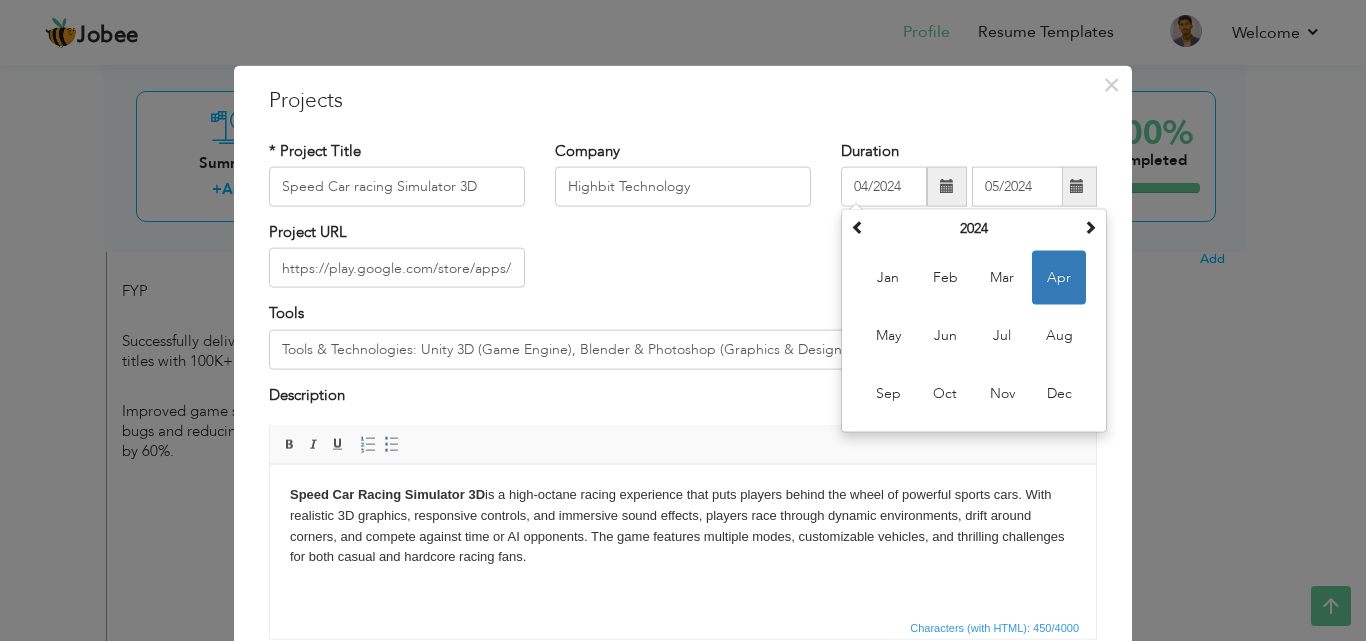 click on "* Project Title
Speed Car racing Simulator 3D
Company
Highbit Technology
Duration 04/2024 April 2024 Su Mo 1" at bounding box center [683, 320] 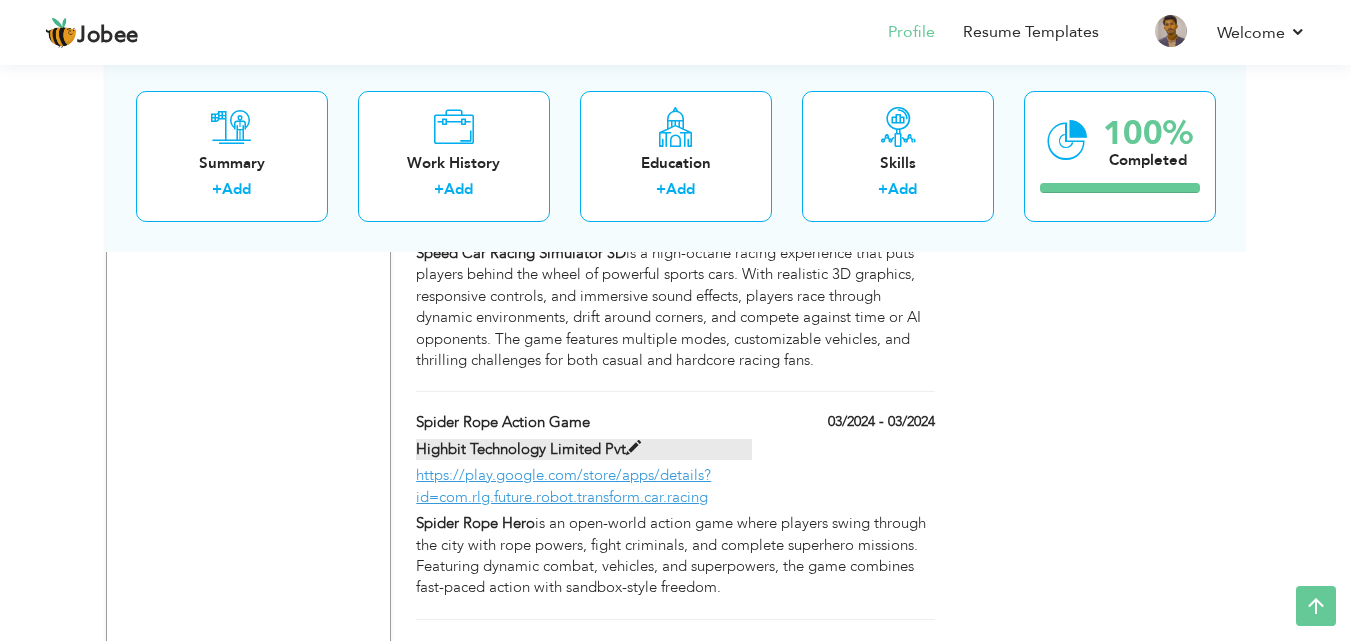 scroll, scrollTop: 1500, scrollLeft: 0, axis: vertical 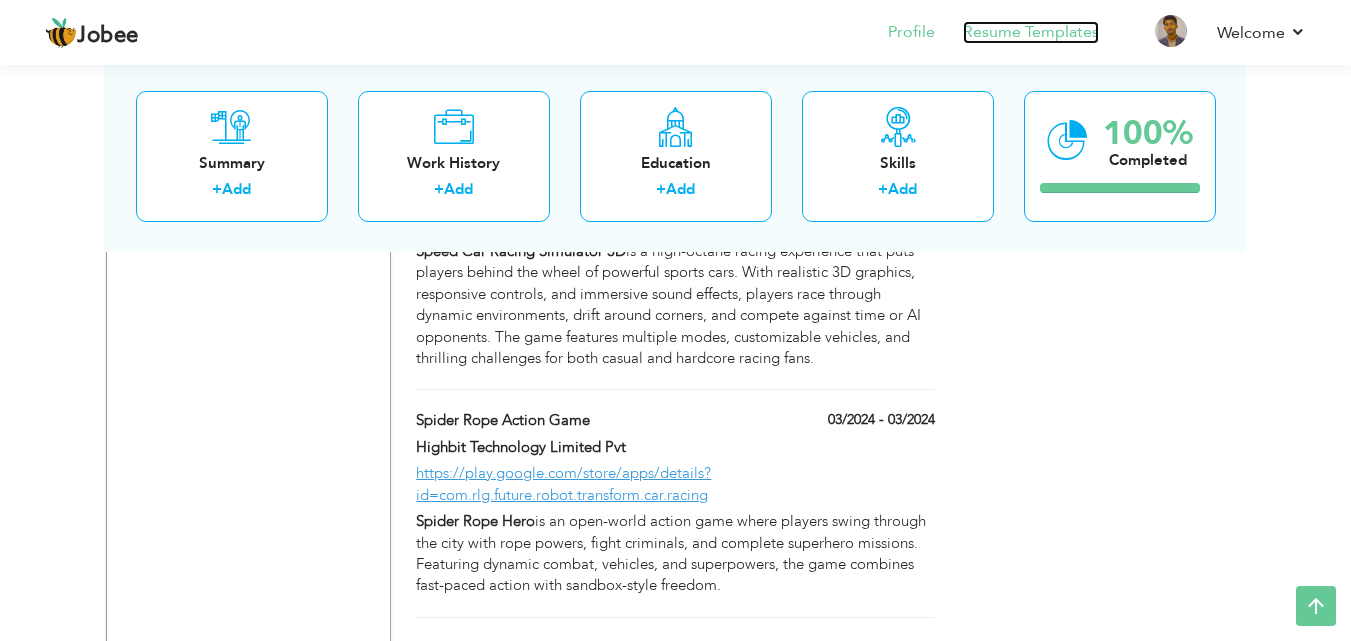 click on "Resume Templates" at bounding box center (1031, 32) 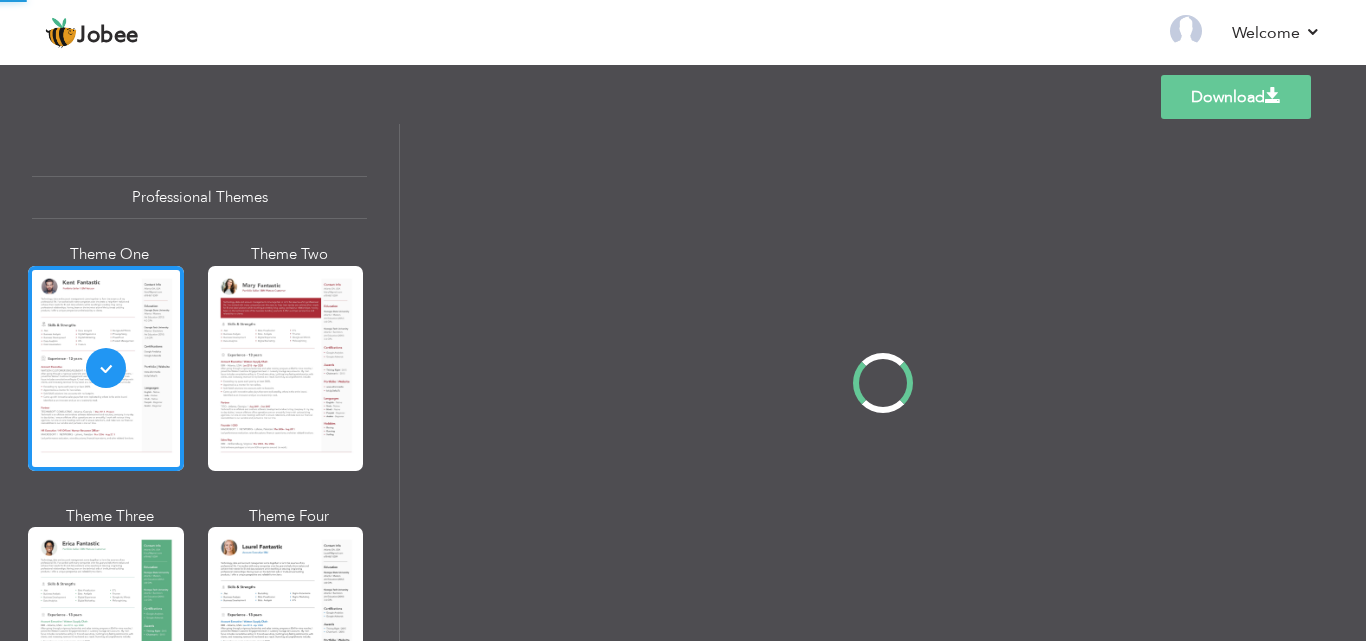 scroll, scrollTop: 0, scrollLeft: 0, axis: both 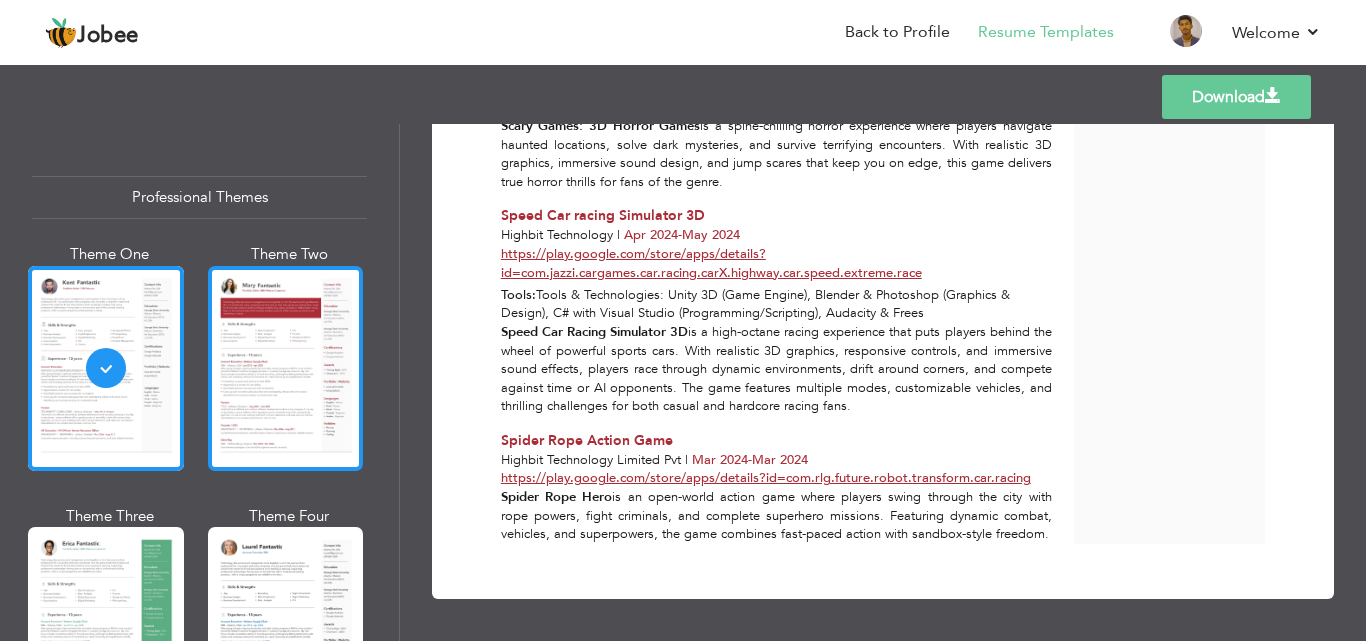 click at bounding box center (286, 368) 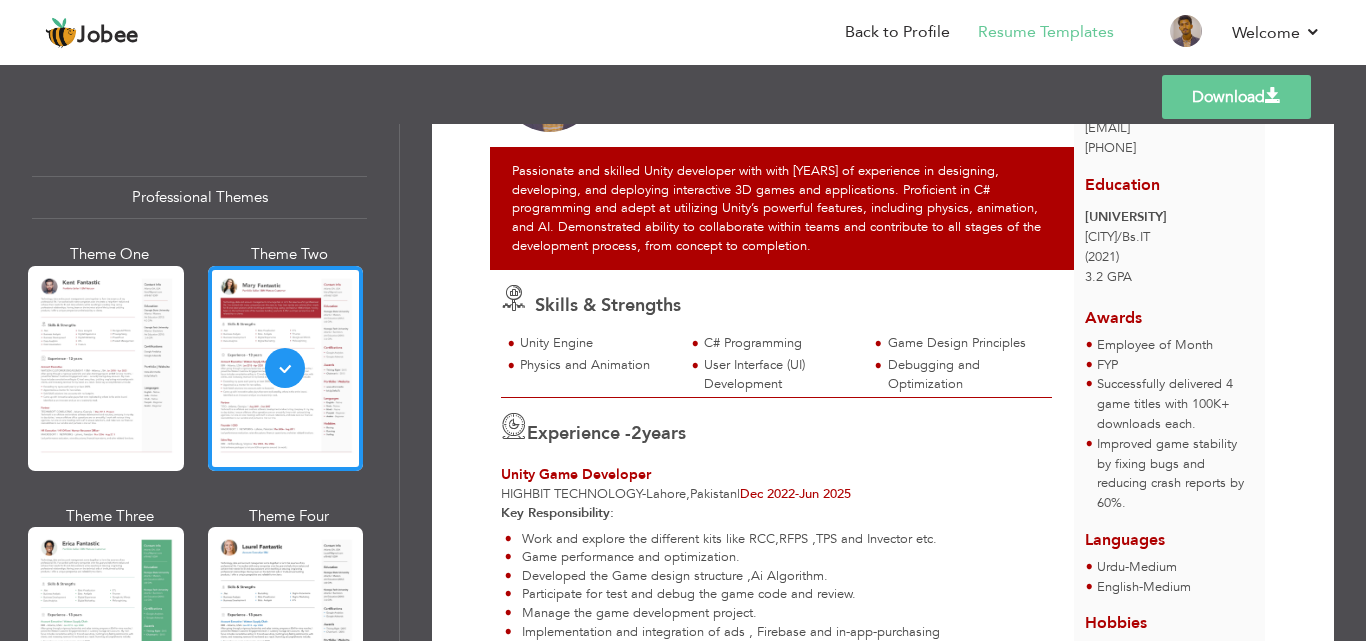 scroll, scrollTop: 500, scrollLeft: 0, axis: vertical 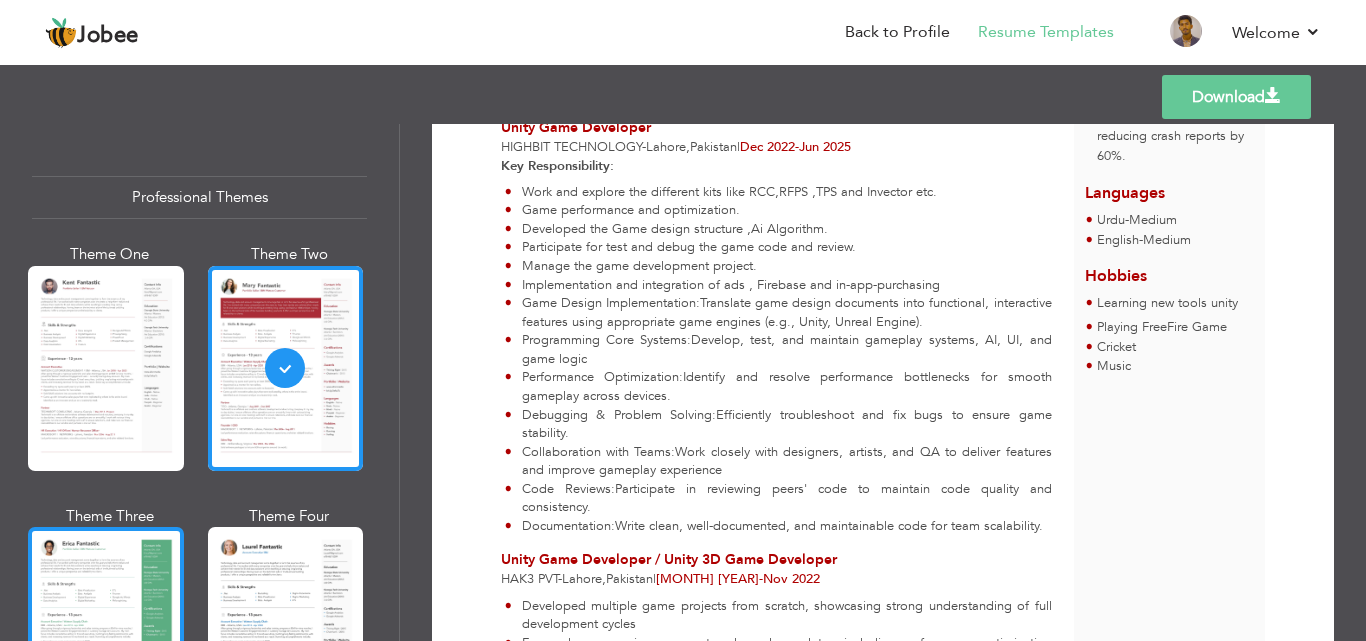 click at bounding box center [106, 629] 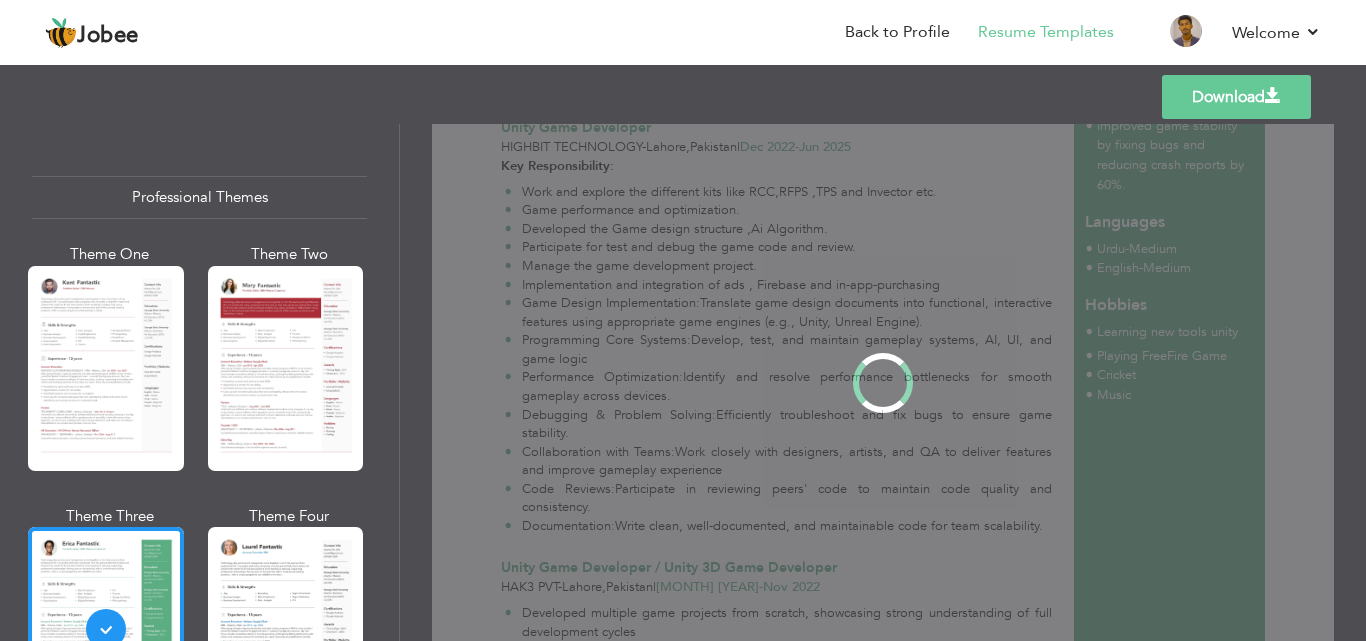 scroll, scrollTop: 0, scrollLeft: 0, axis: both 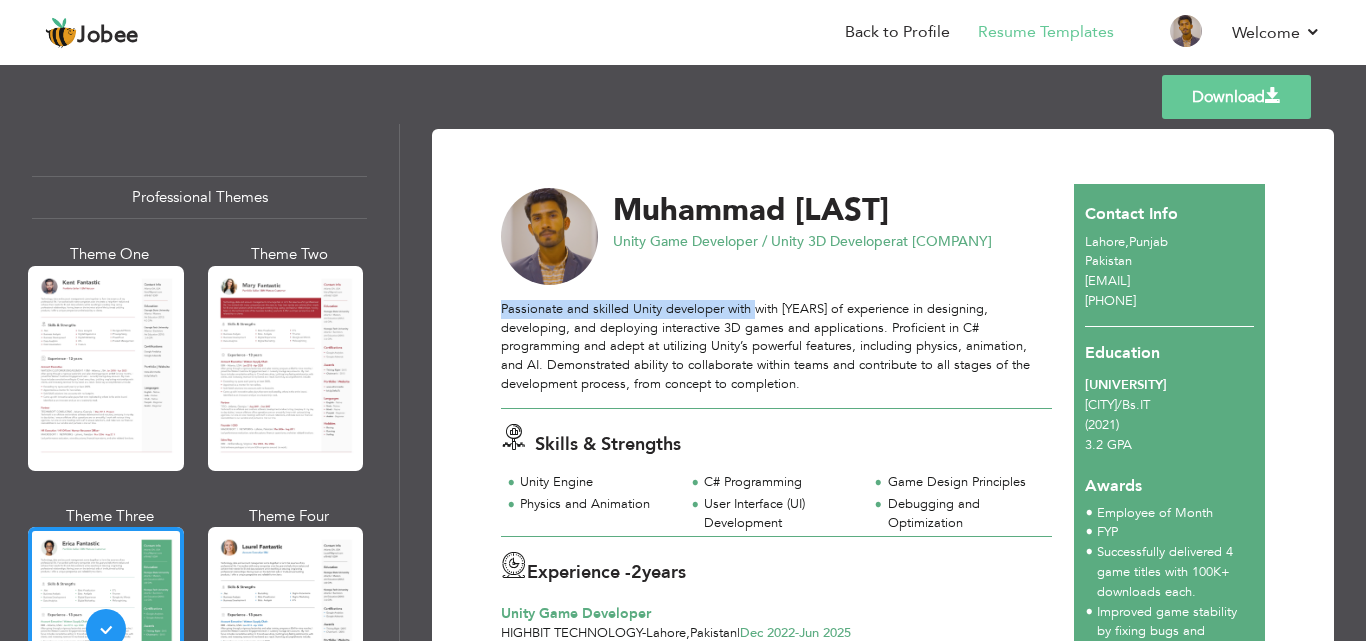 drag, startPoint x: 501, startPoint y: 308, endPoint x: 763, endPoint y: 316, distance: 262.1221 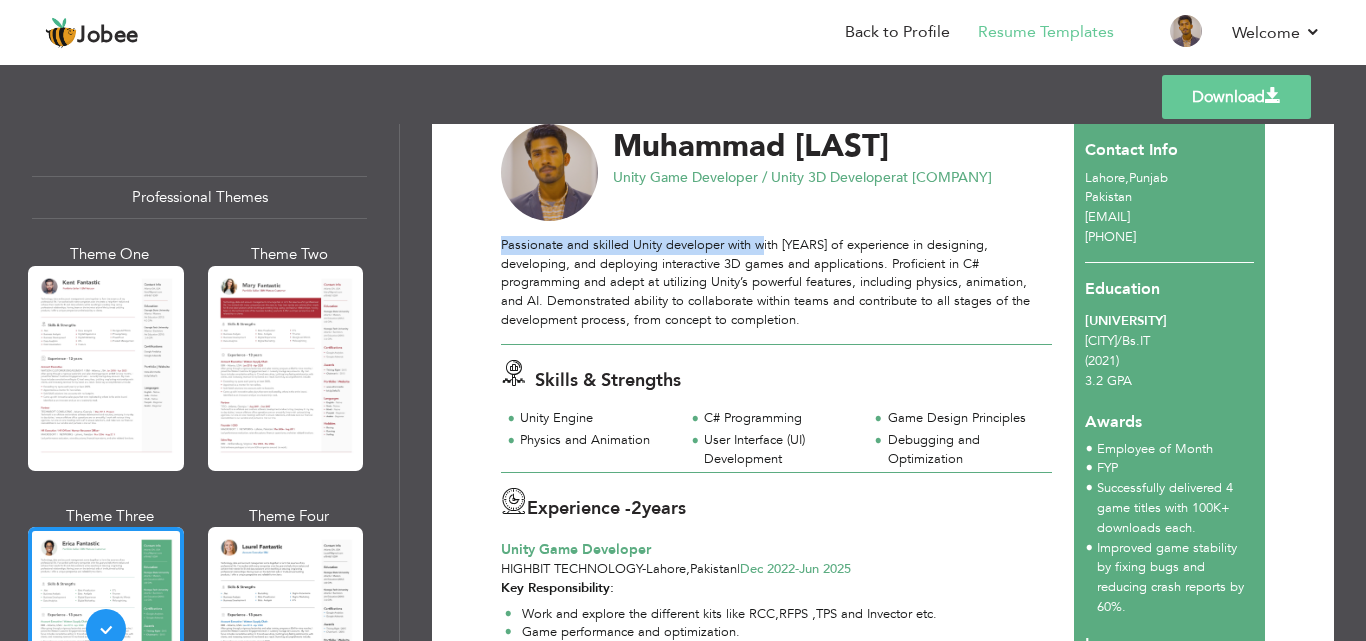 scroll, scrollTop: 400, scrollLeft: 0, axis: vertical 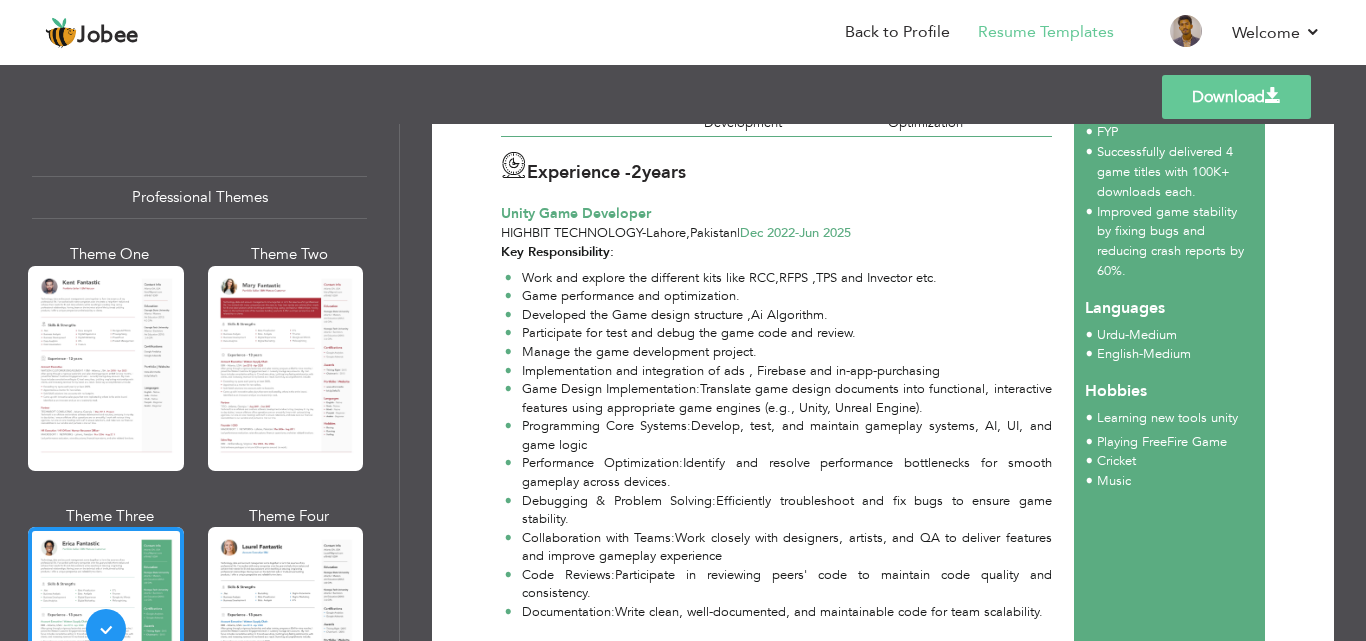 drag, startPoint x: 523, startPoint y: 304, endPoint x: 567, endPoint y: 304, distance: 44 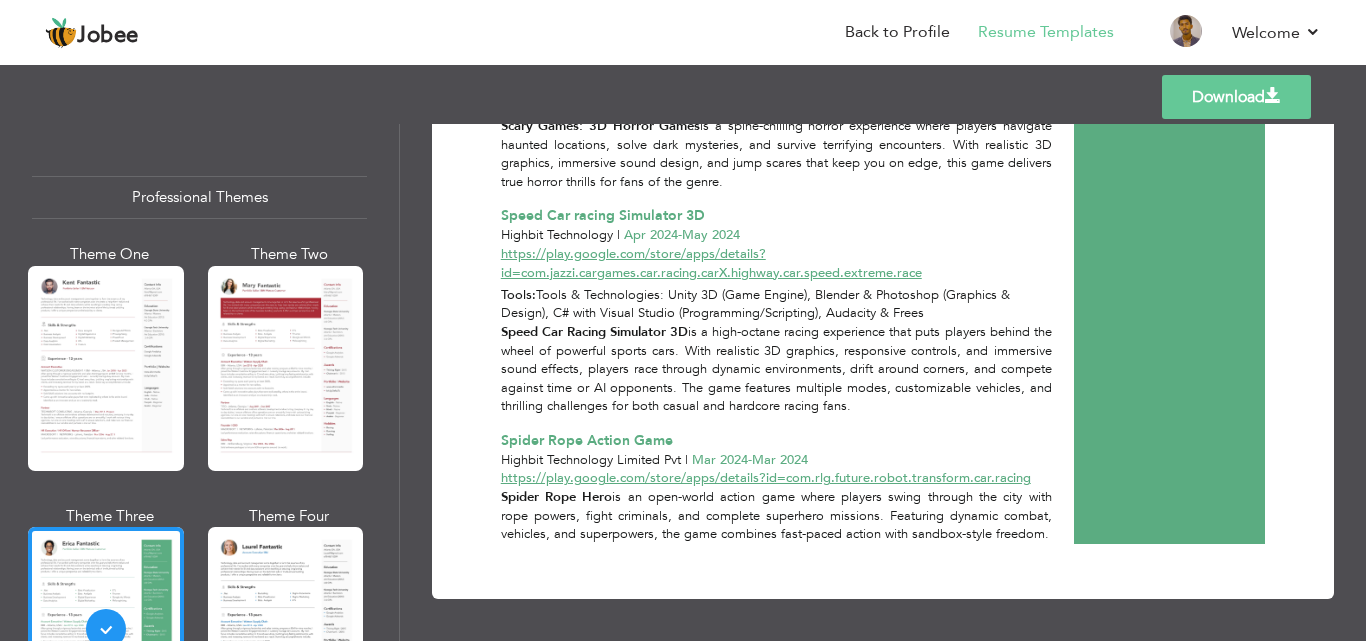 scroll, scrollTop: 1406, scrollLeft: 0, axis: vertical 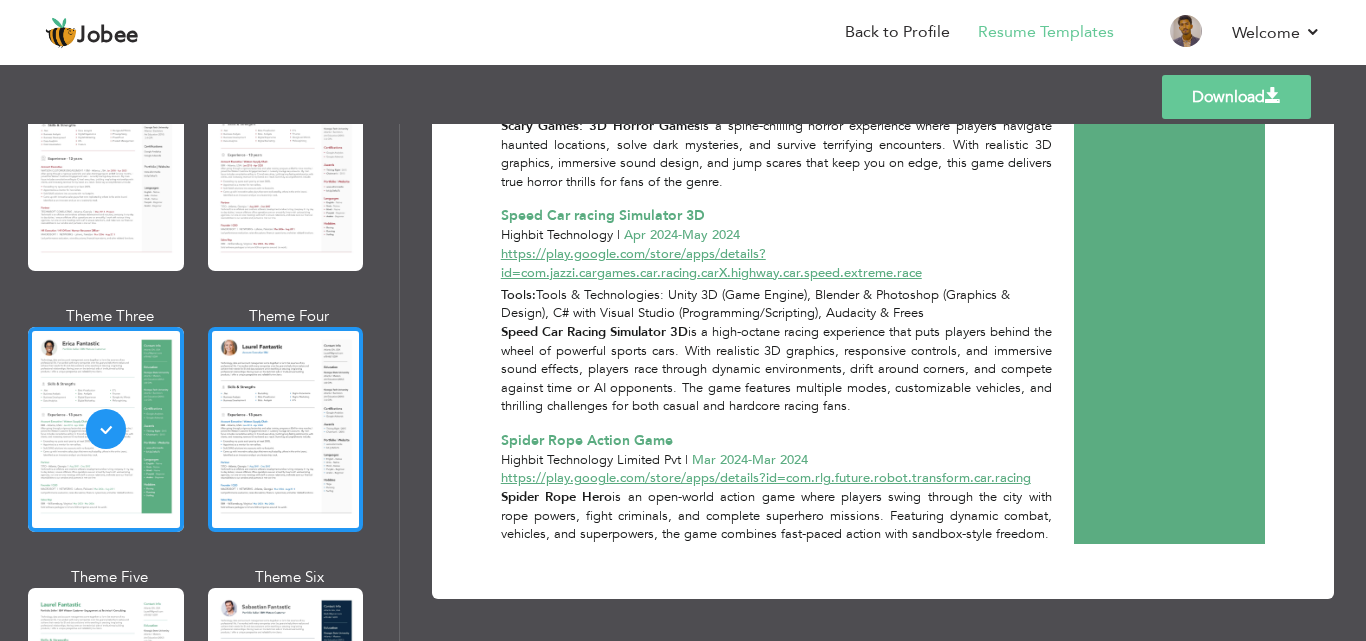 click at bounding box center [286, 429] 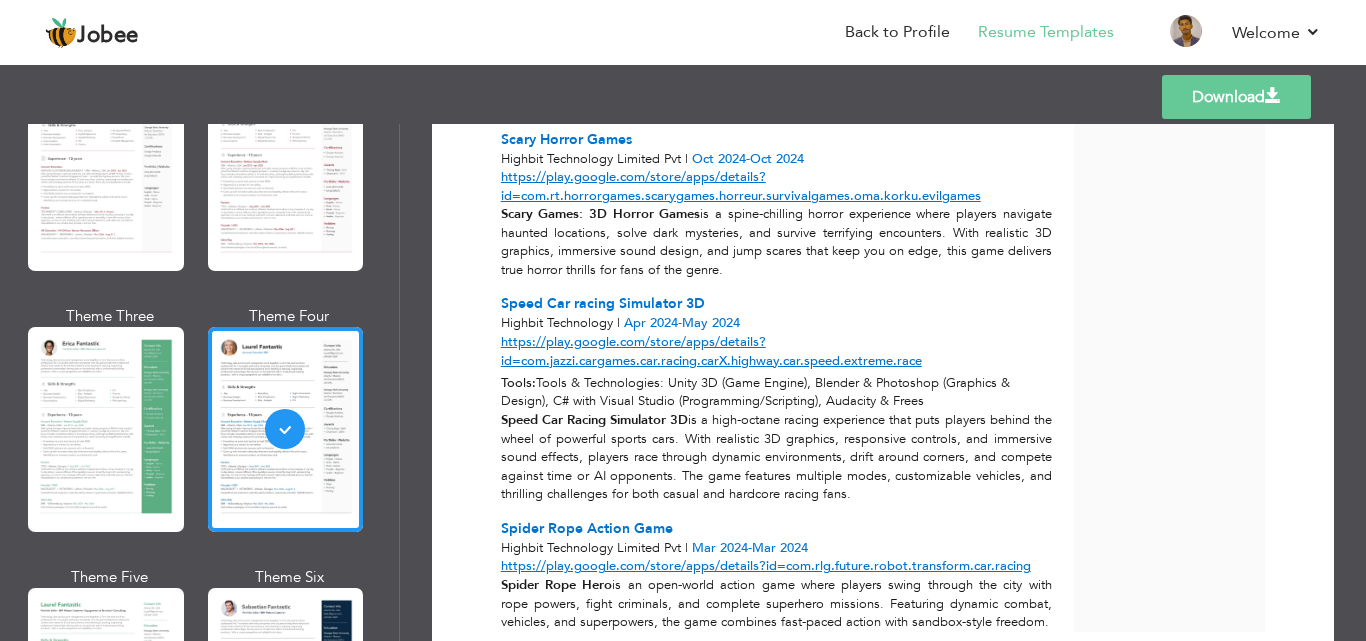 scroll, scrollTop: 1406, scrollLeft: 0, axis: vertical 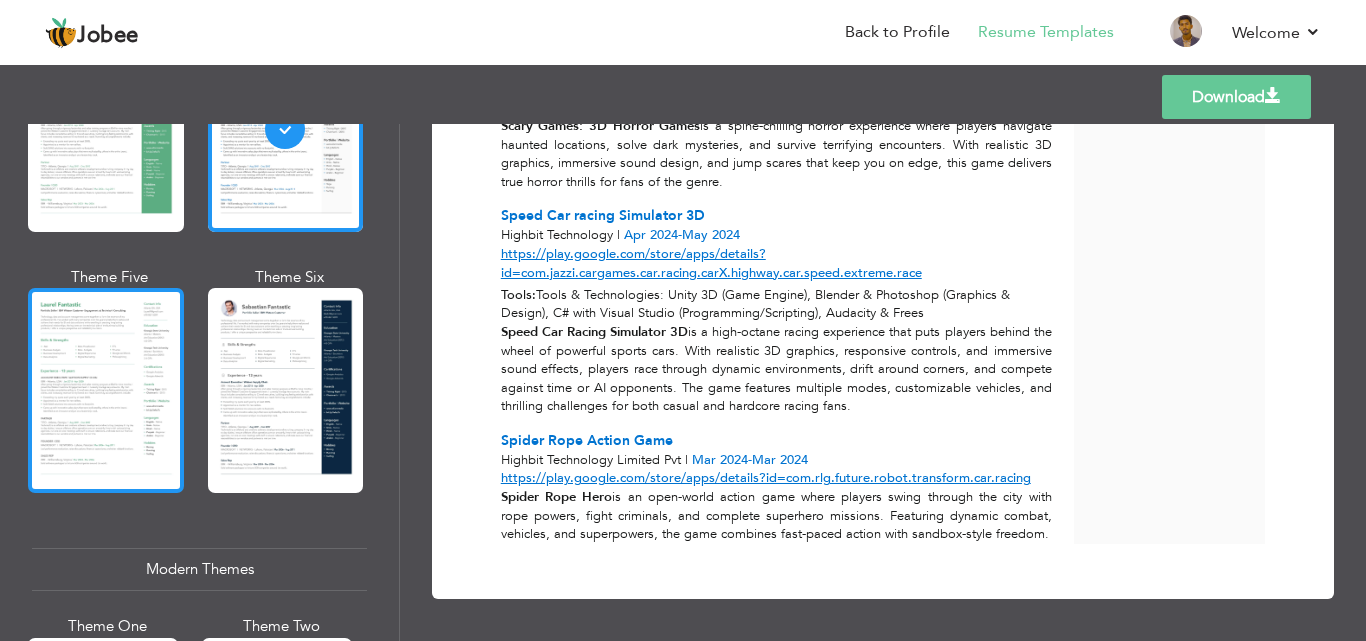 click at bounding box center (106, 390) 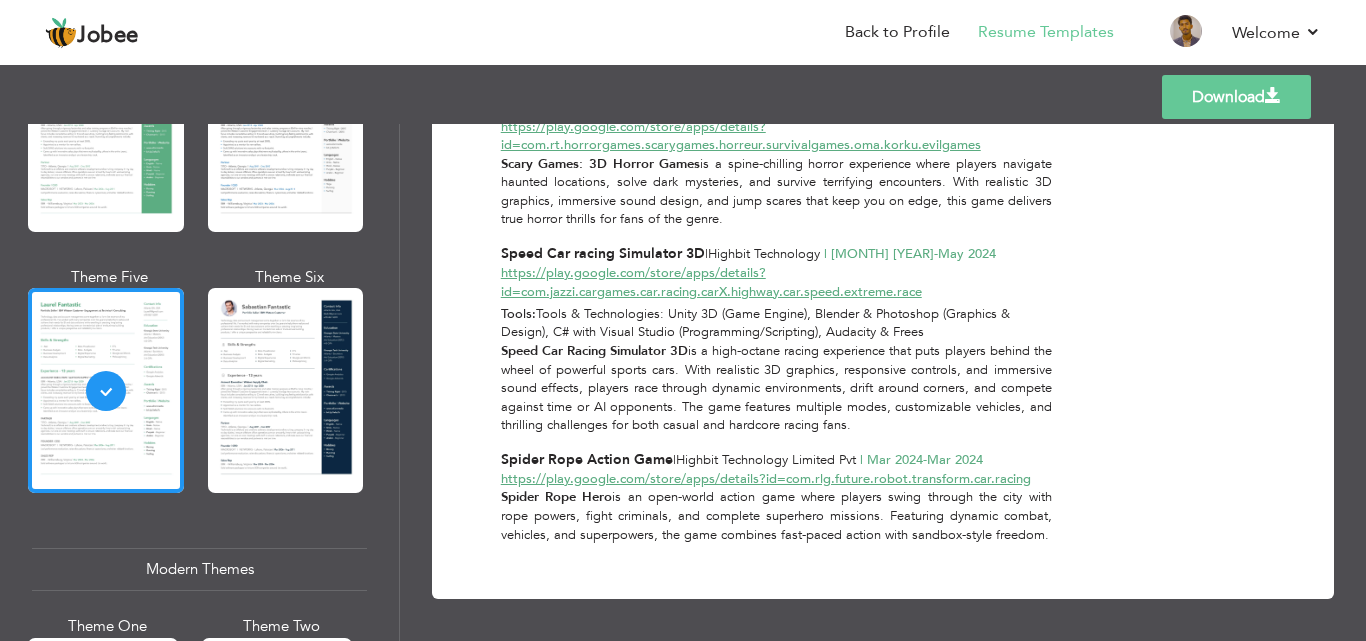 scroll, scrollTop: 1156, scrollLeft: 0, axis: vertical 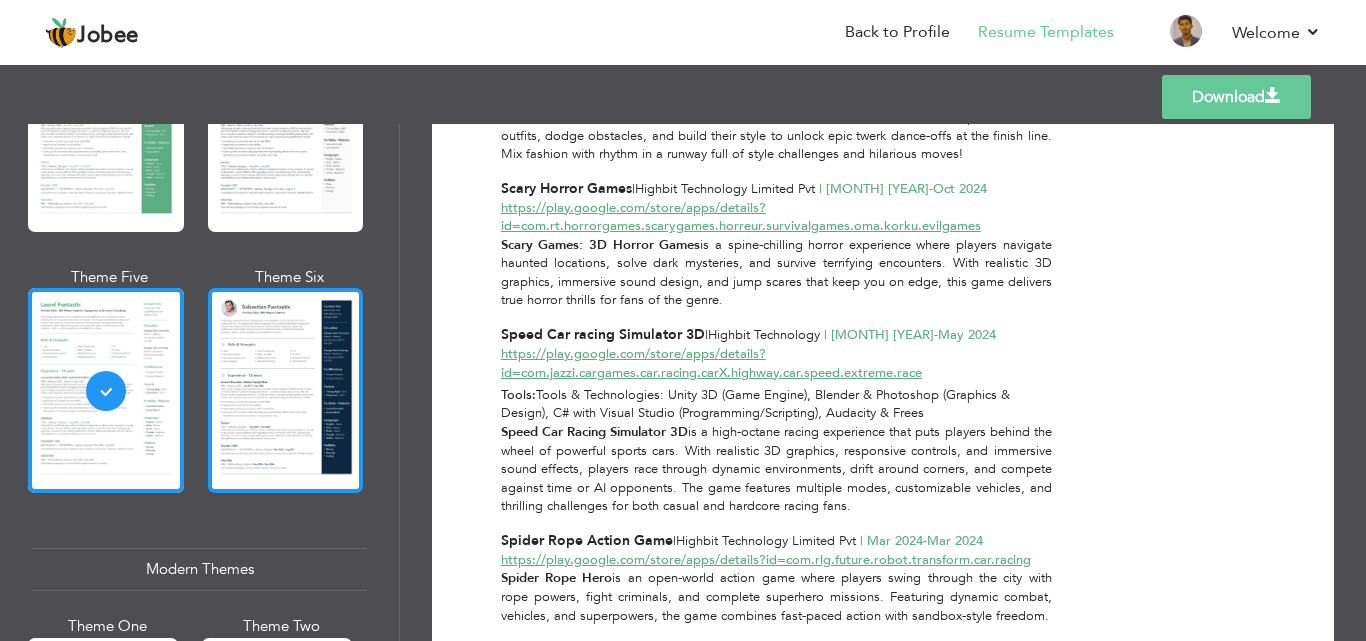 click at bounding box center [286, 390] 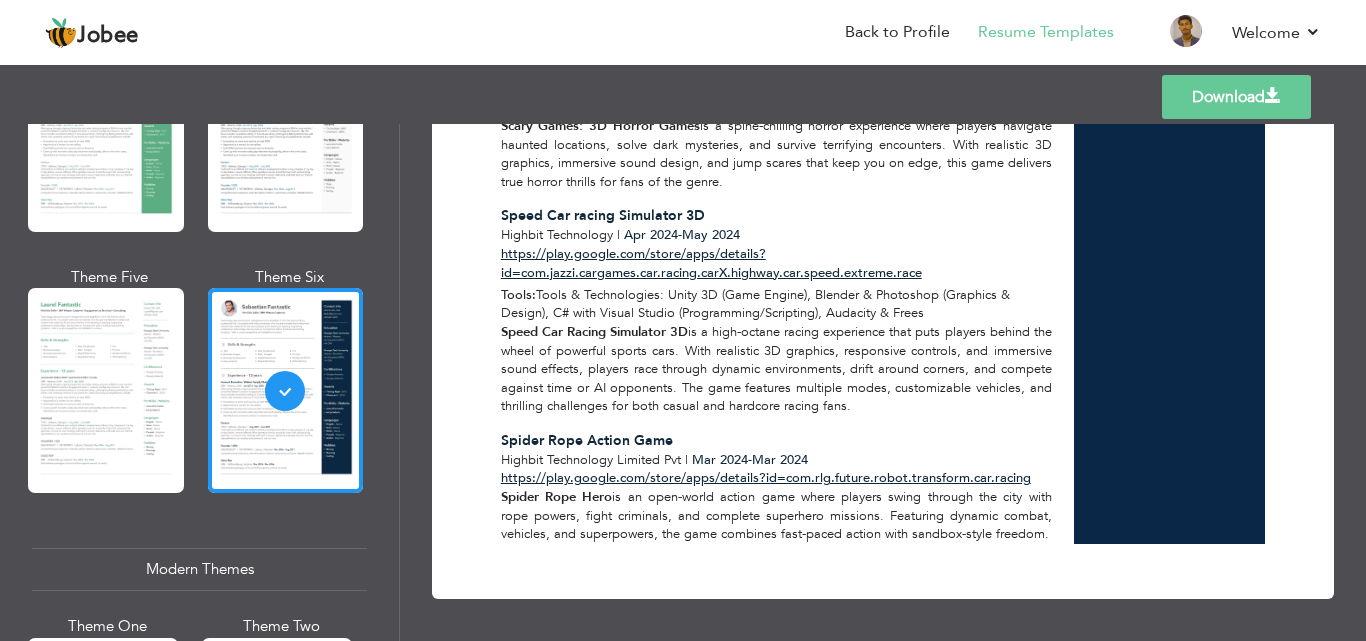 scroll, scrollTop: 1406, scrollLeft: 0, axis: vertical 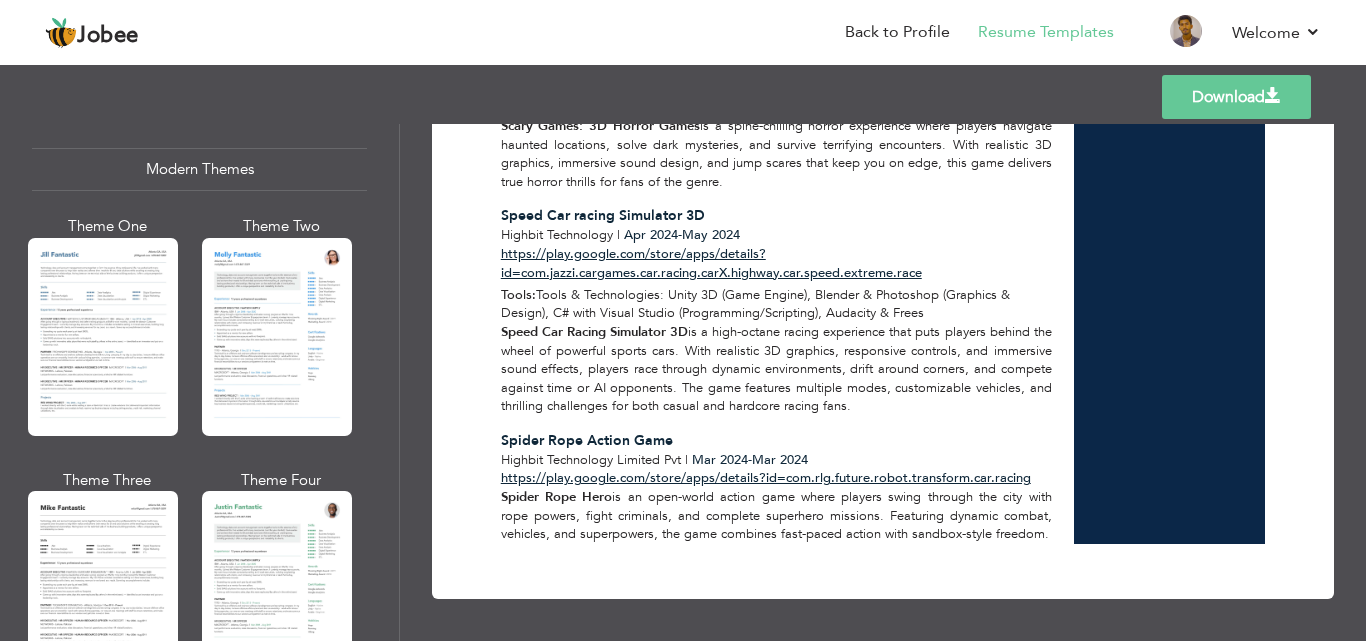 click on "Modern Themes" at bounding box center [199, 169] 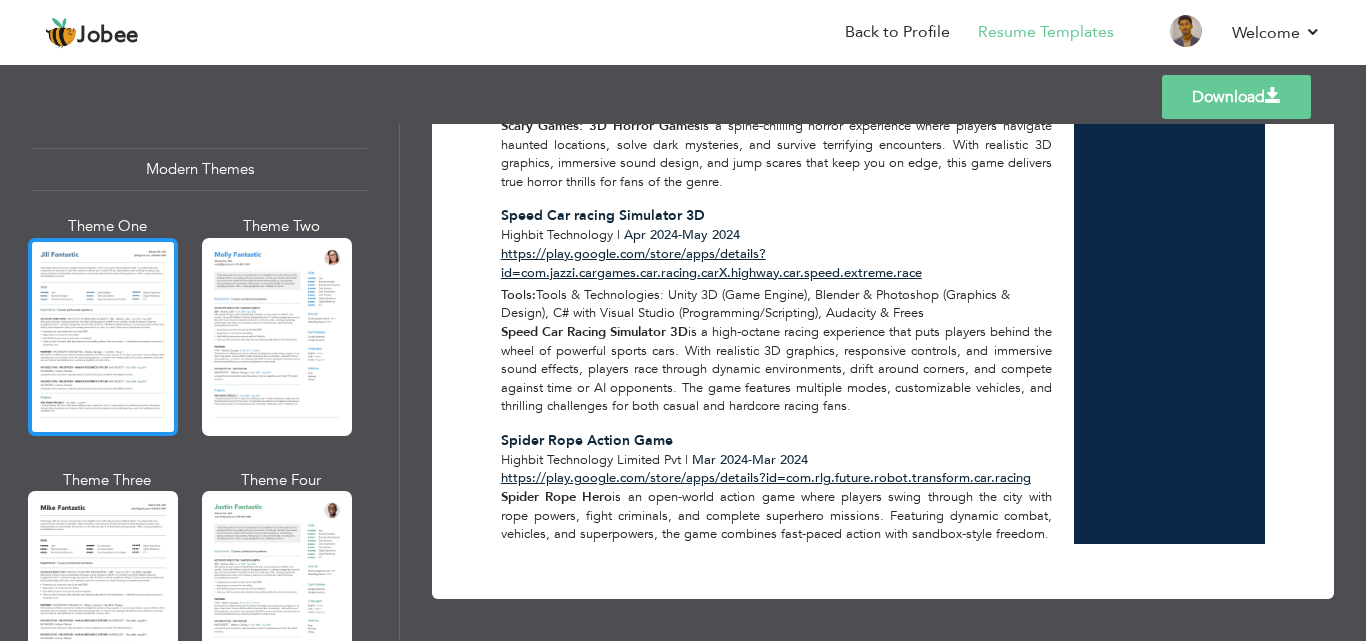 click at bounding box center (103, 337) 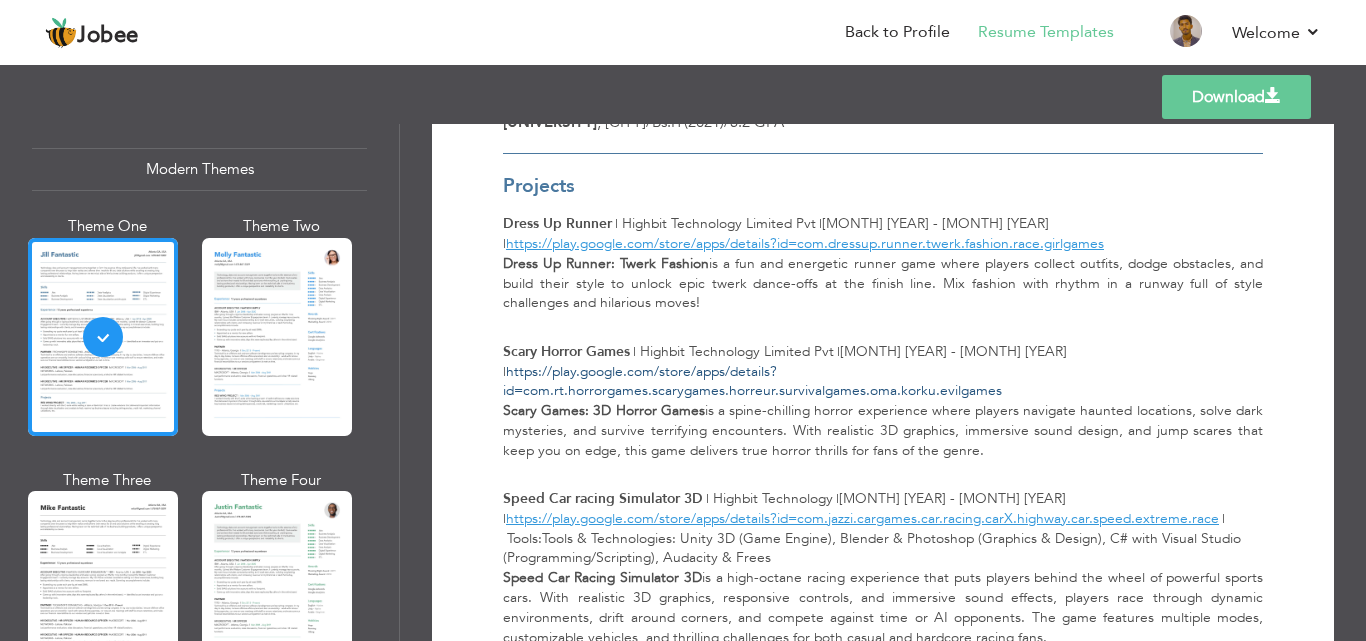 scroll, scrollTop: 1200, scrollLeft: 0, axis: vertical 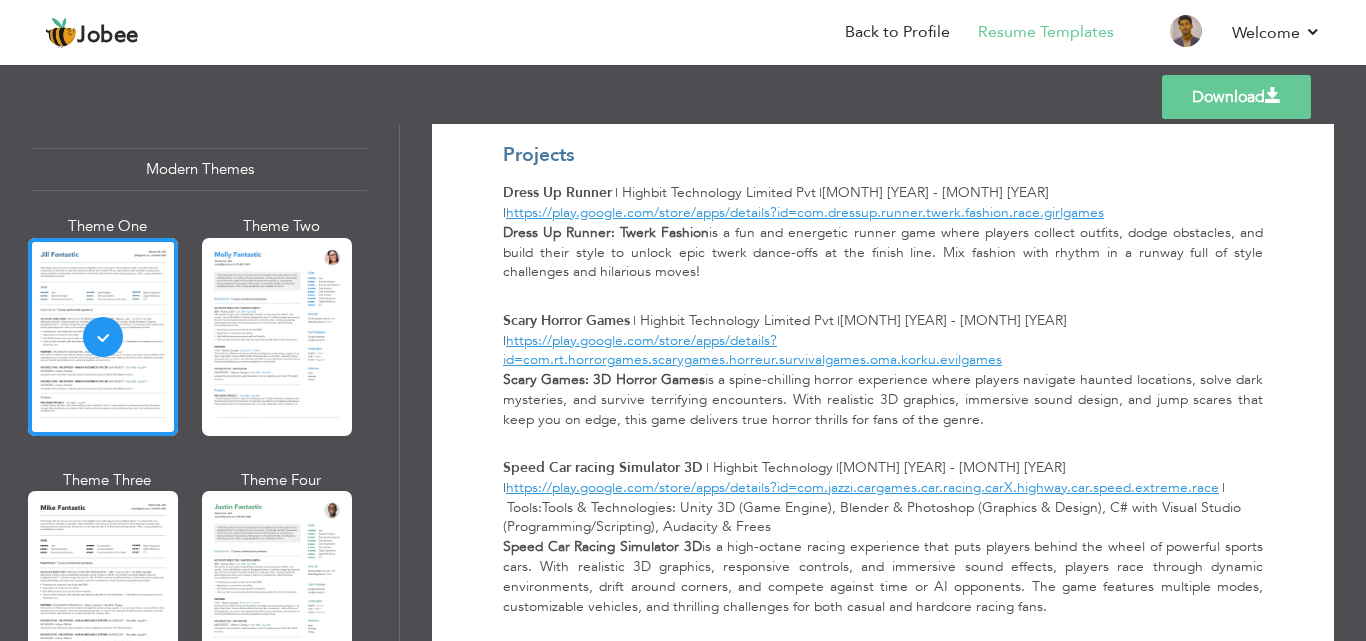 click on "Scary Horror Games" at bounding box center [566, 320] 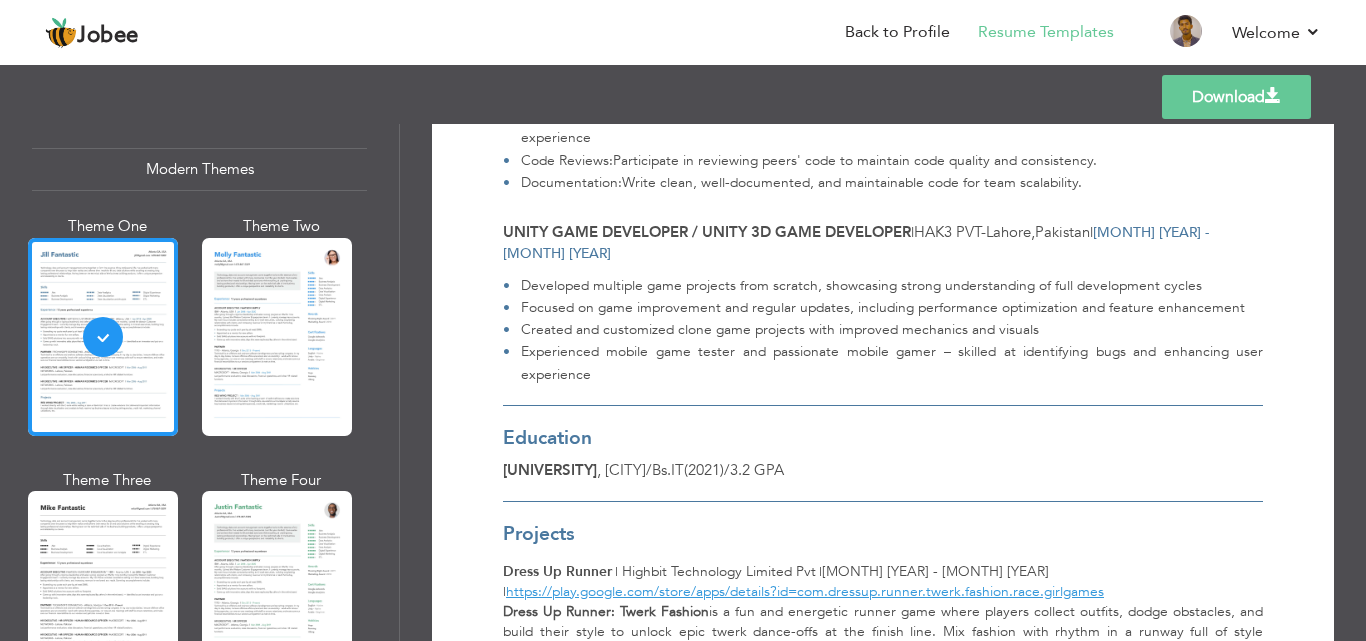 scroll, scrollTop: 799, scrollLeft: 0, axis: vertical 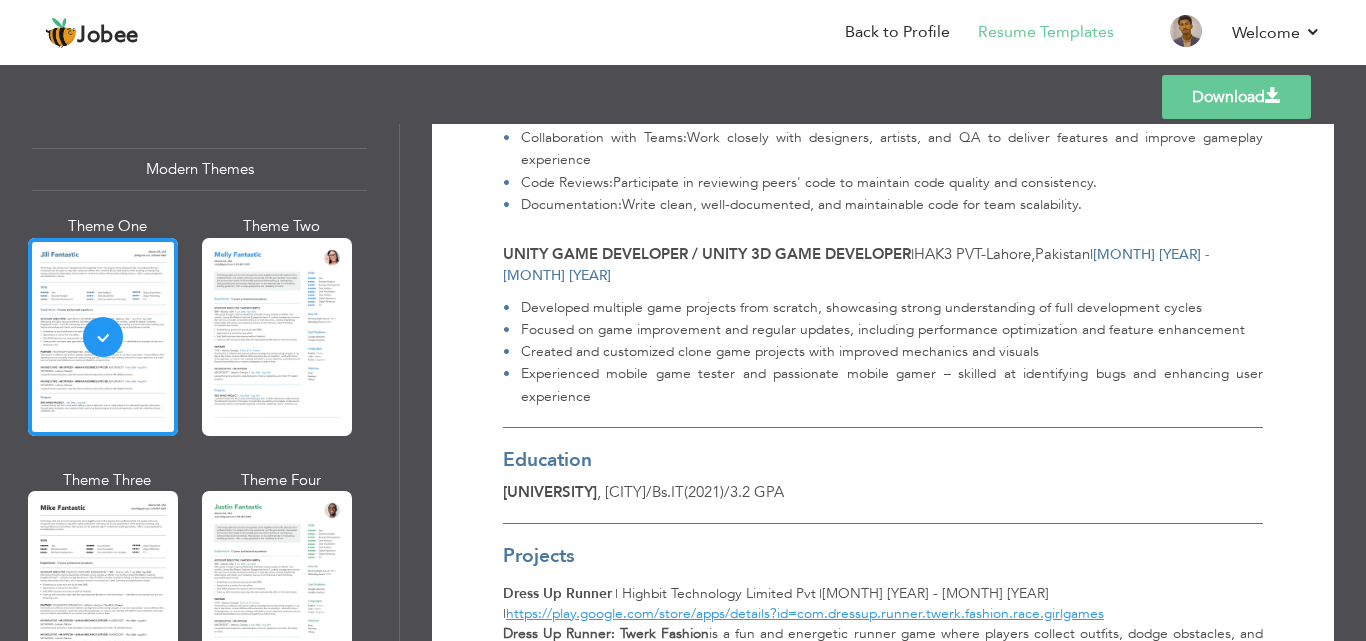 click on "Download" at bounding box center (1236, 97) 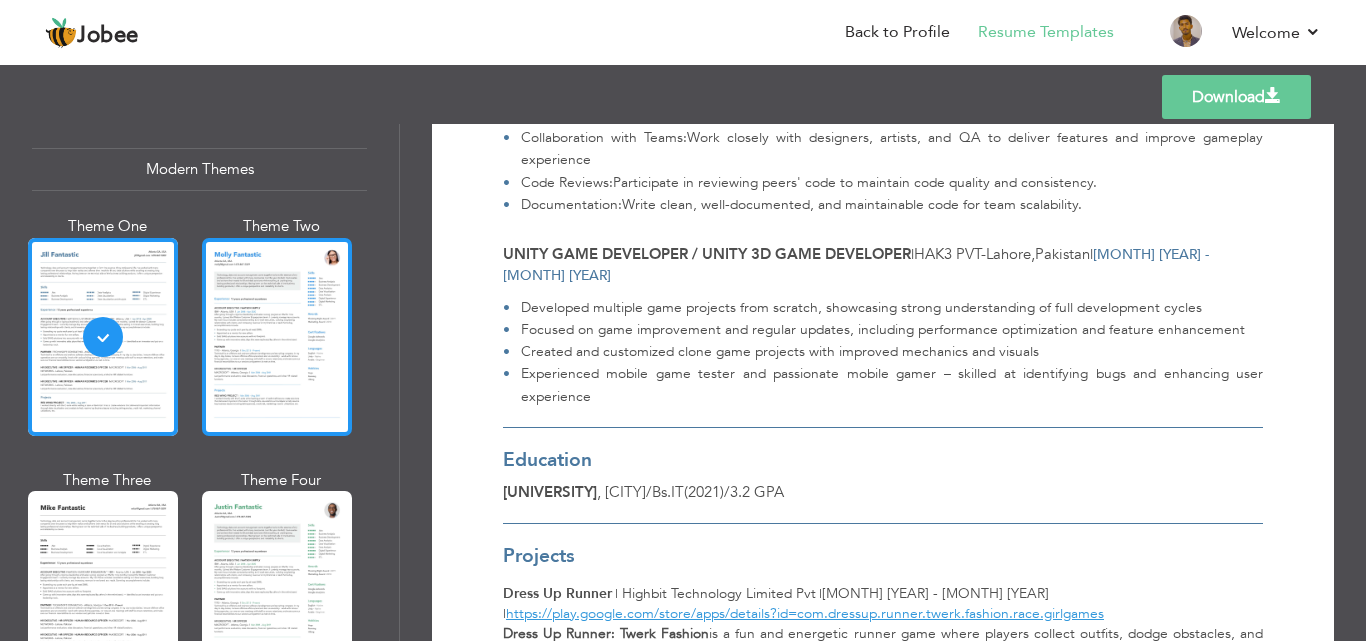 click at bounding box center (277, 337) 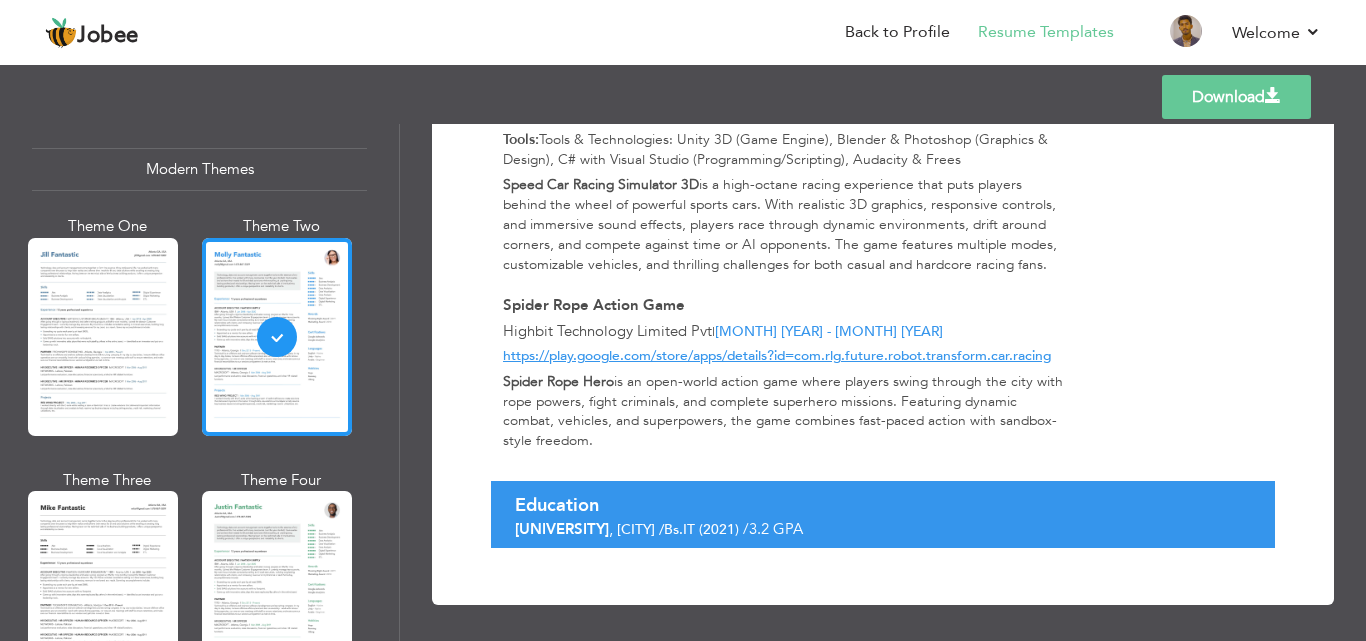 scroll, scrollTop: 1710, scrollLeft: 0, axis: vertical 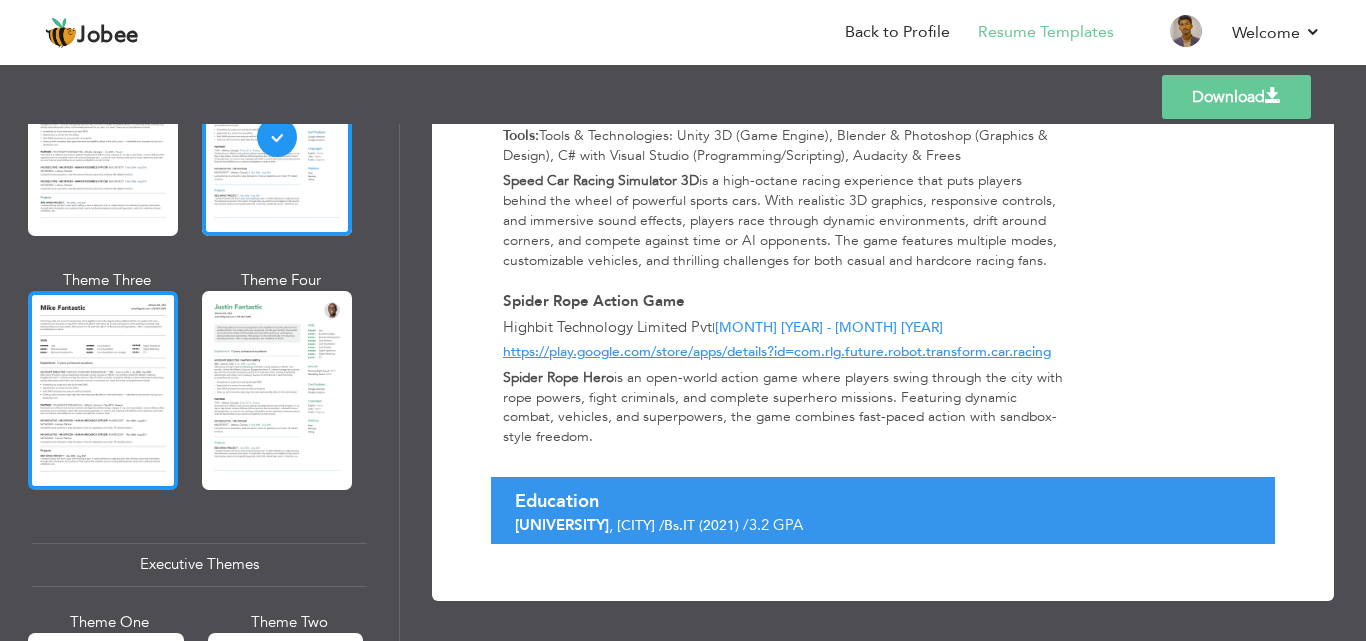 click at bounding box center [103, 390] 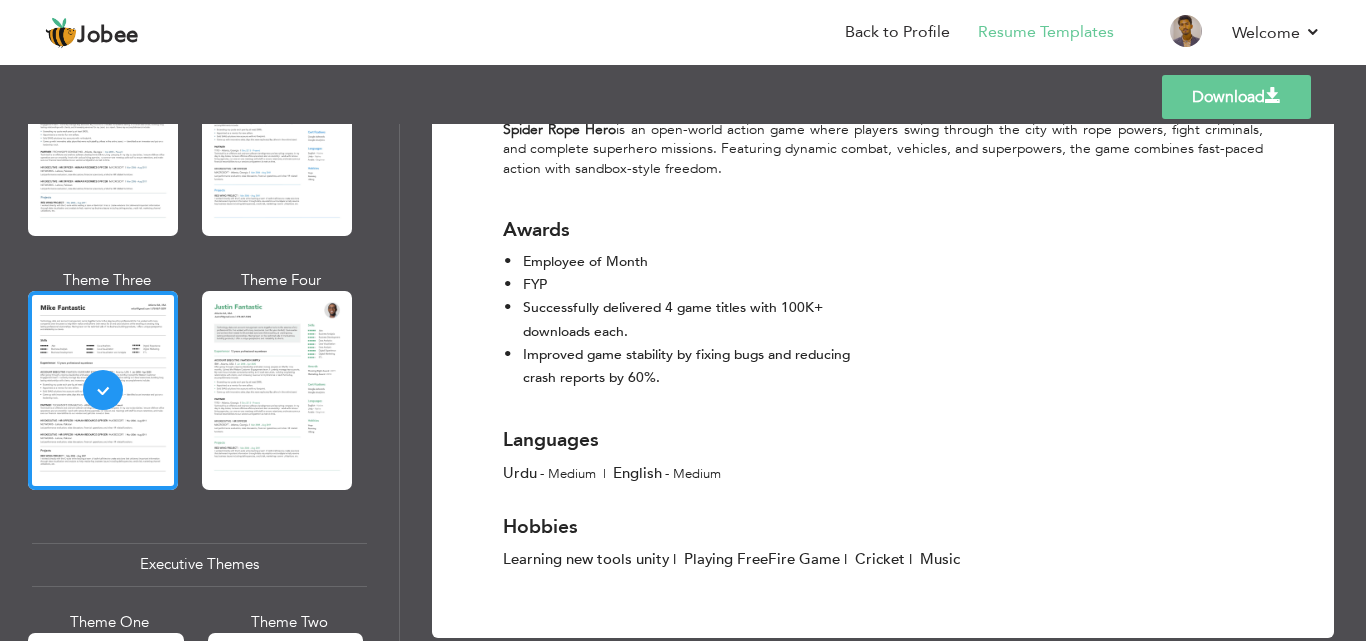 scroll, scrollTop: 1799, scrollLeft: 0, axis: vertical 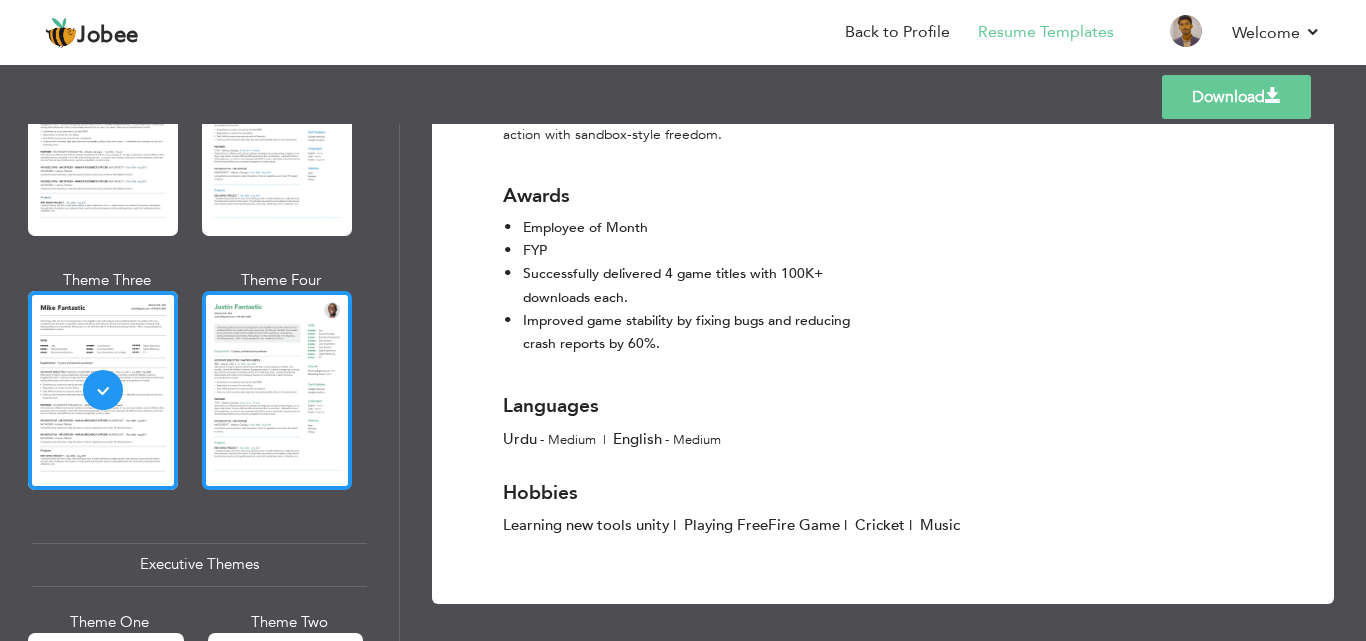 click at bounding box center (277, 390) 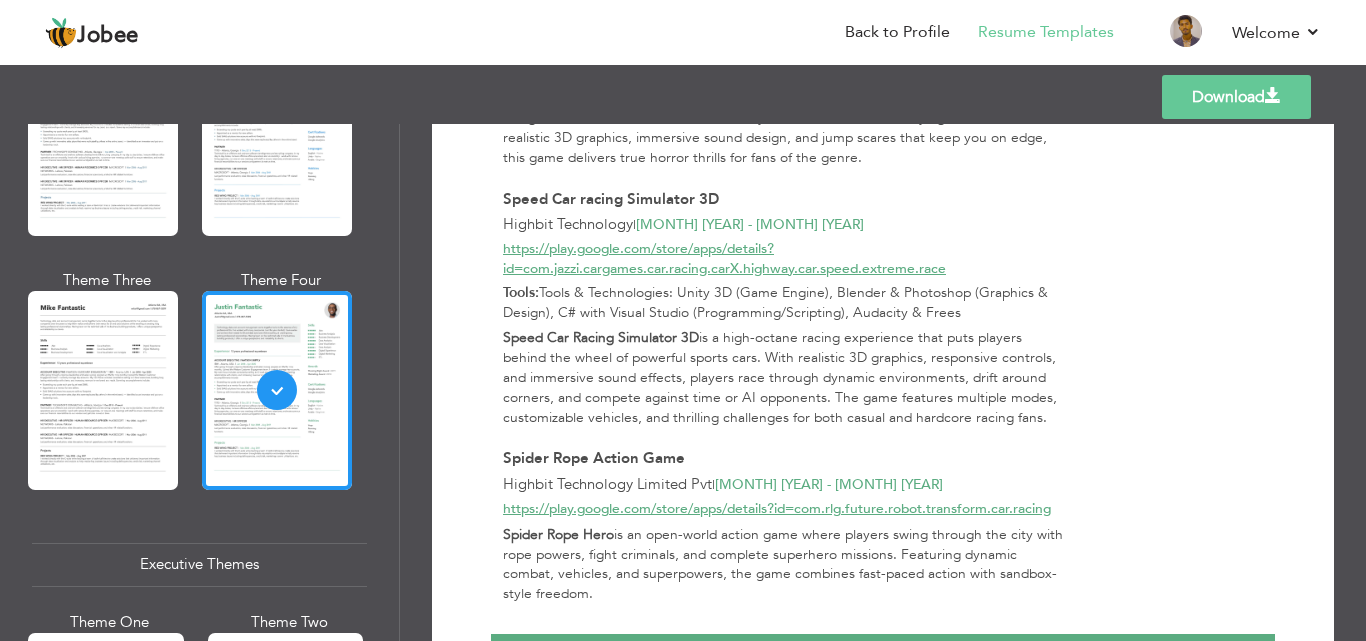 scroll, scrollTop: 1710, scrollLeft: 0, axis: vertical 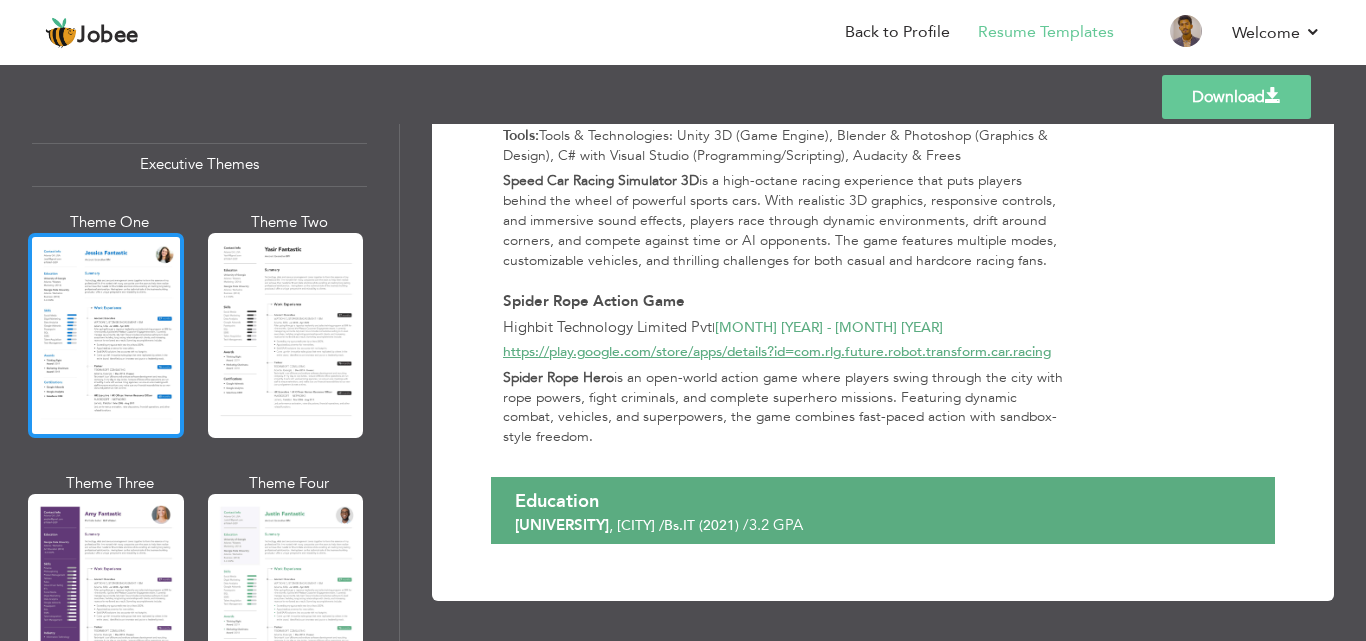 click at bounding box center (106, 335) 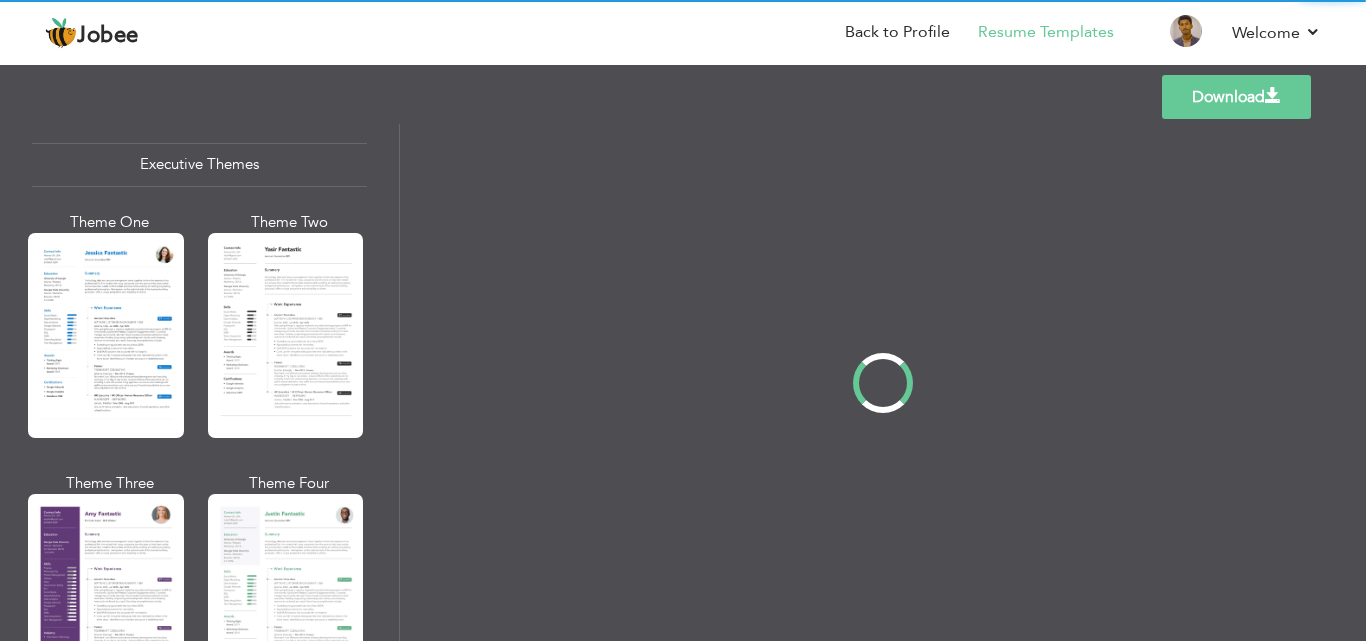 scroll, scrollTop: 0, scrollLeft: 0, axis: both 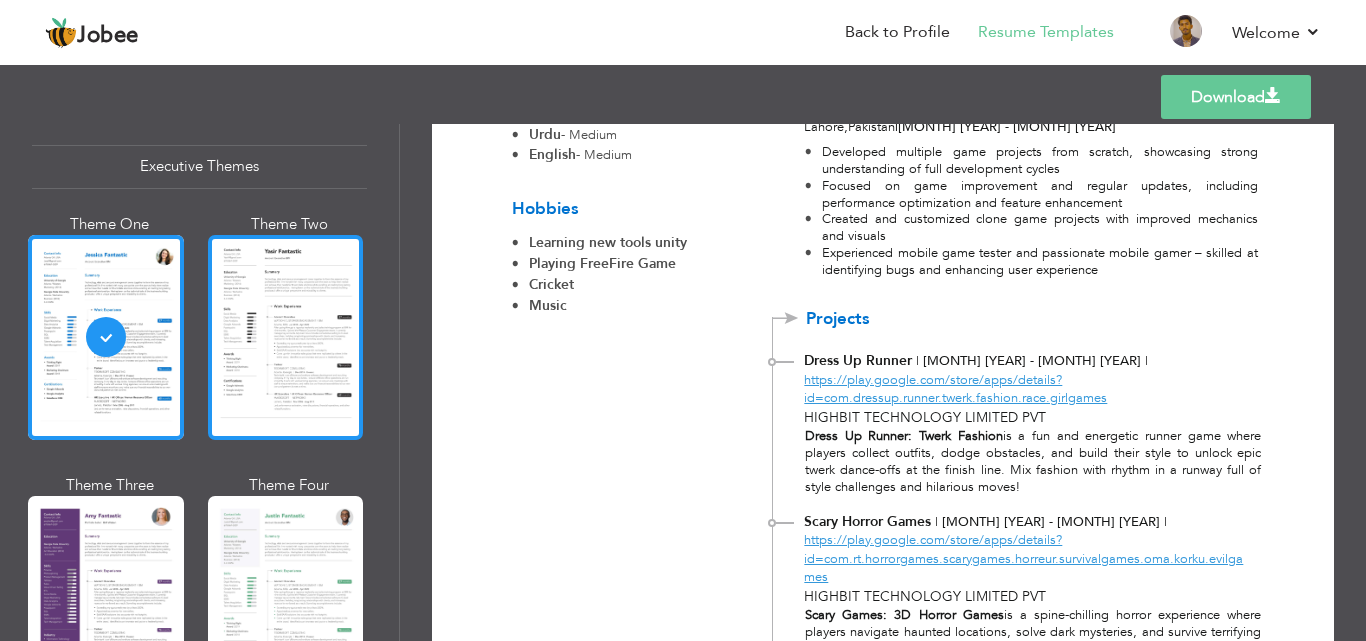 click at bounding box center (286, 337) 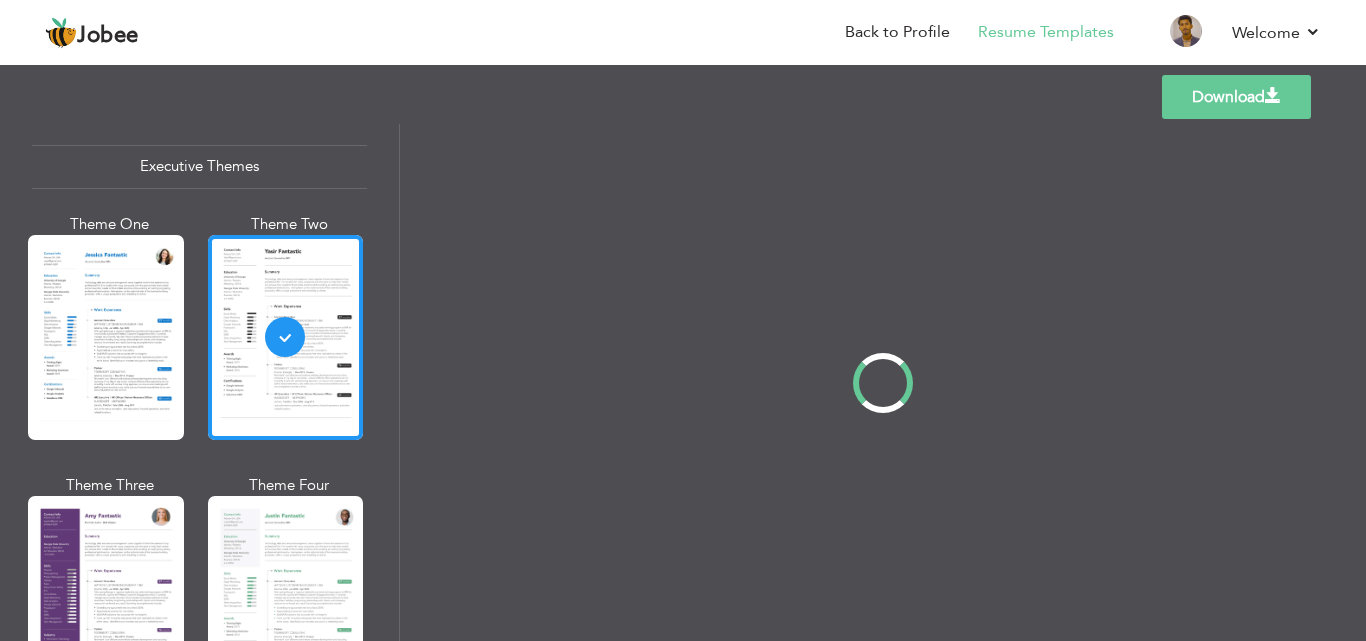 scroll, scrollTop: 0, scrollLeft: 0, axis: both 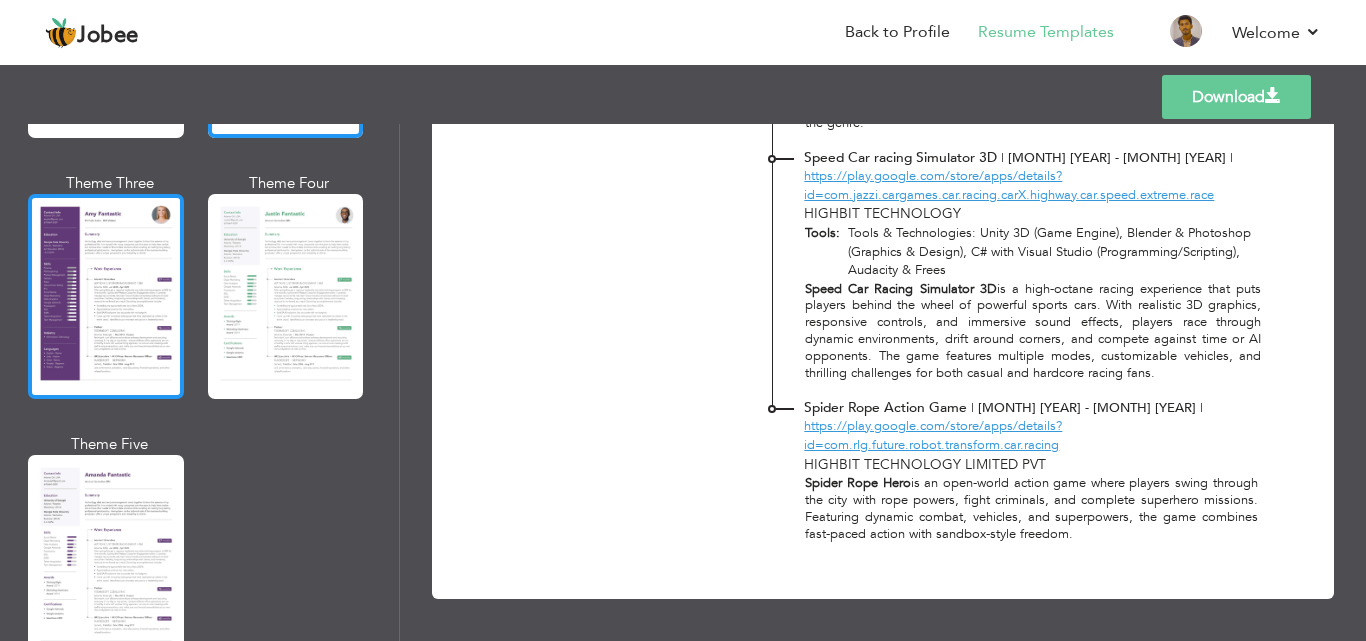 click at bounding box center (106, 296) 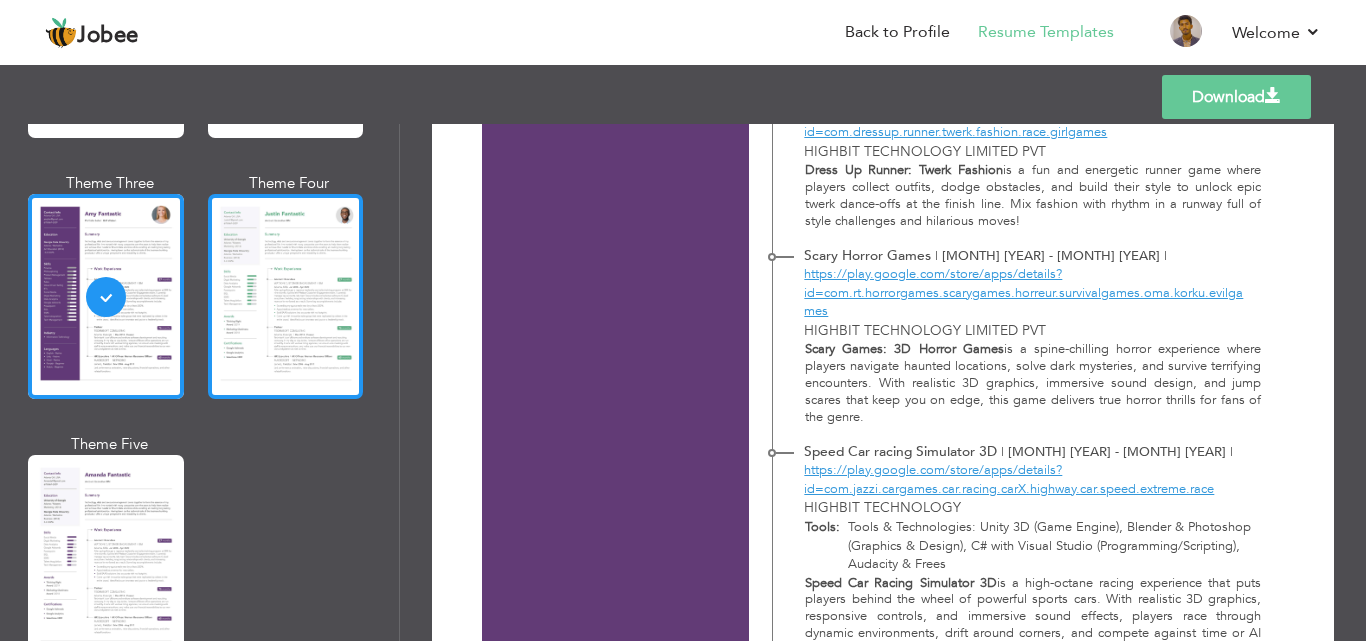 scroll, scrollTop: 1300, scrollLeft: 0, axis: vertical 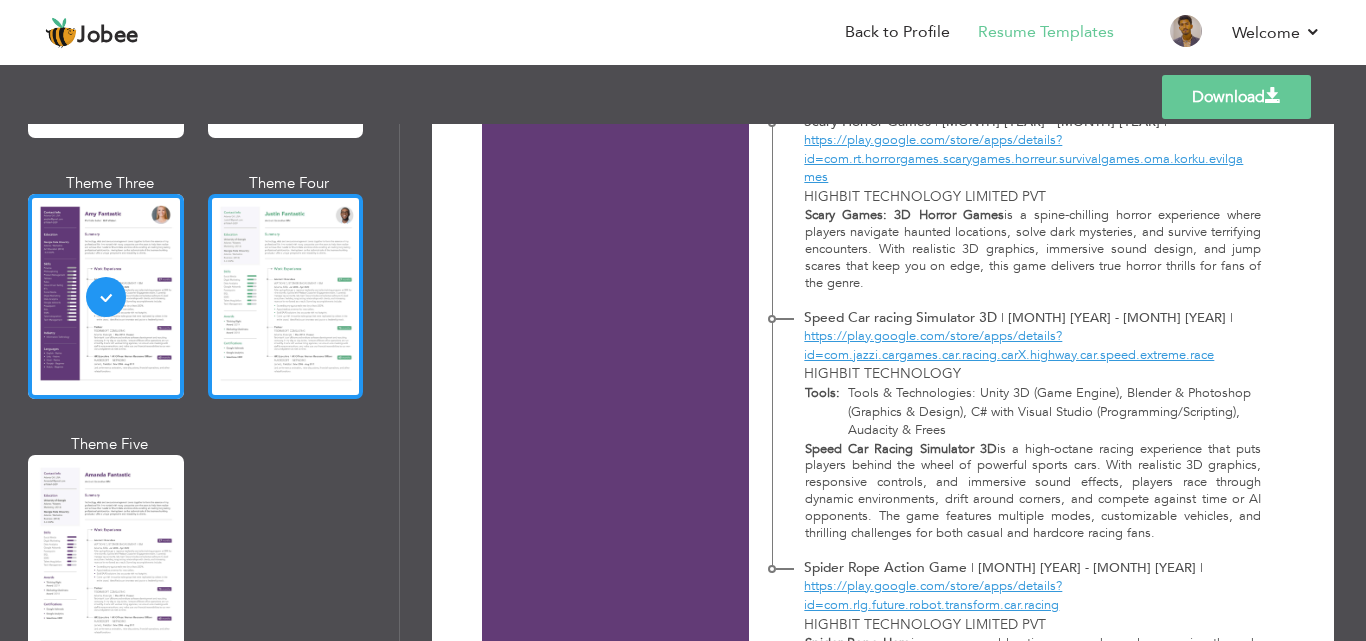 click at bounding box center [286, 296] 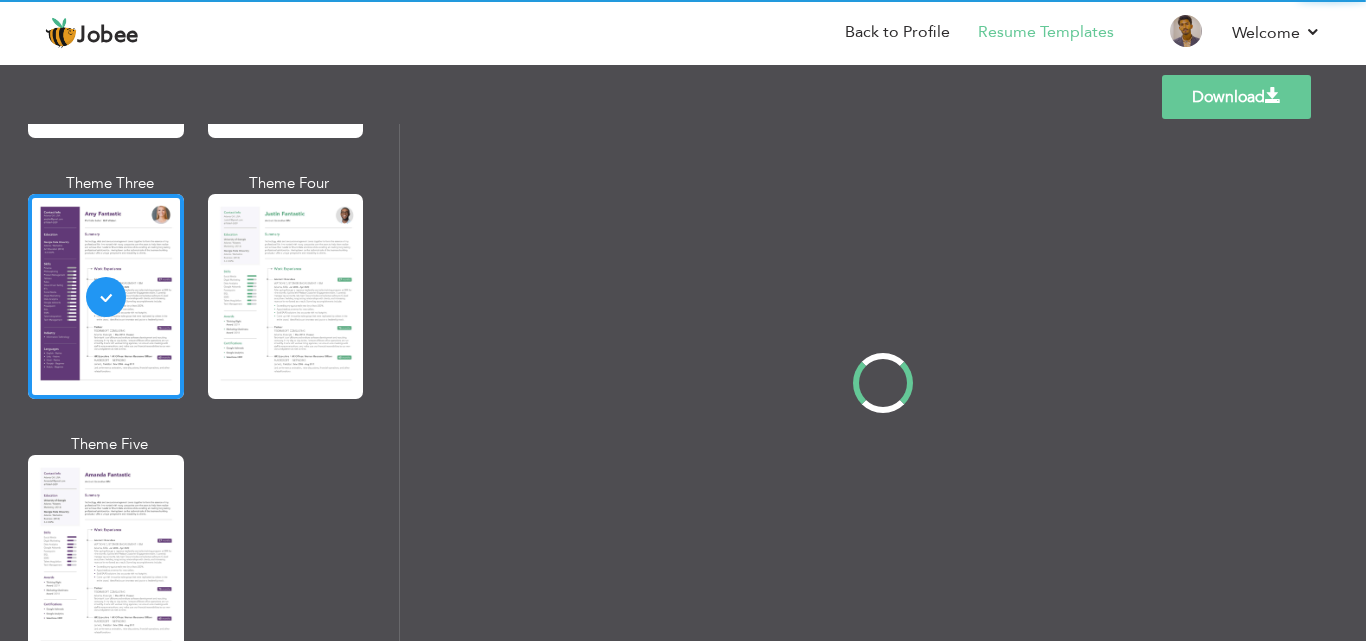 scroll, scrollTop: 0, scrollLeft: 0, axis: both 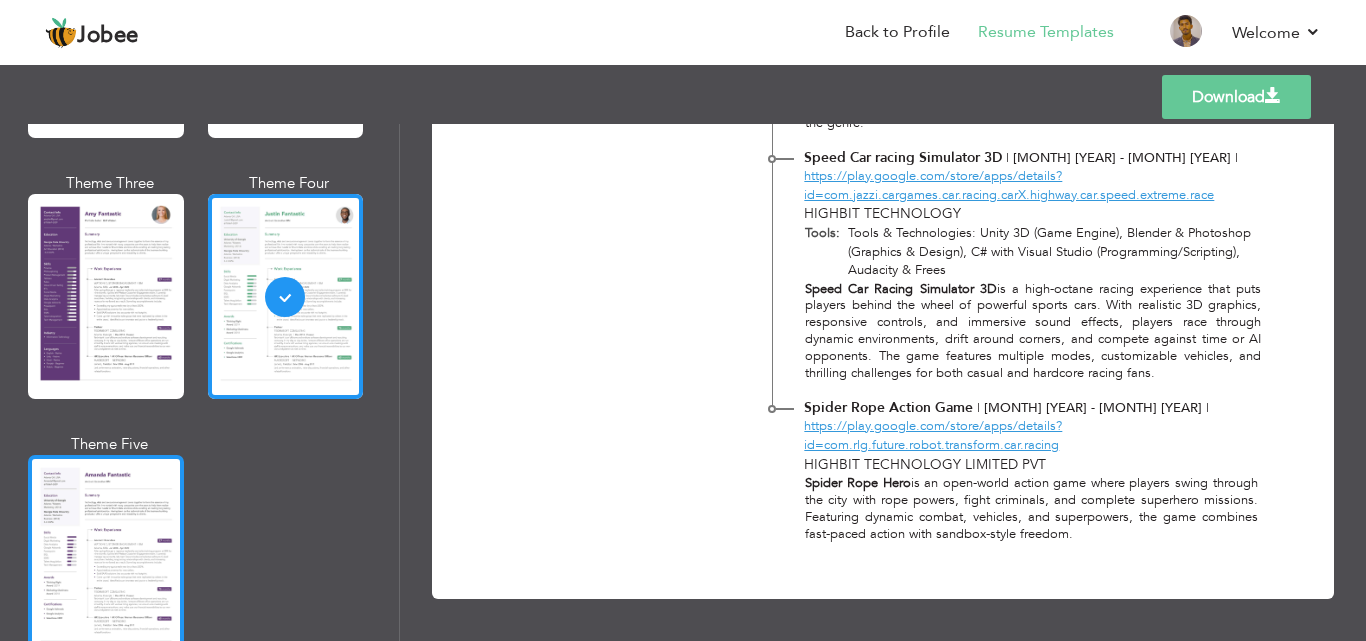 click at bounding box center (106, 557) 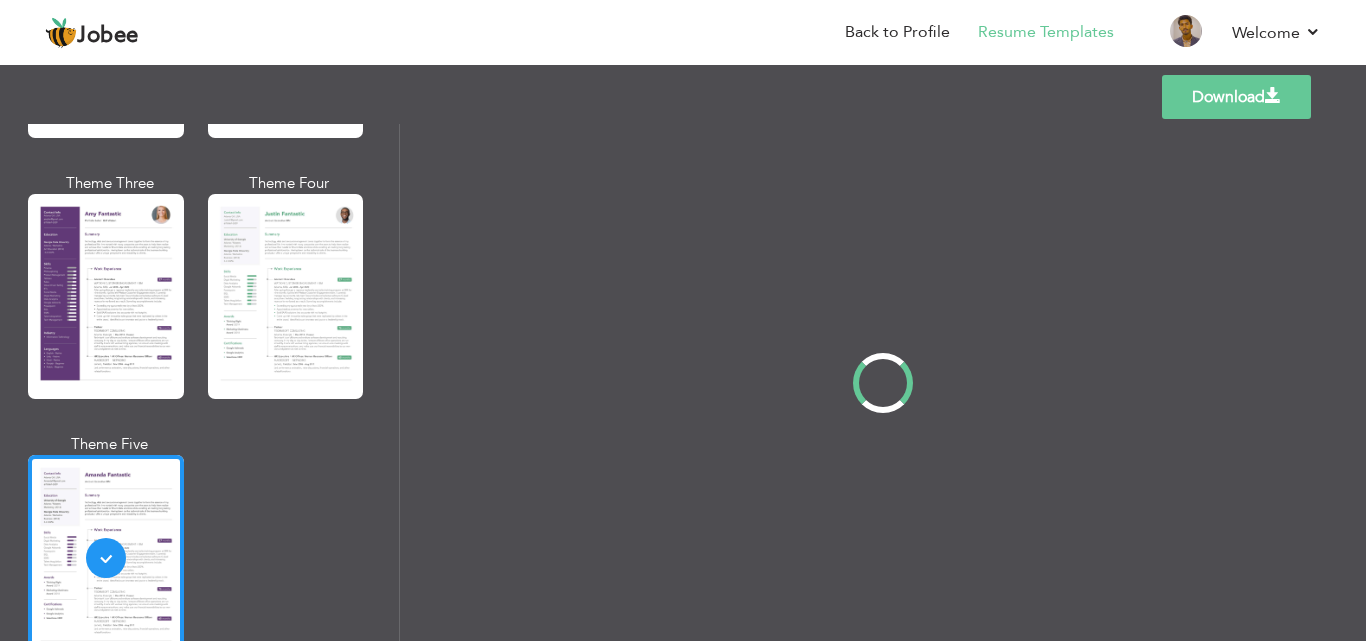 scroll, scrollTop: 0, scrollLeft: 0, axis: both 